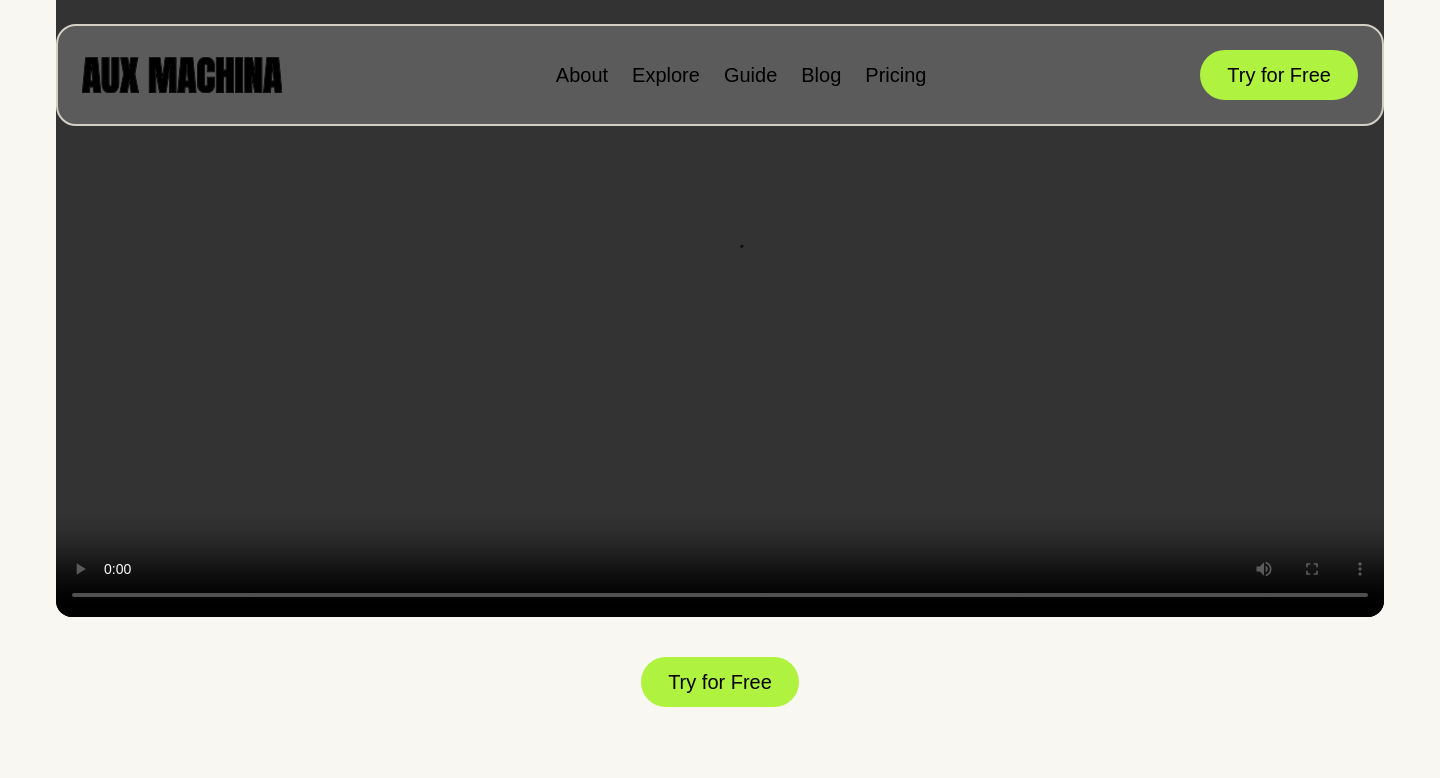 scroll, scrollTop: 3152, scrollLeft: 0, axis: vertical 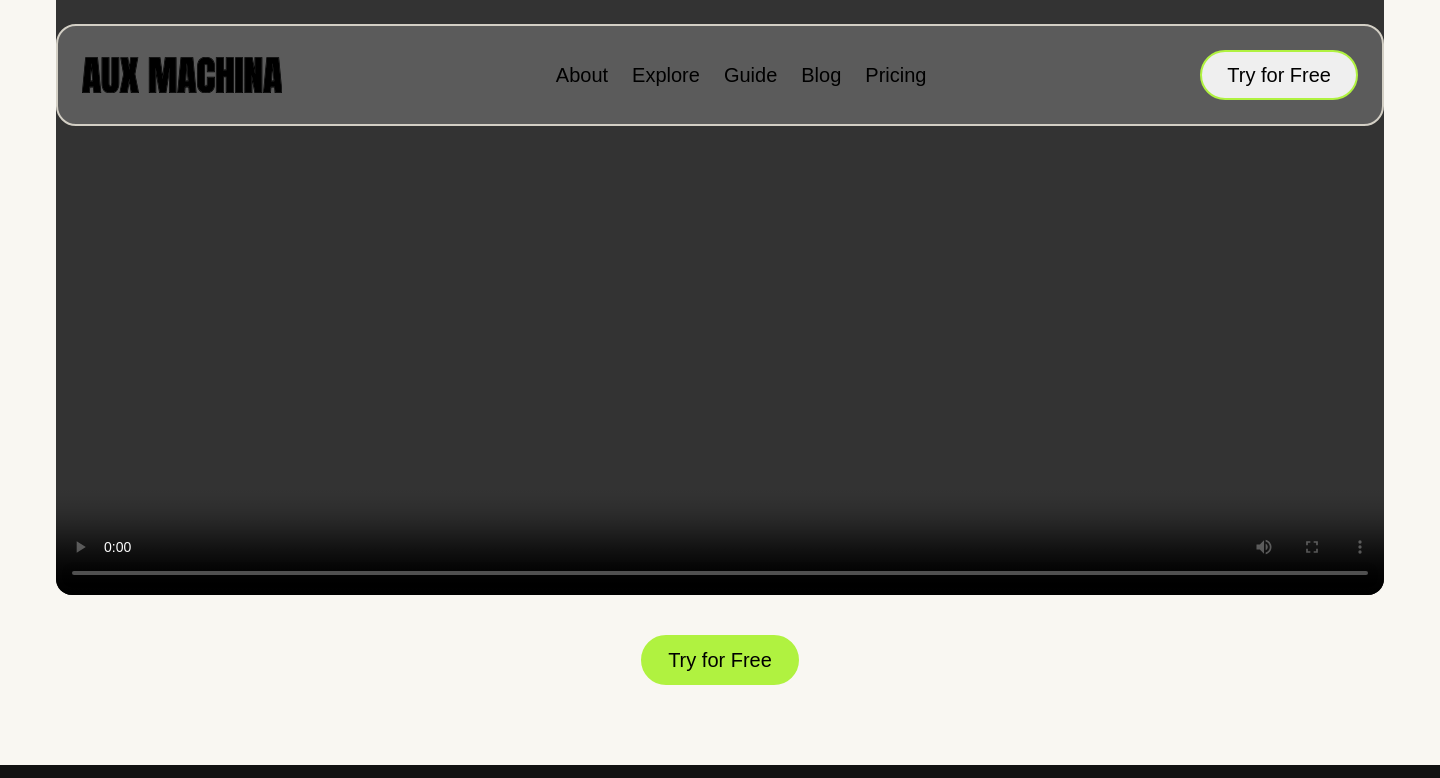 click on "Try for Free" at bounding box center [1279, 75] 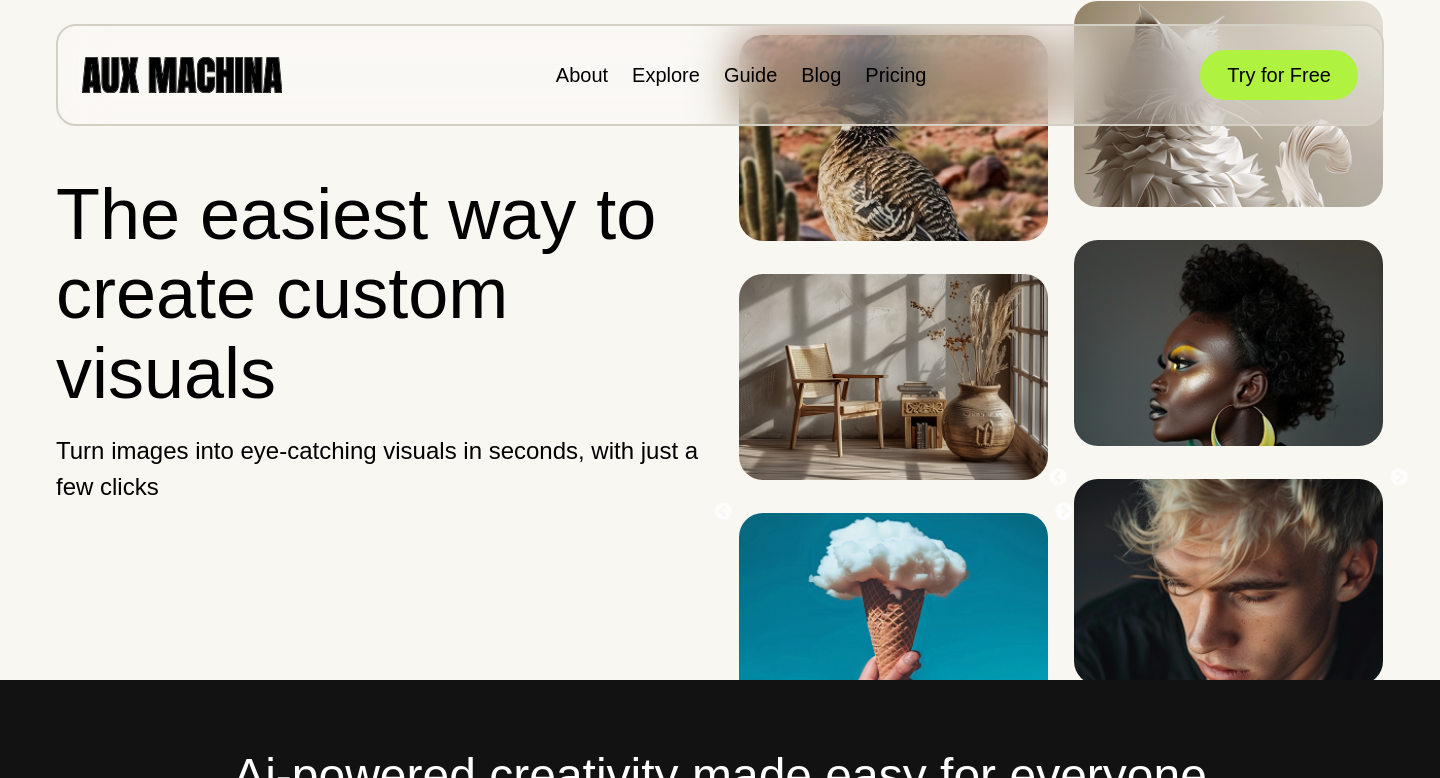 scroll, scrollTop: 0, scrollLeft: 0, axis: both 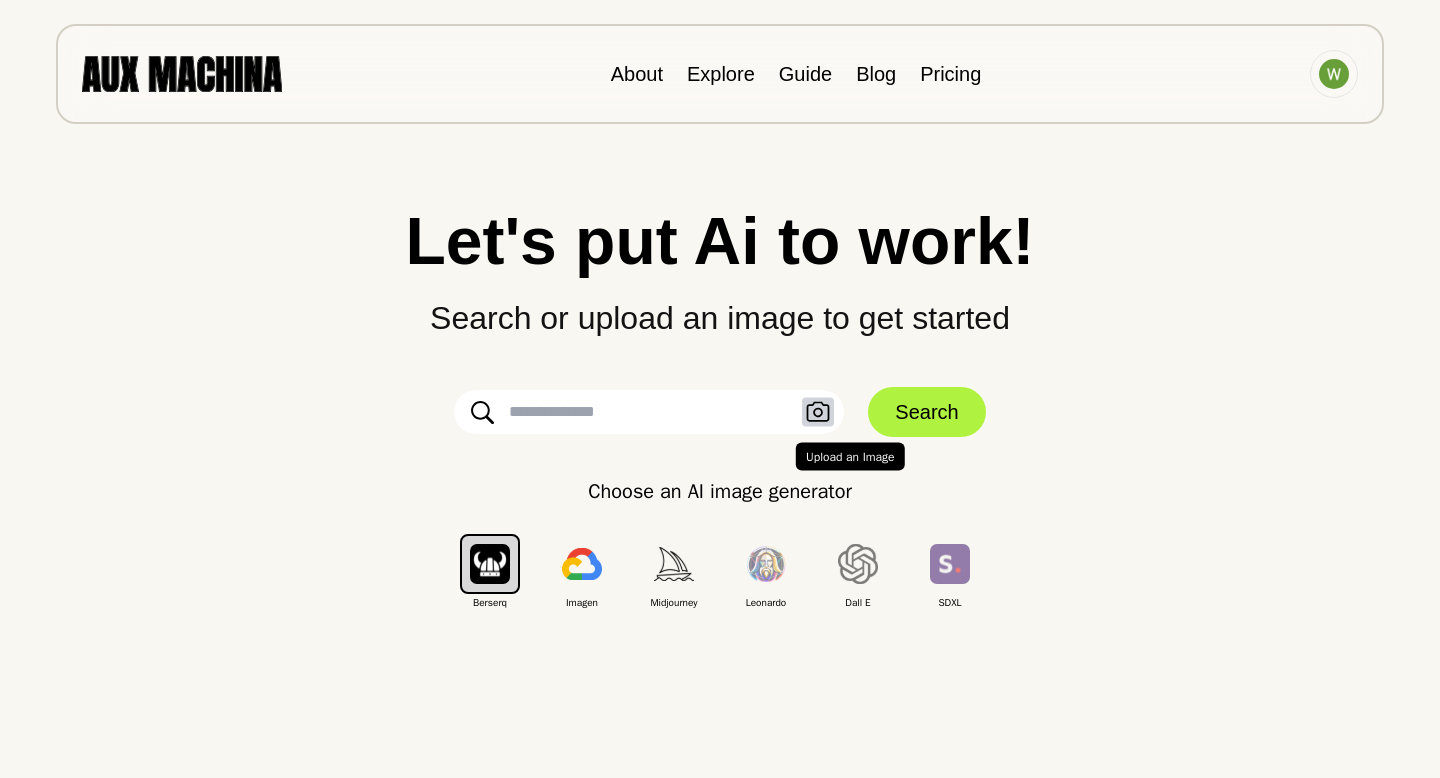 click 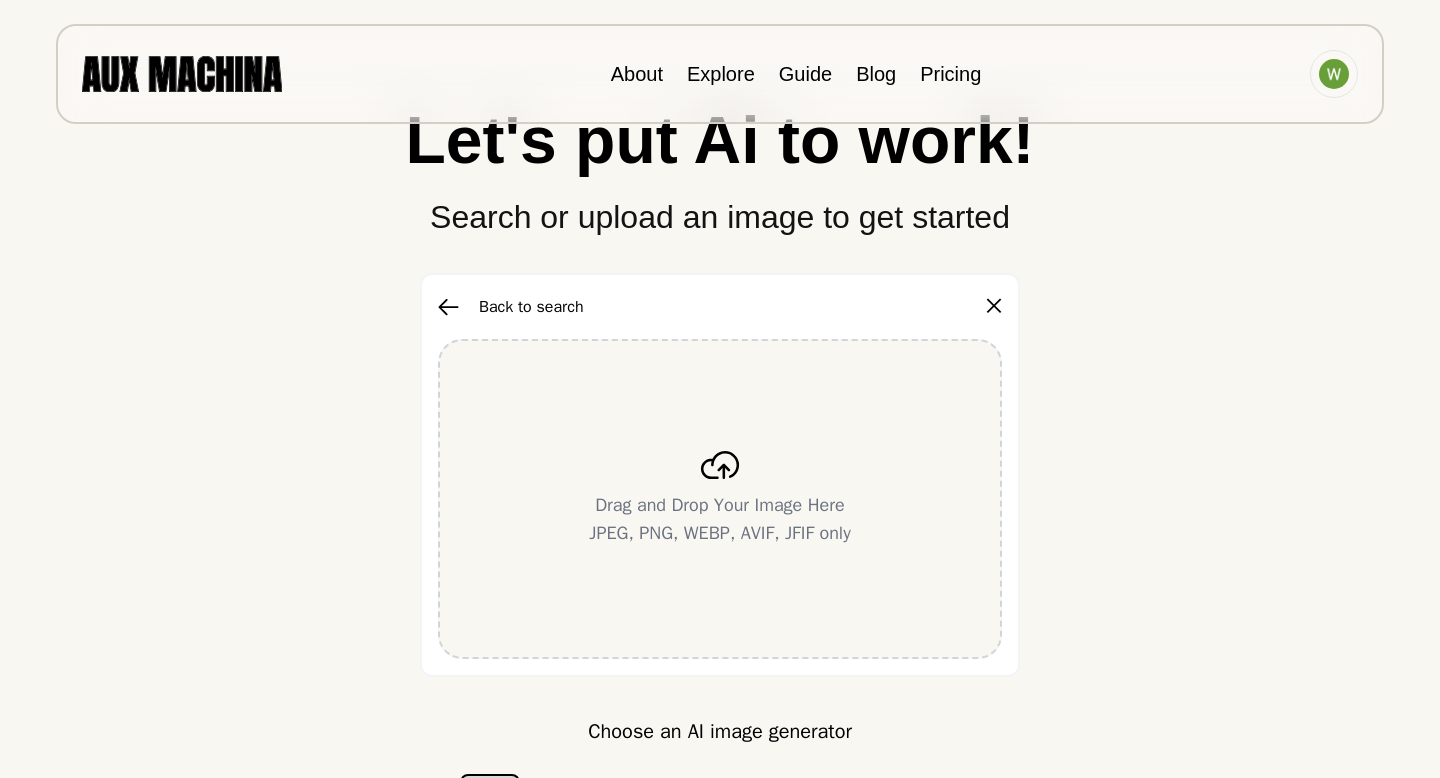 scroll, scrollTop: 120, scrollLeft: 0, axis: vertical 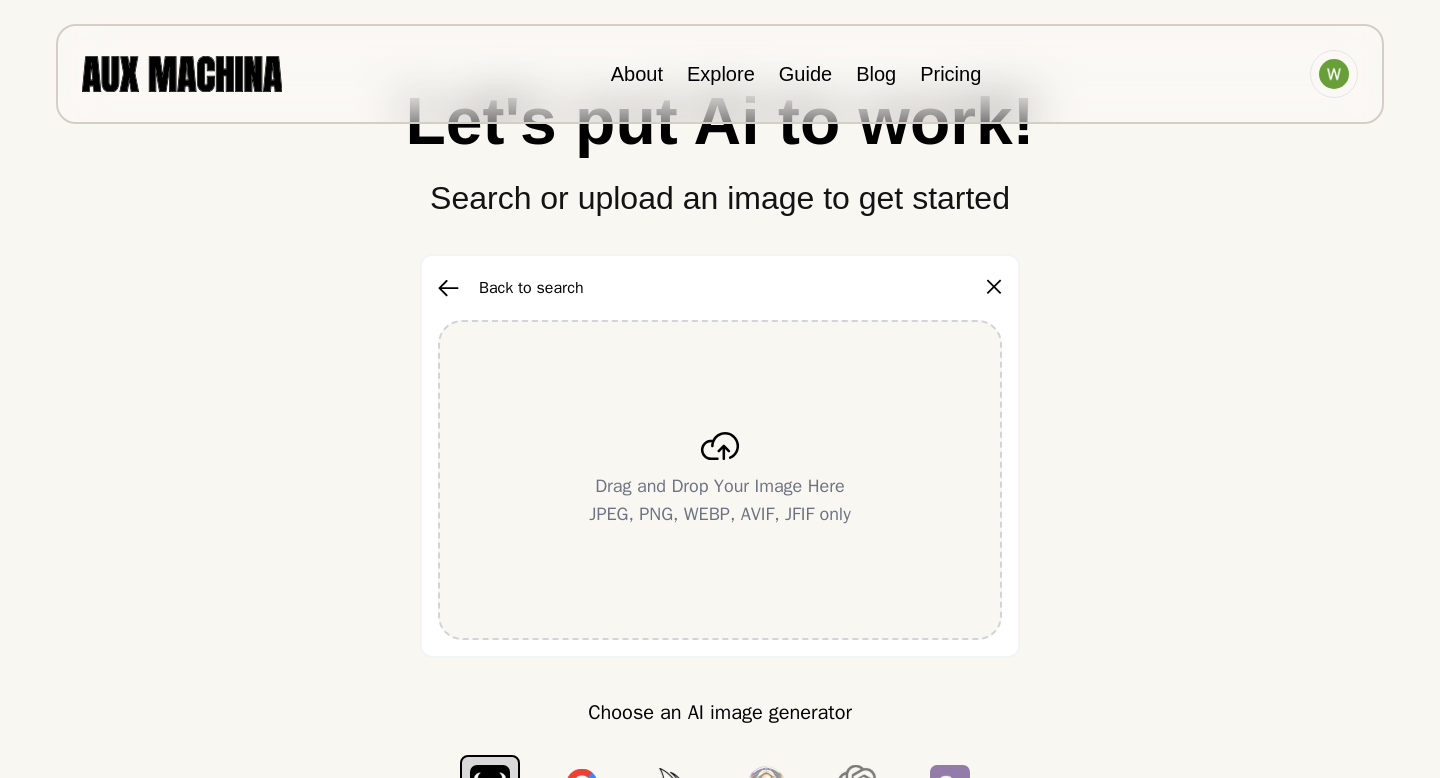 click on "Drag and Drop Your Image Here JPEG, PNG, WEBP, AVIF, JFIF only" at bounding box center (720, 480) 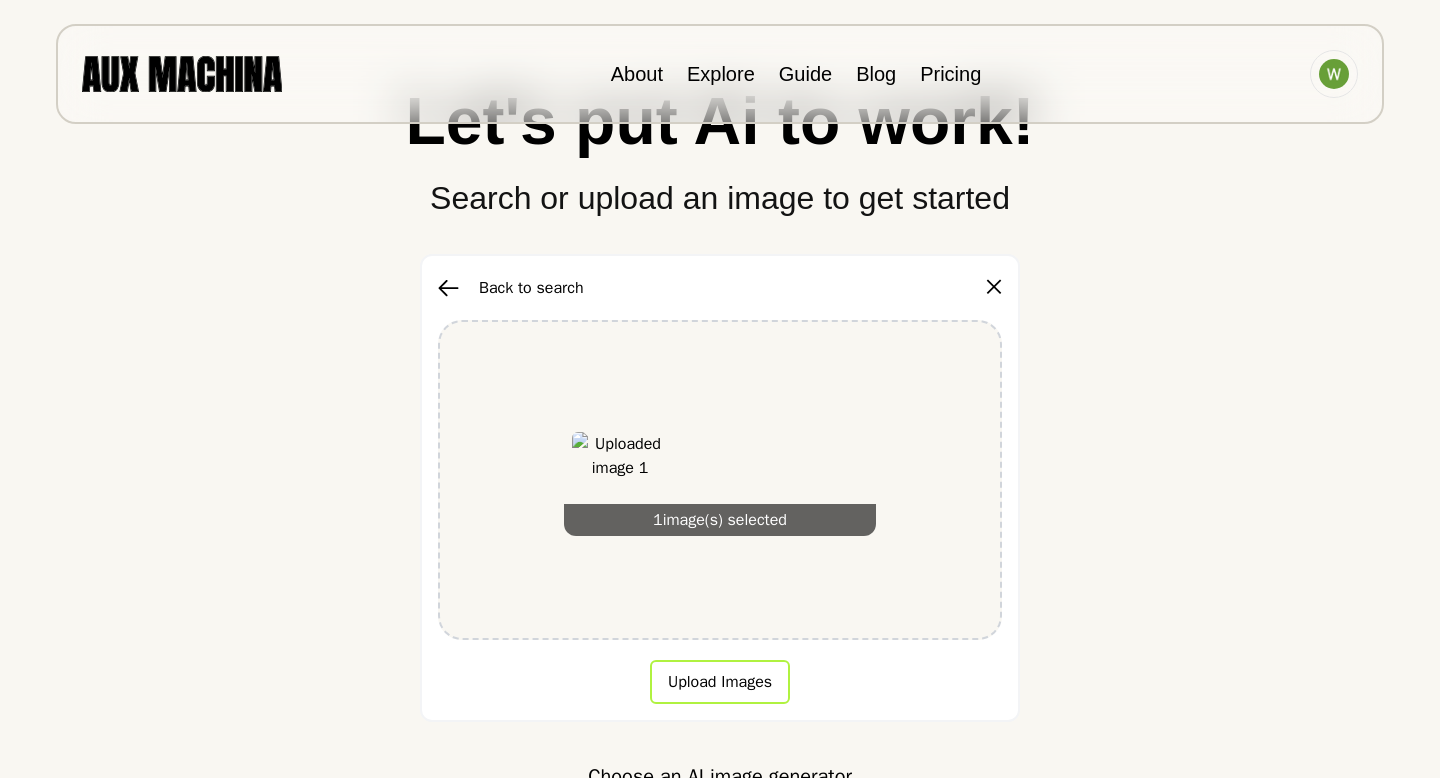 click on "Upload Images" at bounding box center (720, 682) 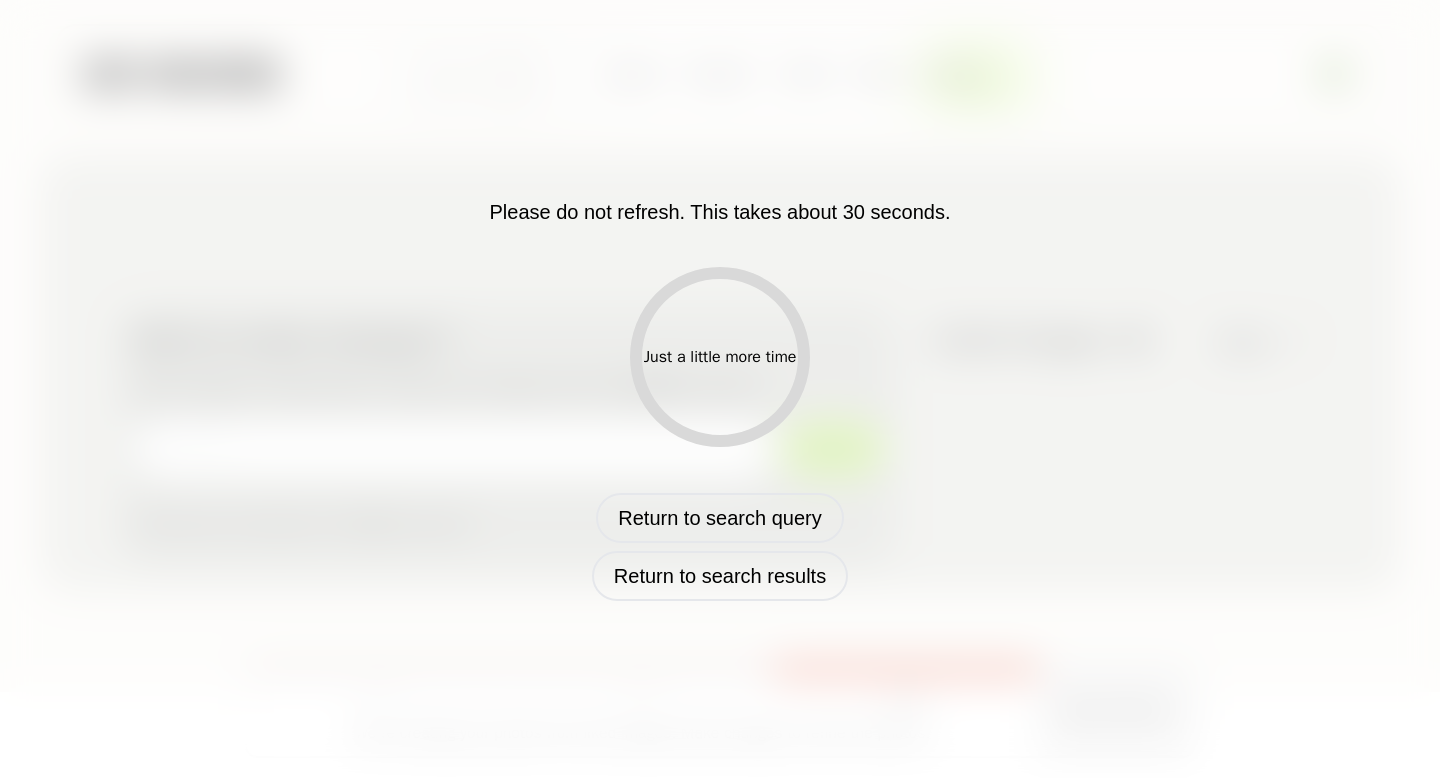 click on "Please do not refresh. This takes about 30 seconds. Just a little more time Return to search query Return to search results" at bounding box center (720, 389) 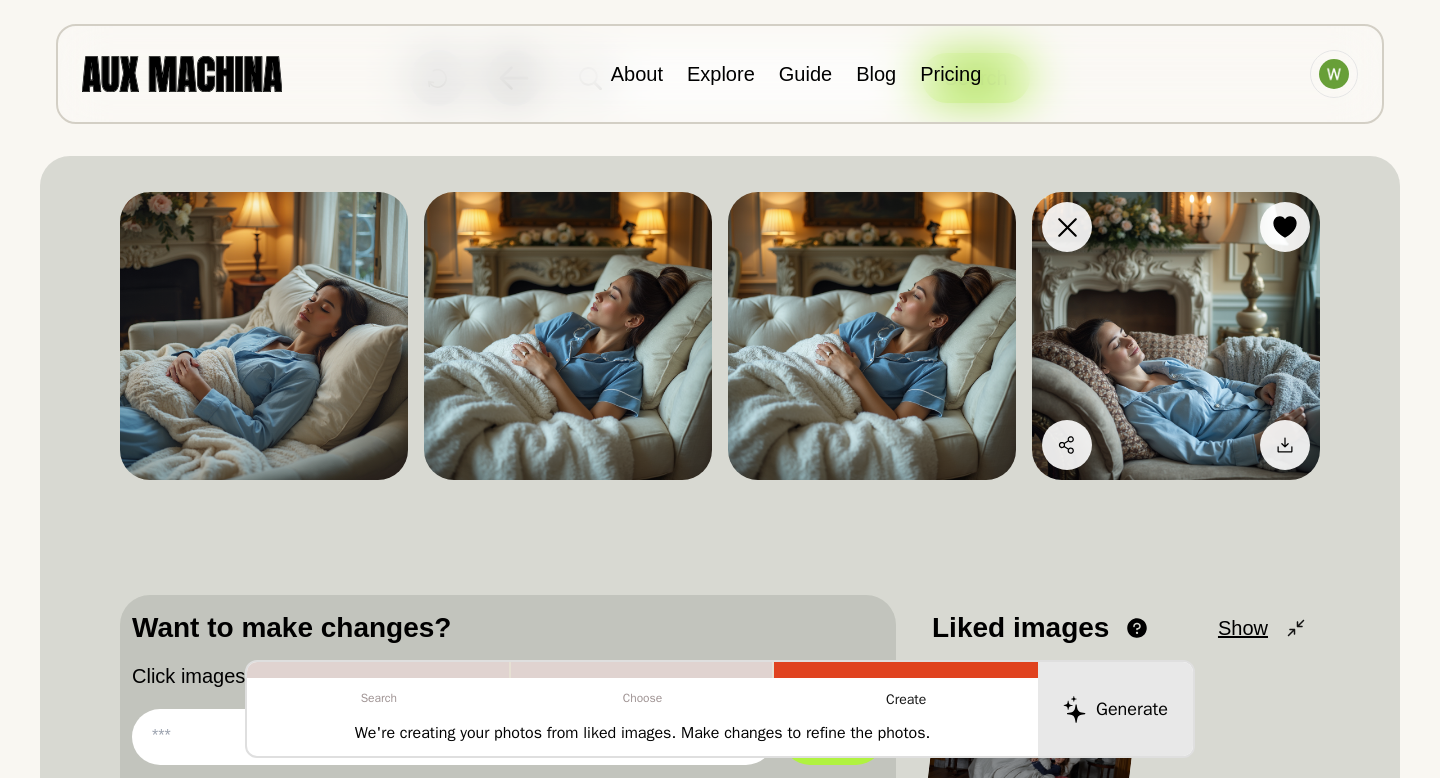 click at bounding box center (1176, 336) 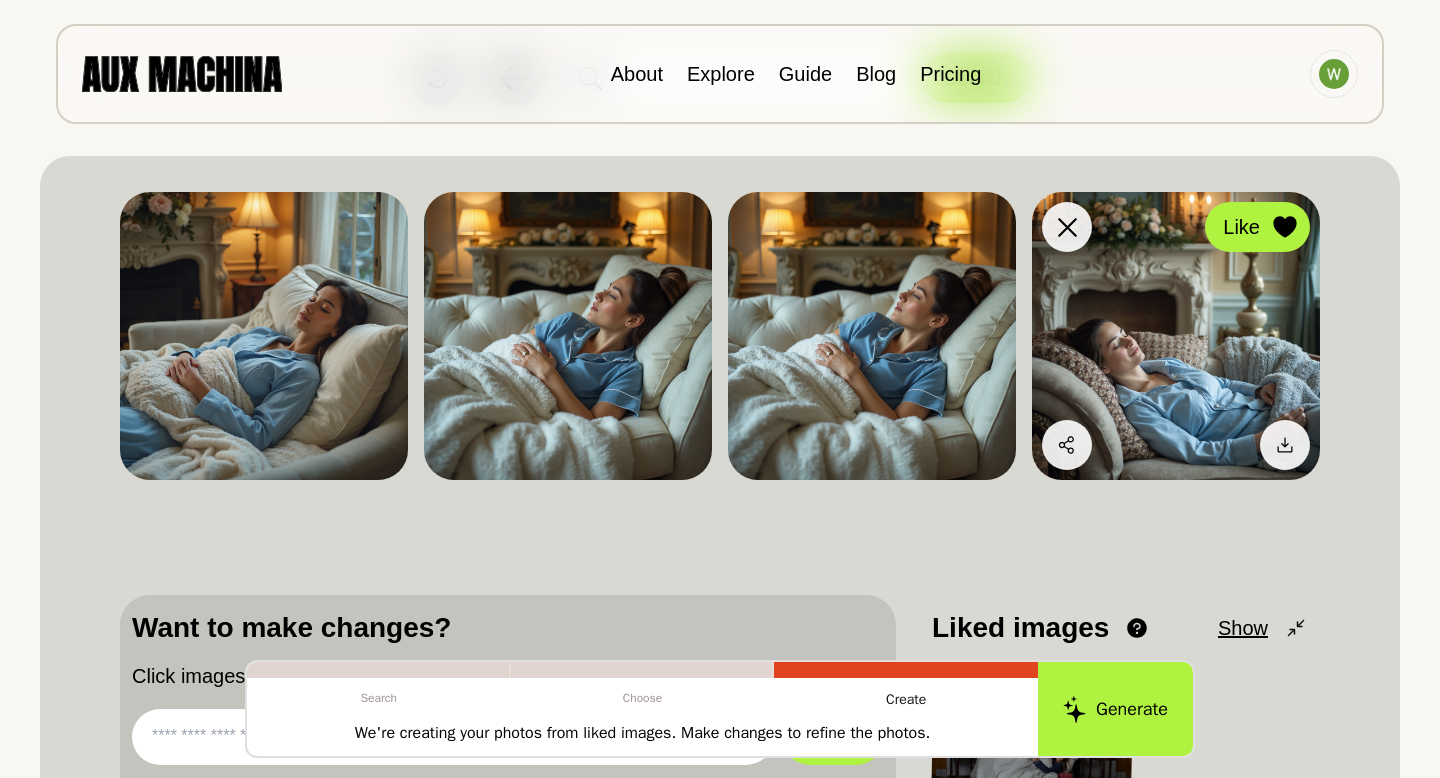 click 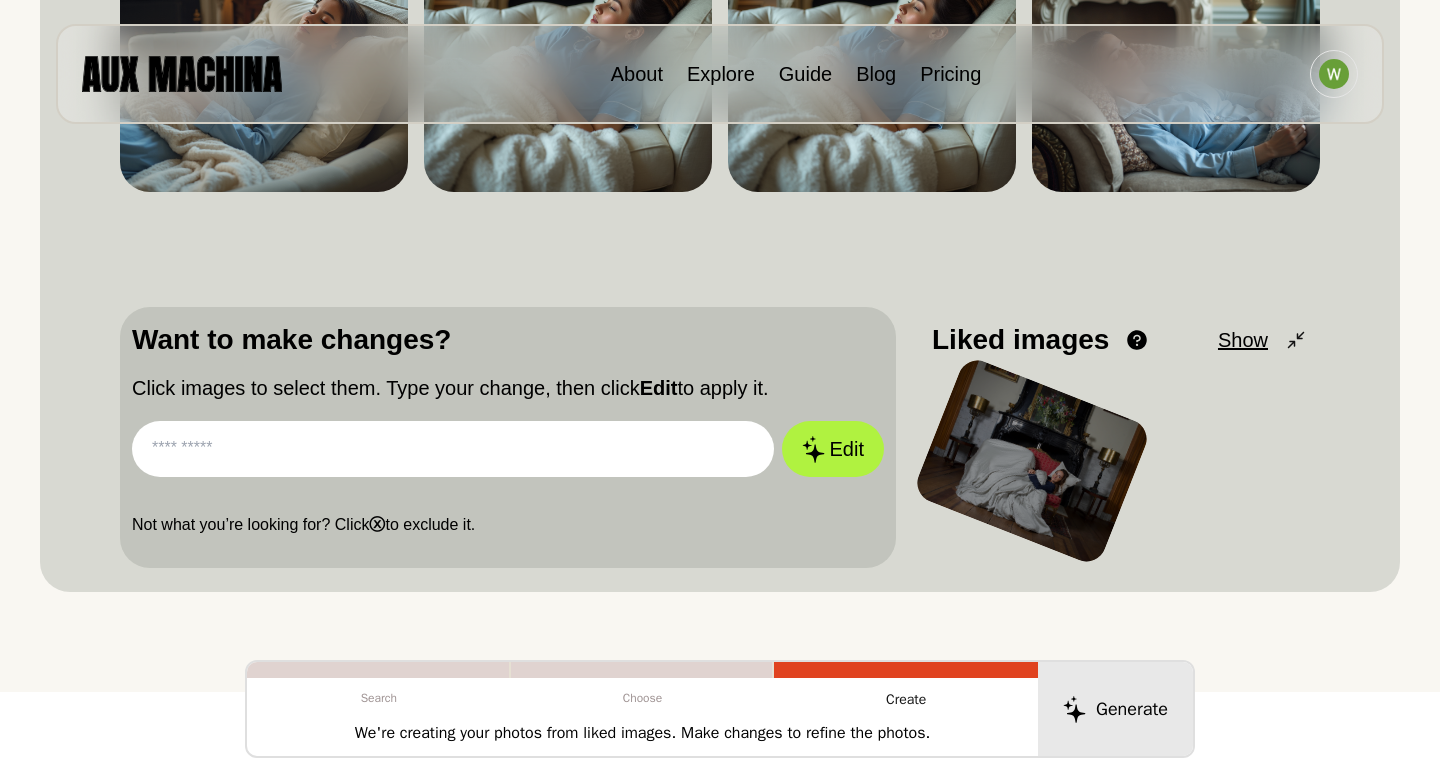 scroll, scrollTop: 421, scrollLeft: 0, axis: vertical 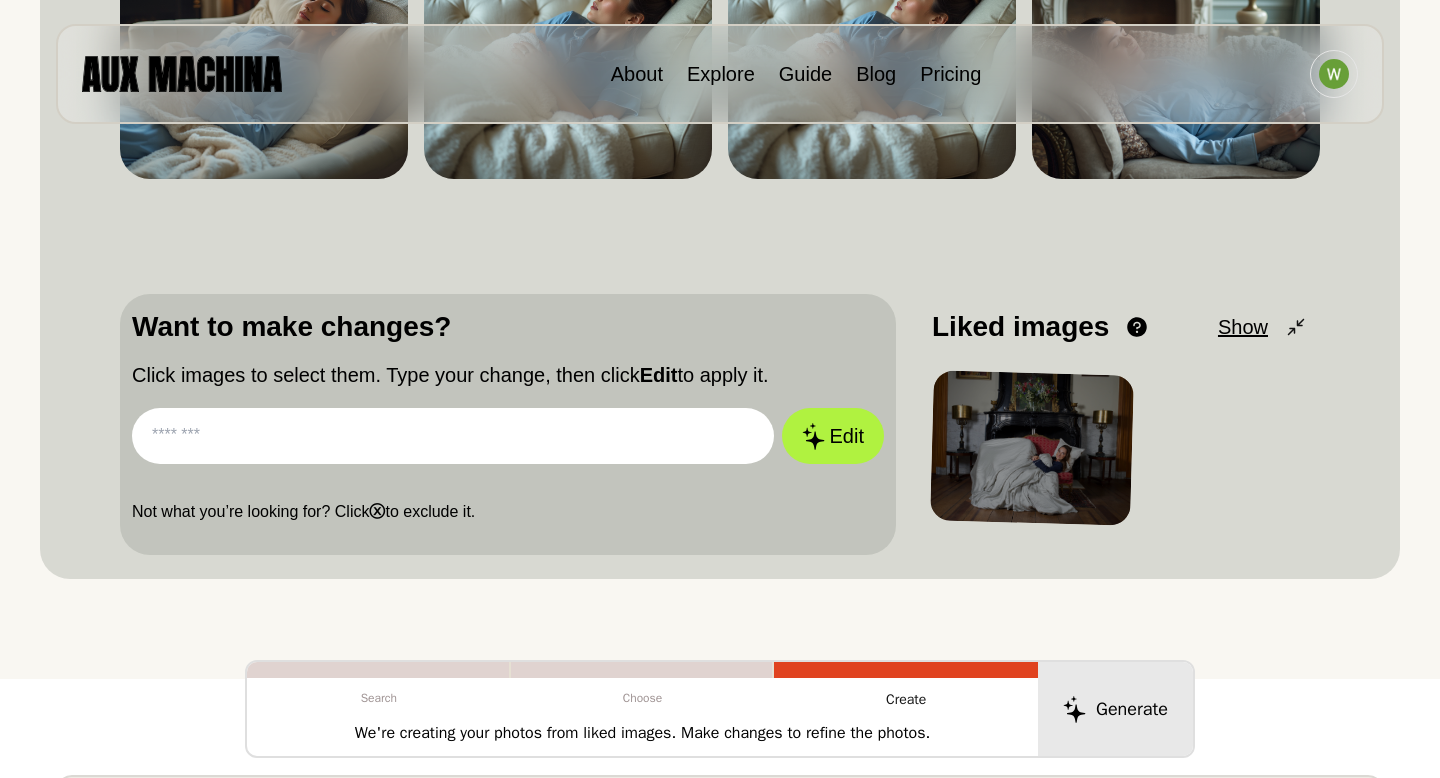 click at bounding box center [453, 436] 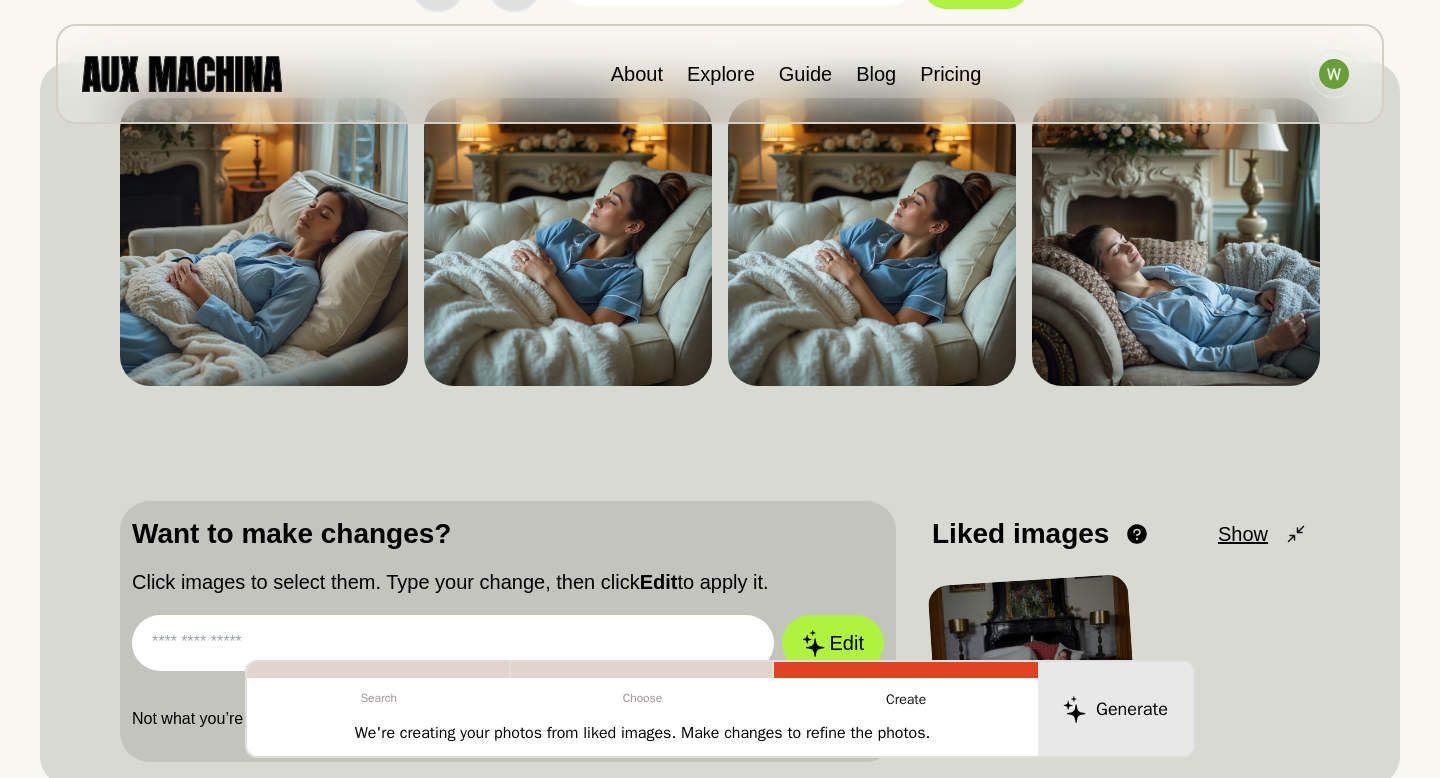 scroll, scrollTop: 220, scrollLeft: 0, axis: vertical 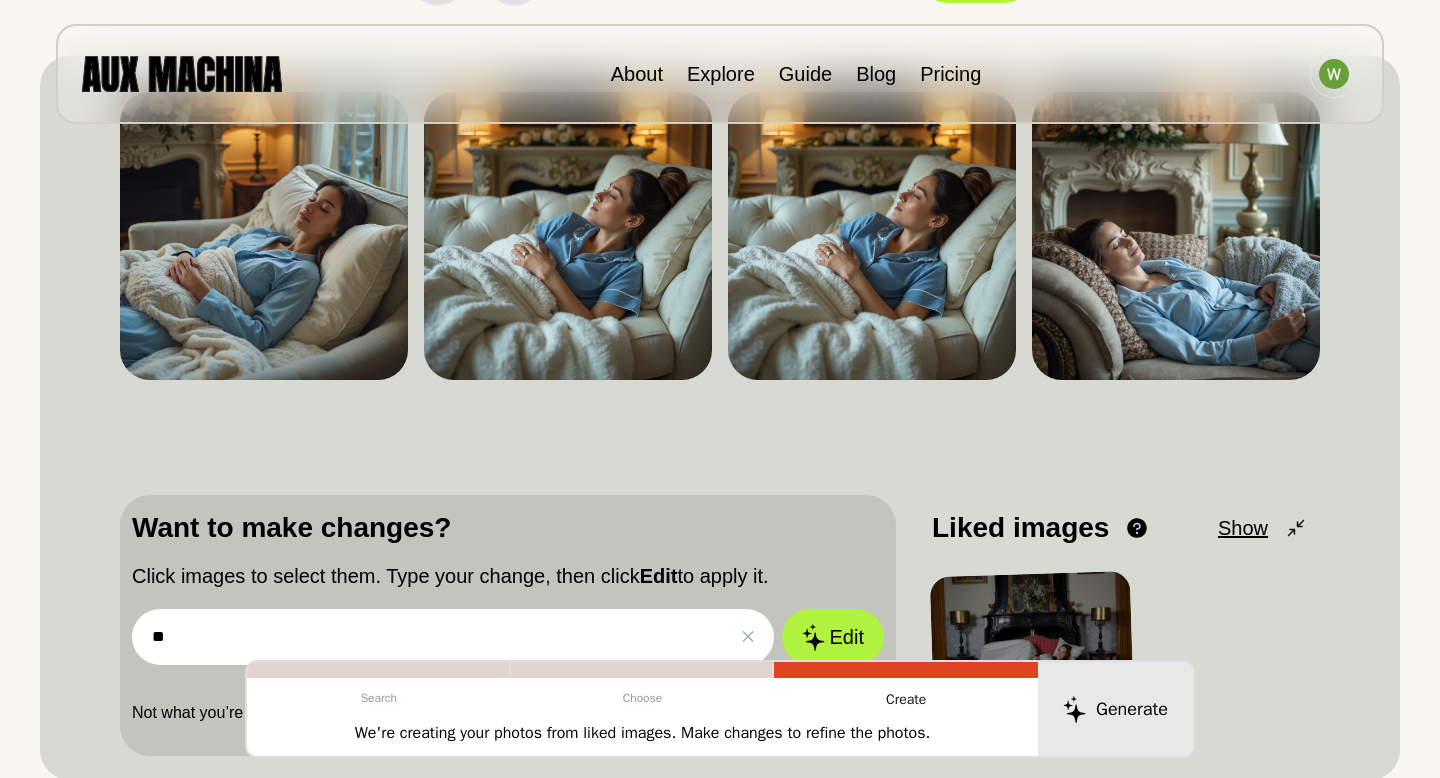type on "*" 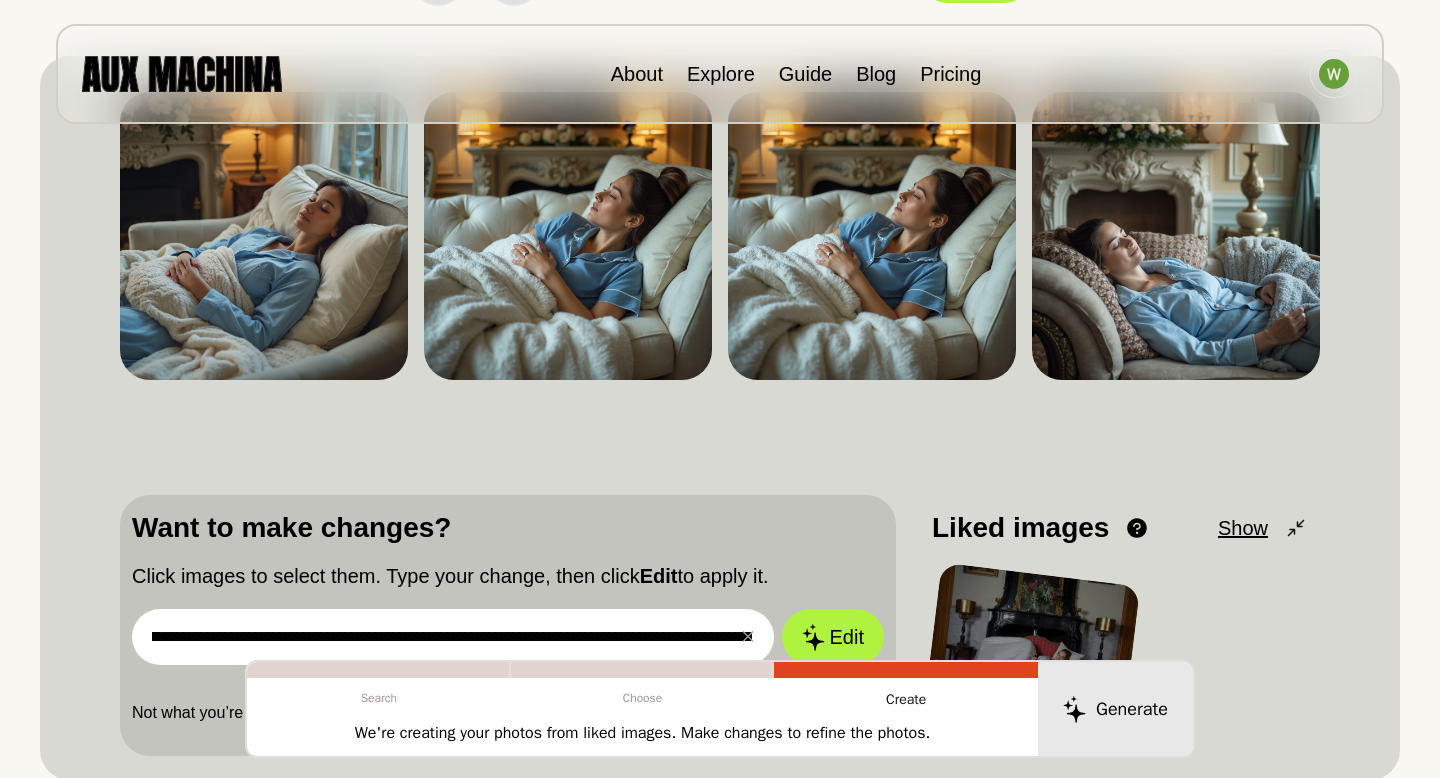 scroll, scrollTop: 0, scrollLeft: 119, axis: horizontal 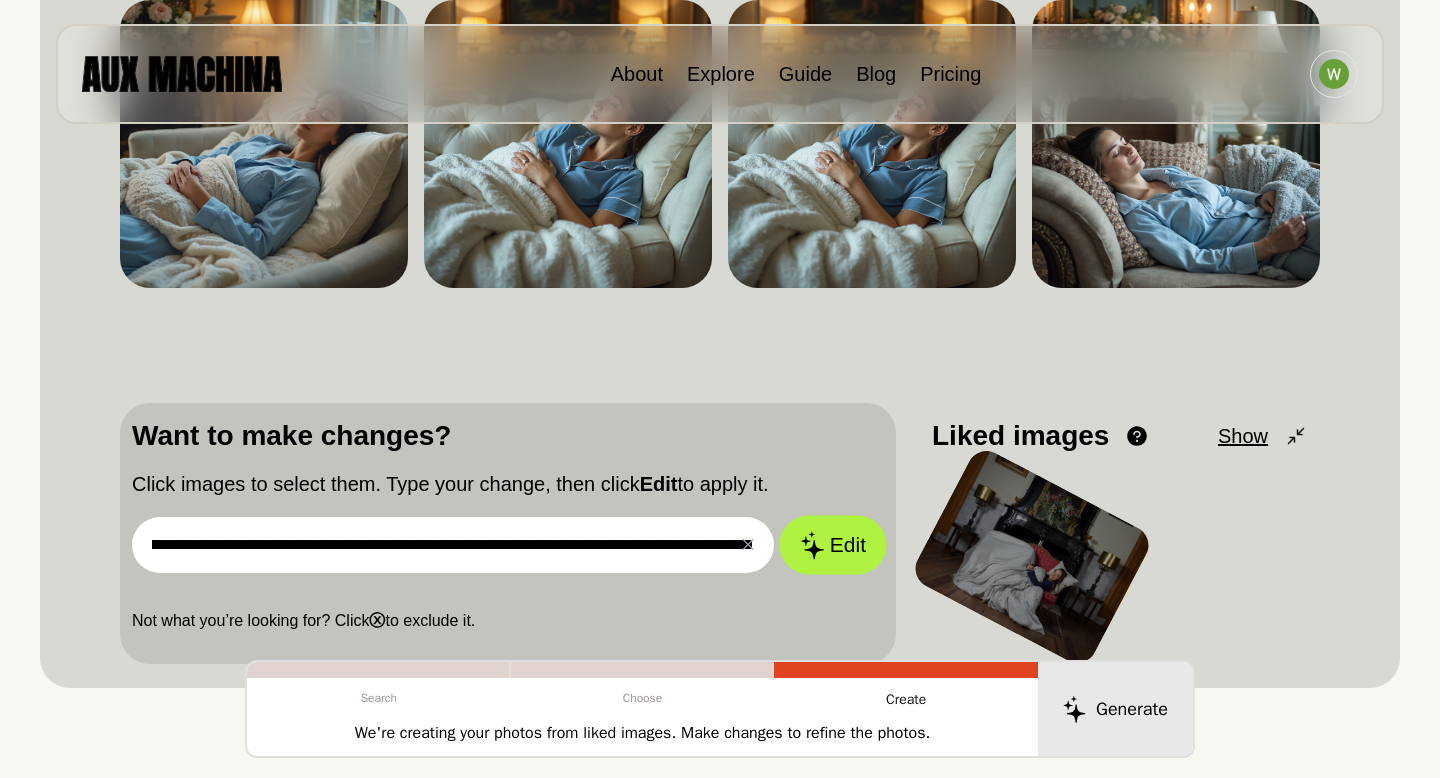 click 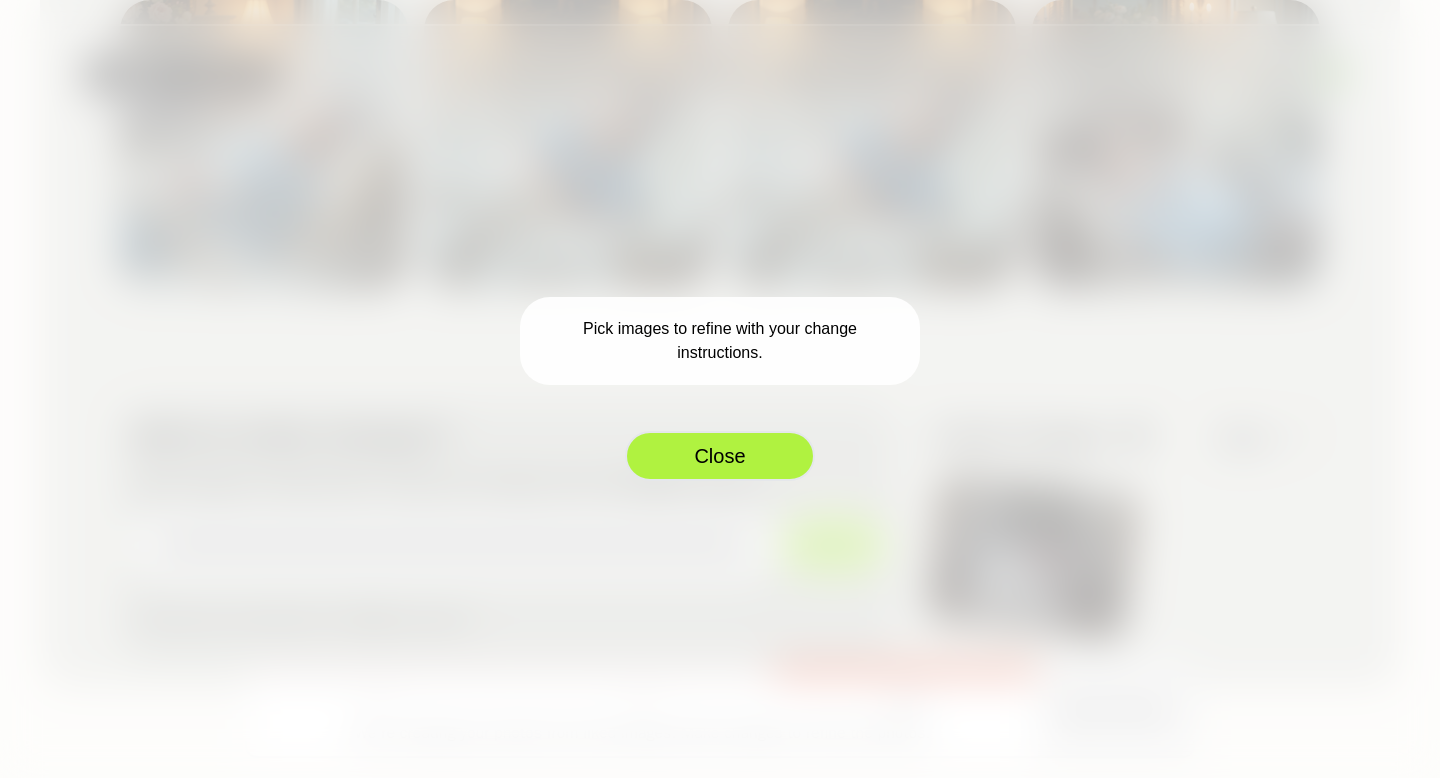 click on "Close" at bounding box center (720, 456) 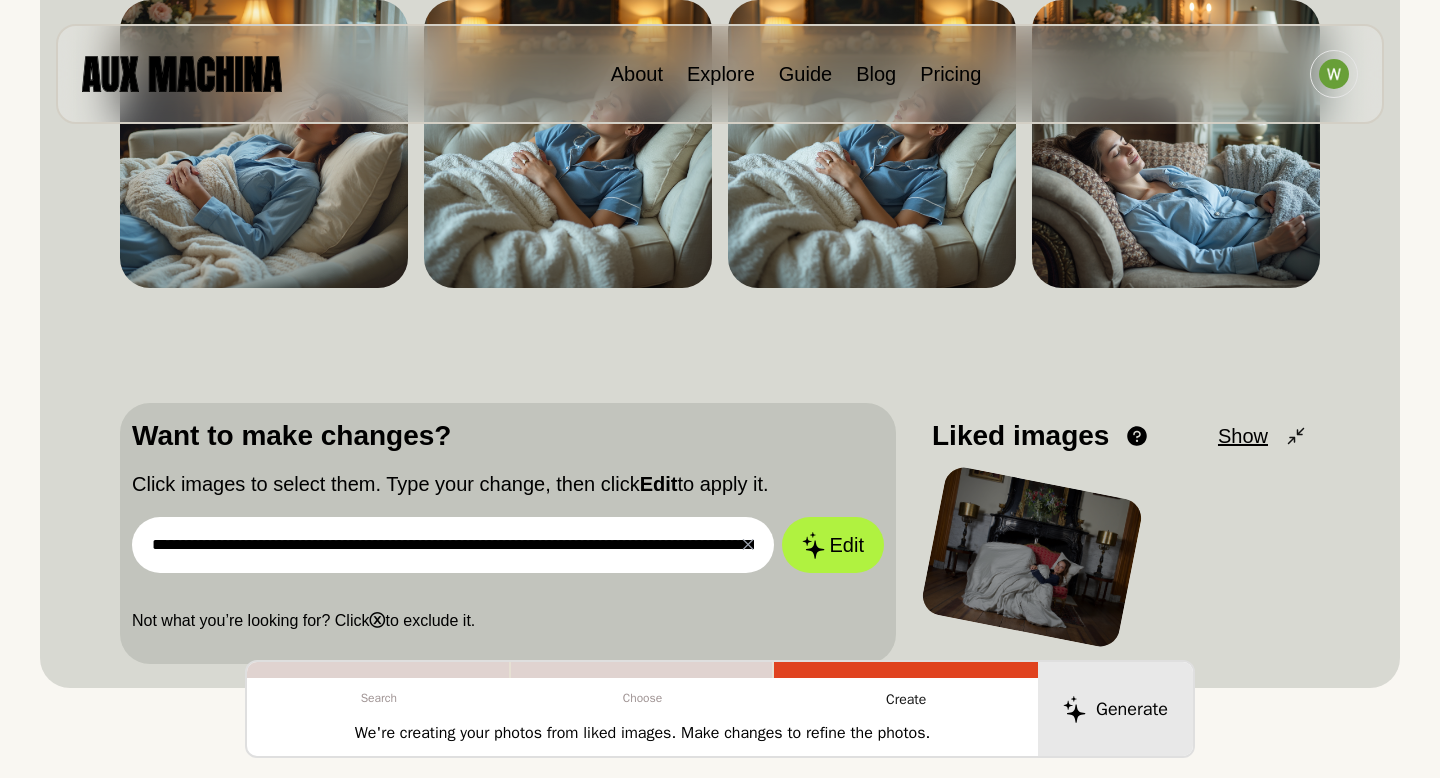 click at bounding box center [1031, 557] 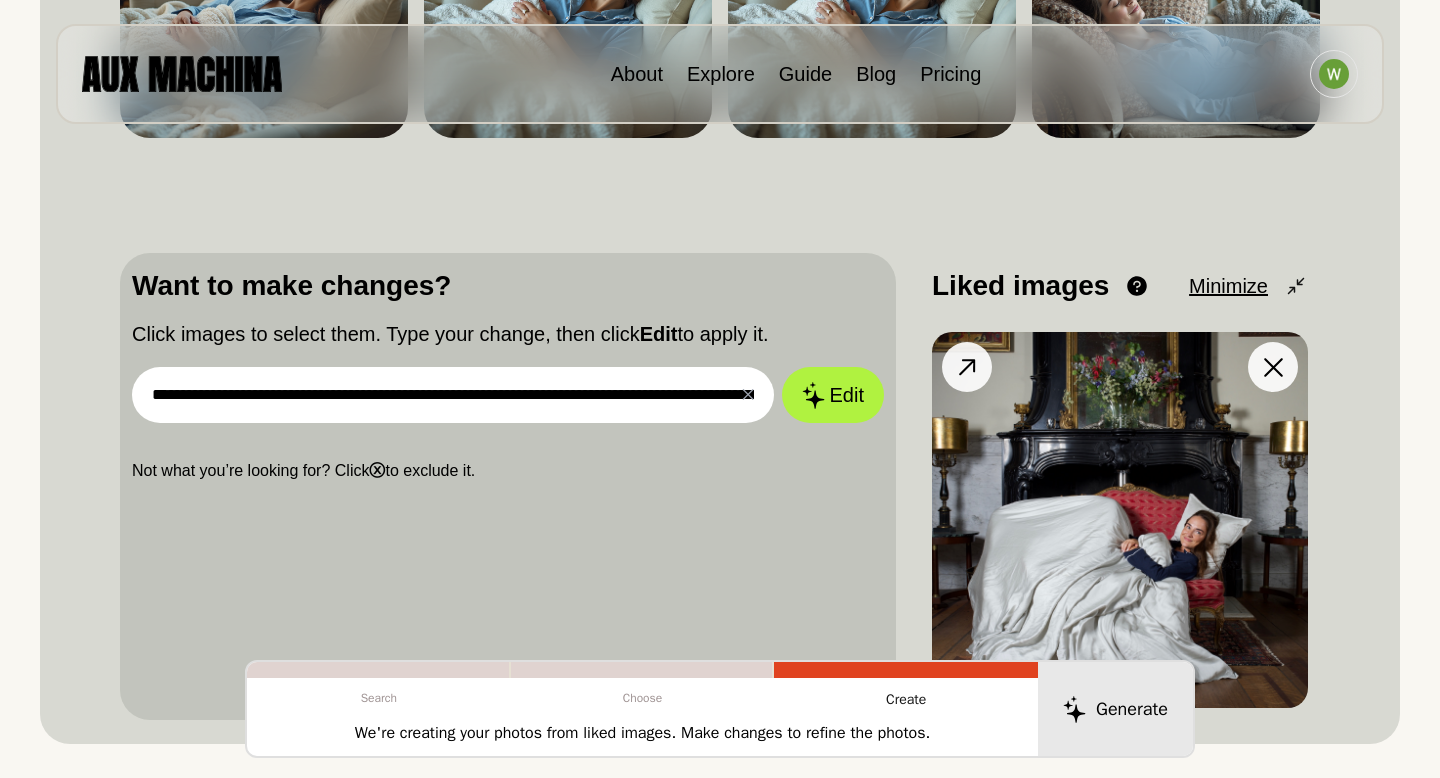 scroll, scrollTop: 470, scrollLeft: 0, axis: vertical 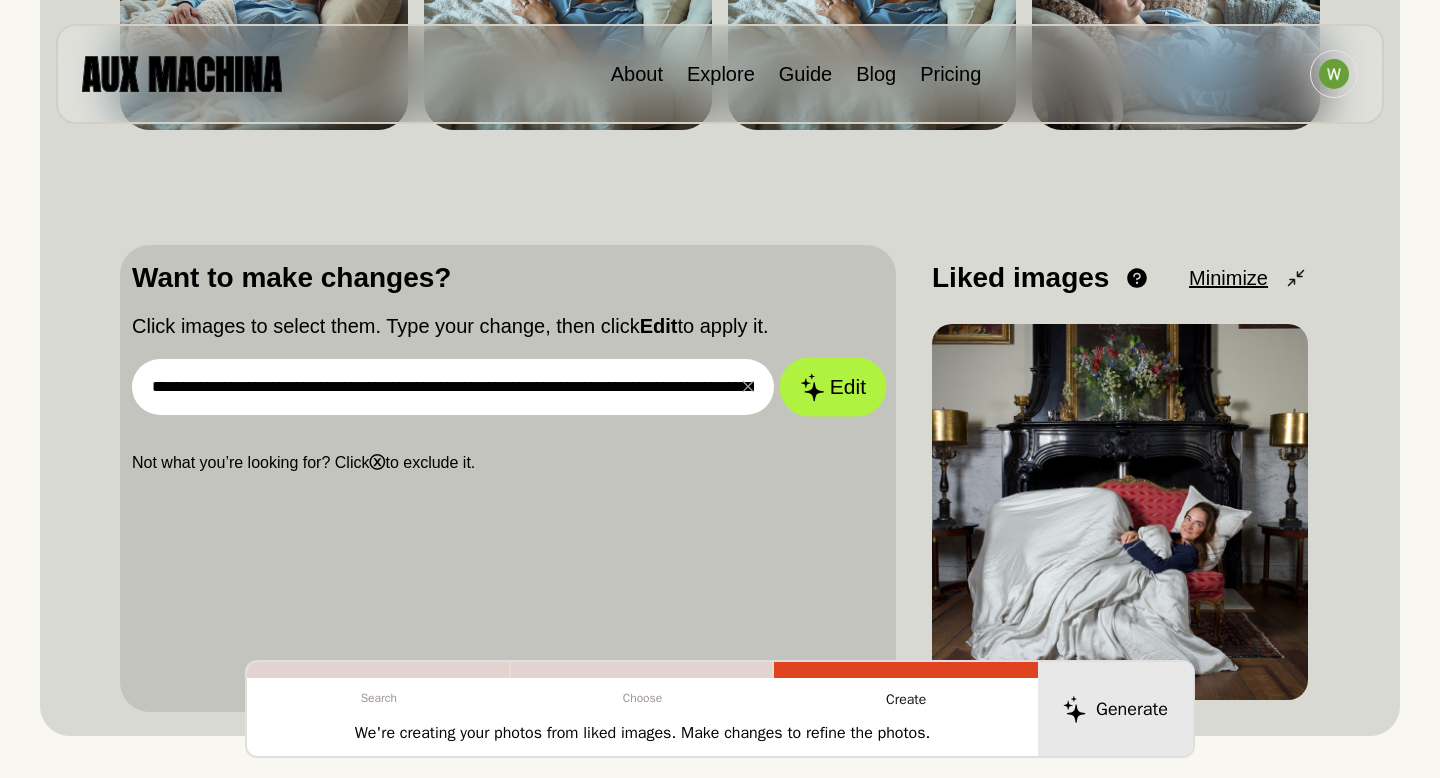 click on "Edit" at bounding box center (833, 387) 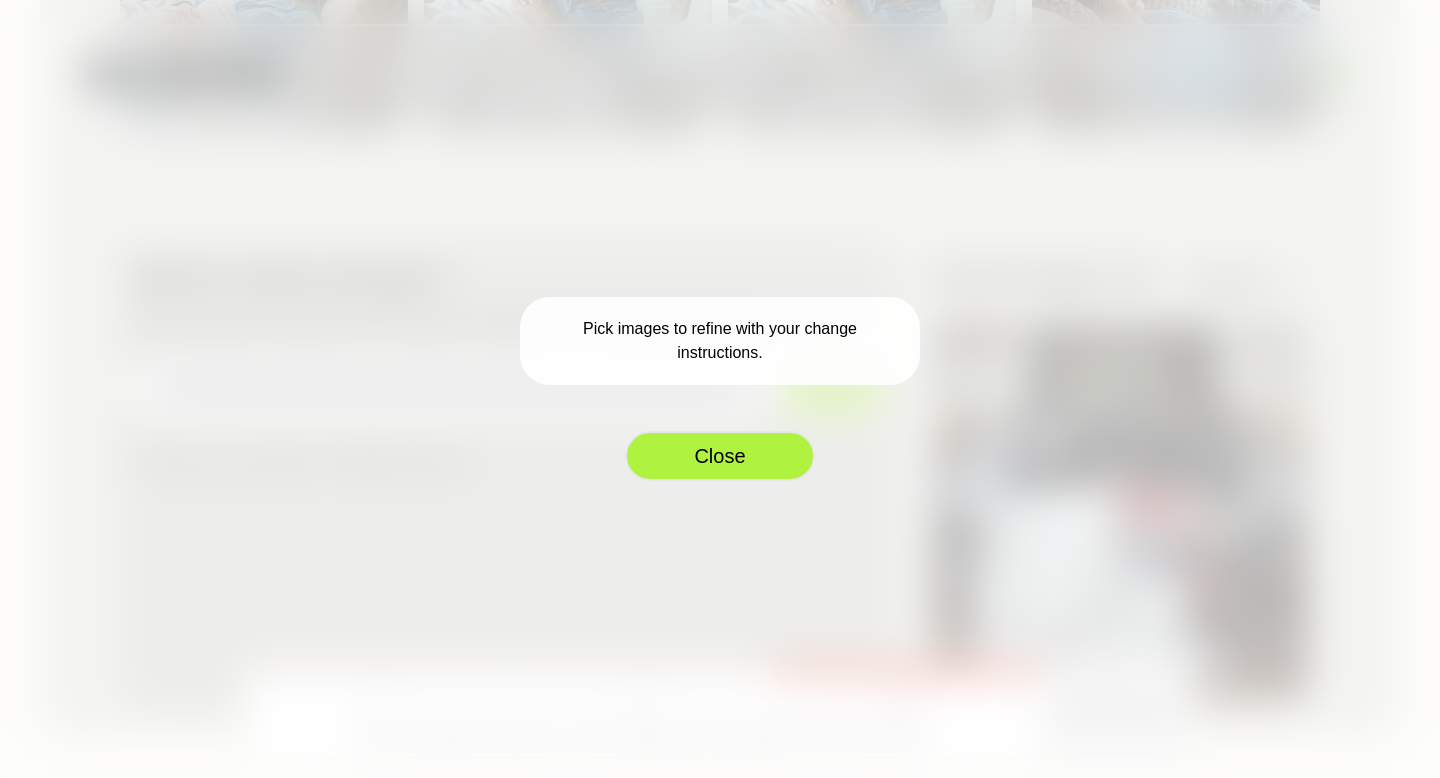 click on "Close" at bounding box center (720, 456) 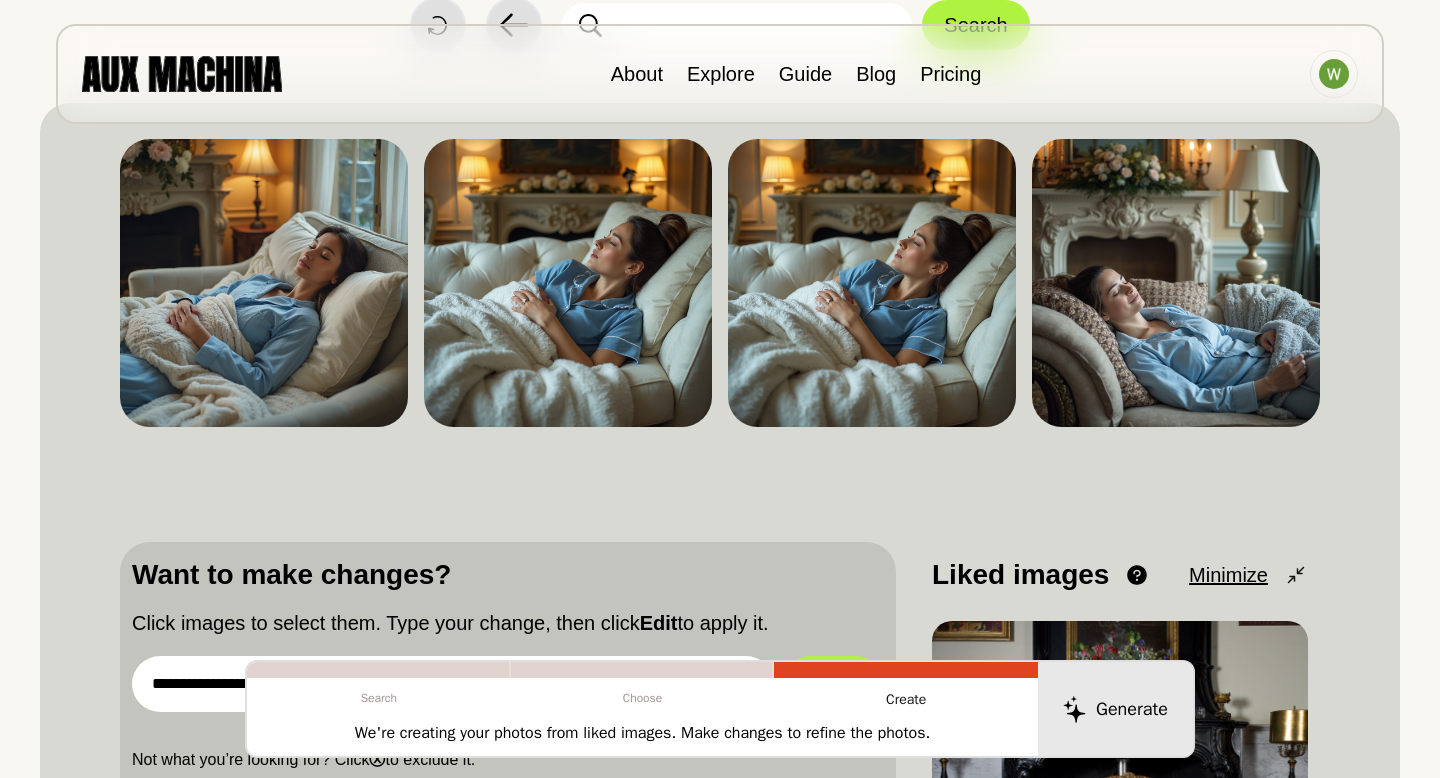 scroll, scrollTop: 172, scrollLeft: 0, axis: vertical 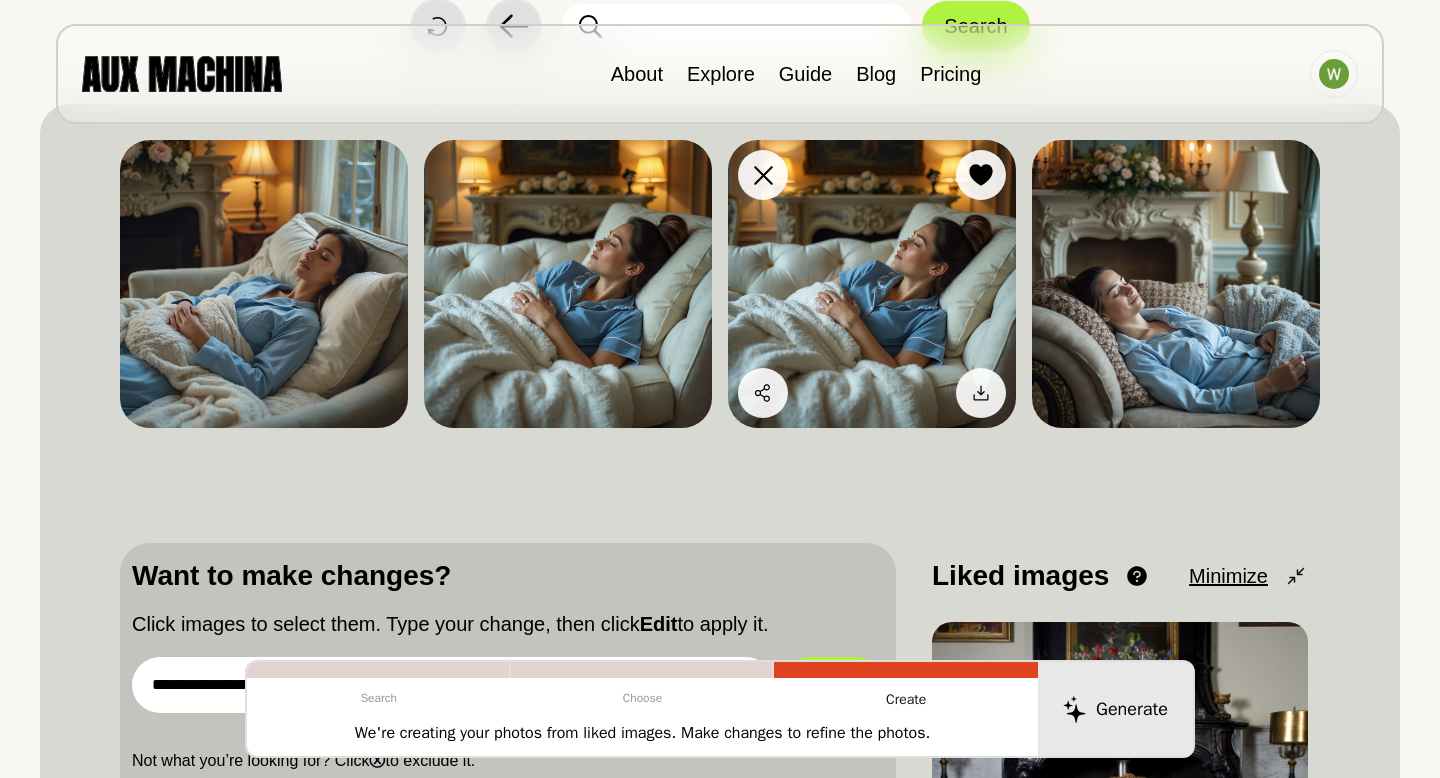click at bounding box center (872, 284) 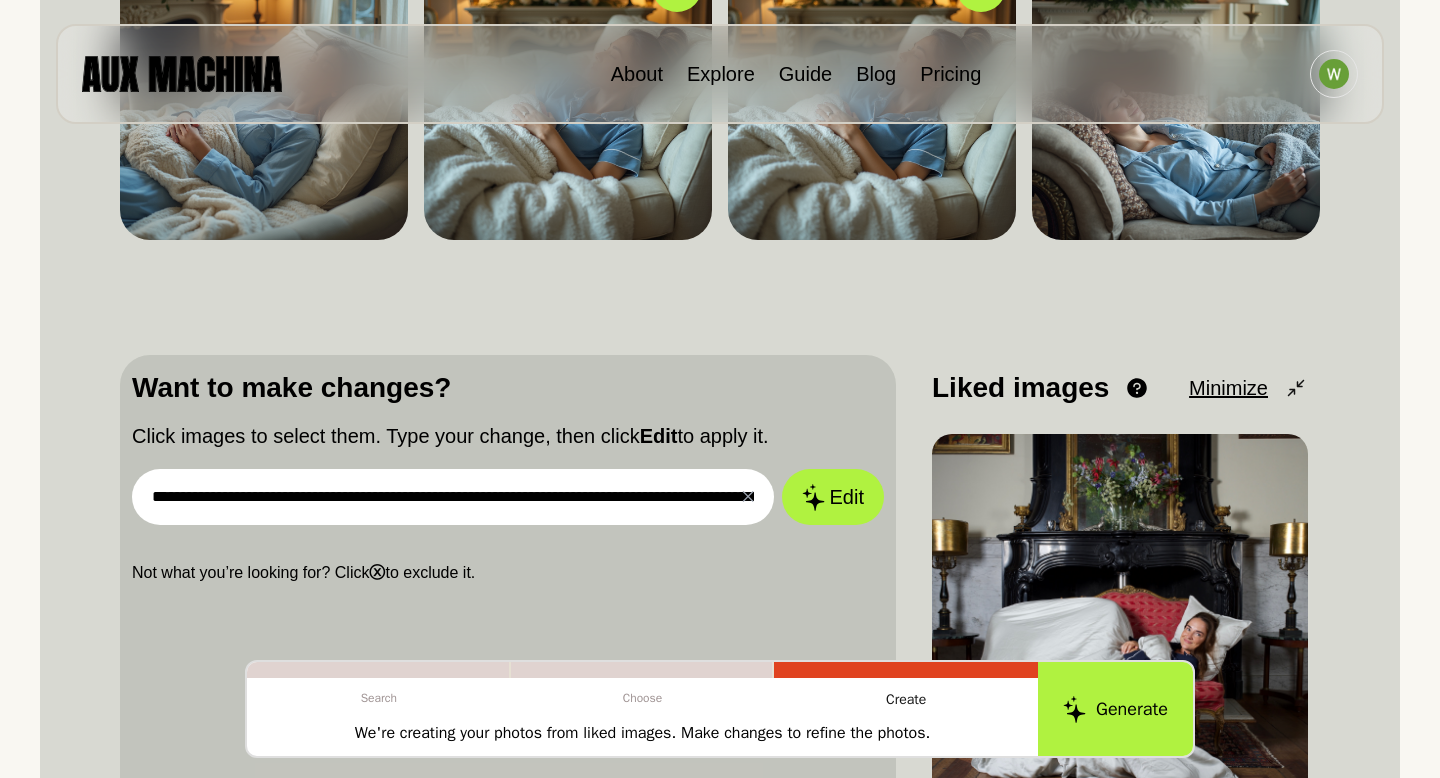 scroll, scrollTop: 365, scrollLeft: 0, axis: vertical 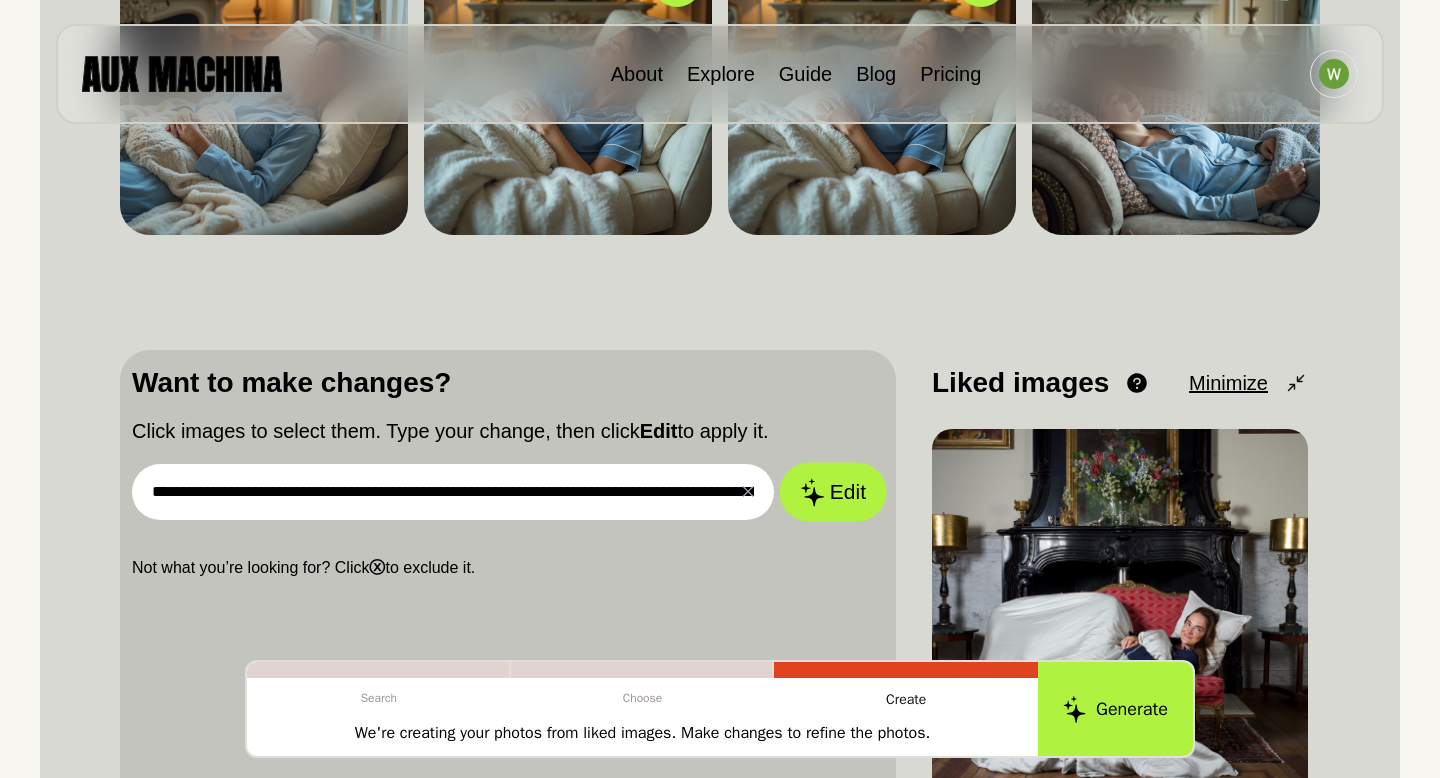 click on "Edit" at bounding box center (833, 492) 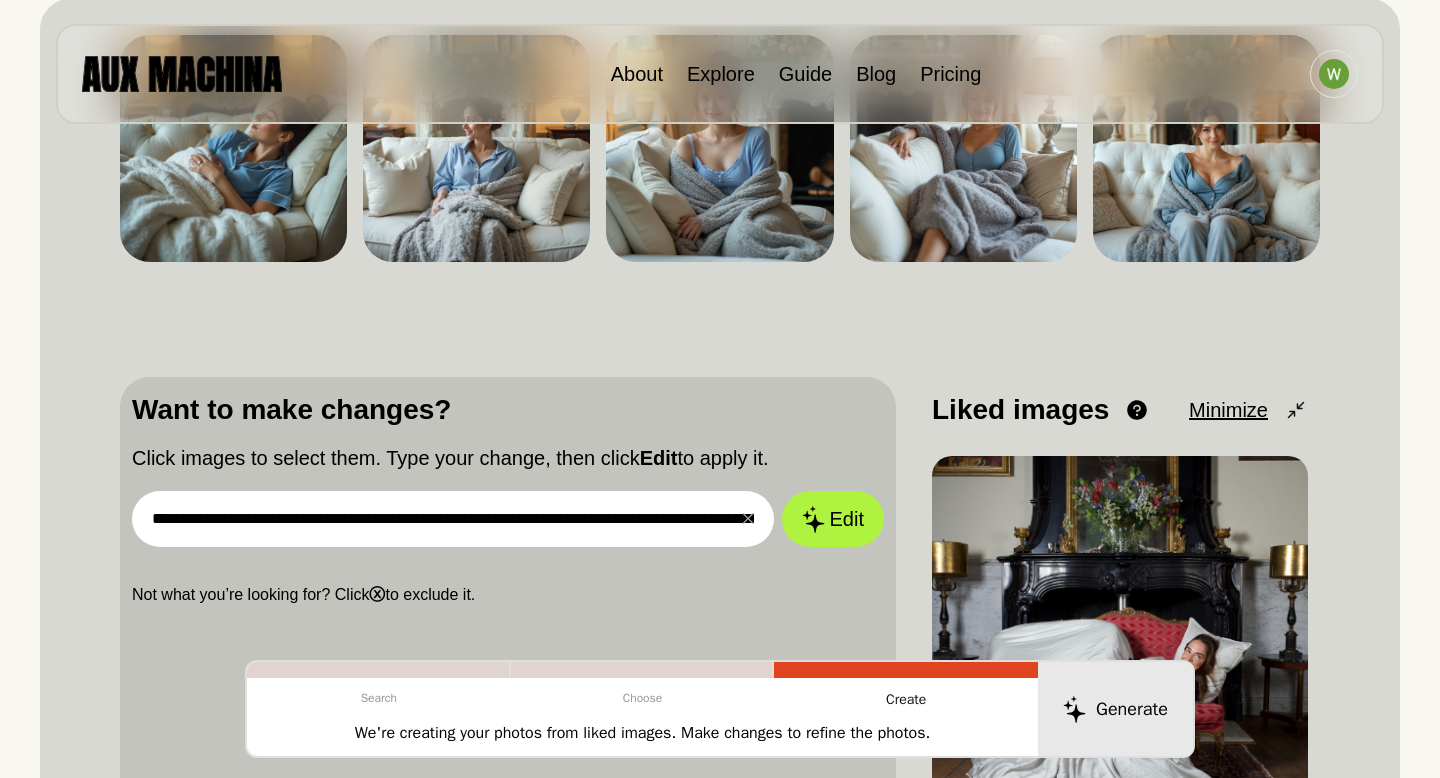 scroll, scrollTop: 281, scrollLeft: 0, axis: vertical 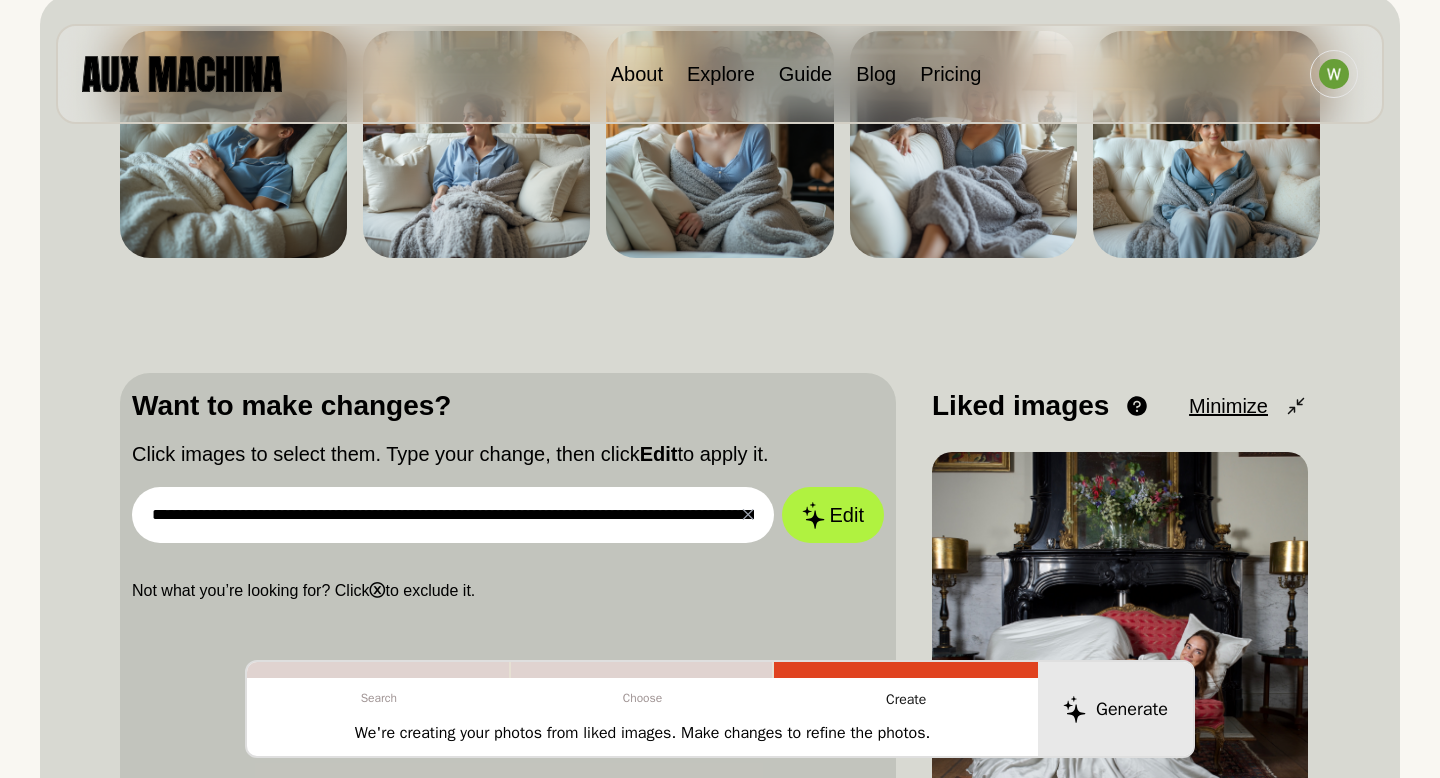 click on "**********" at bounding box center (453, 515) 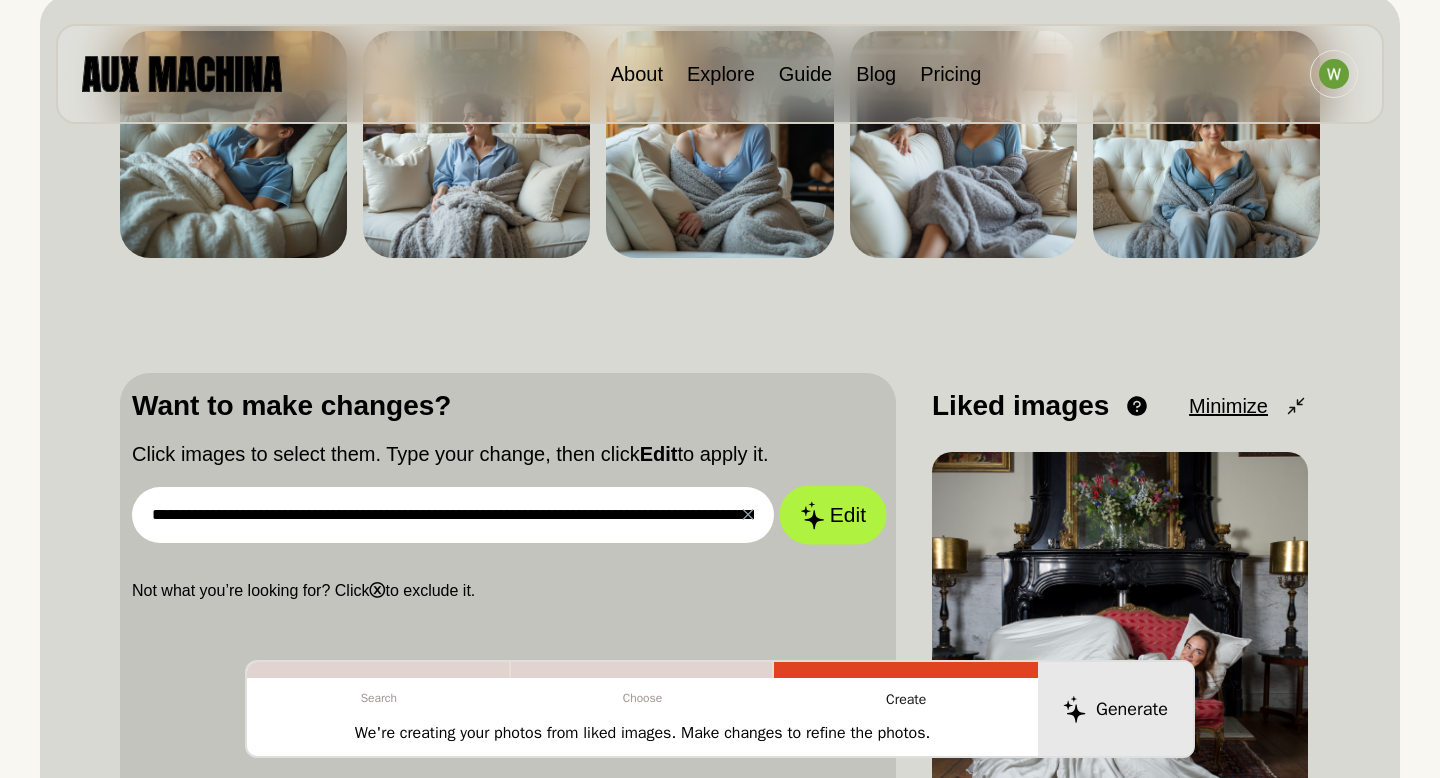 scroll, scrollTop: 0, scrollLeft: 120, axis: horizontal 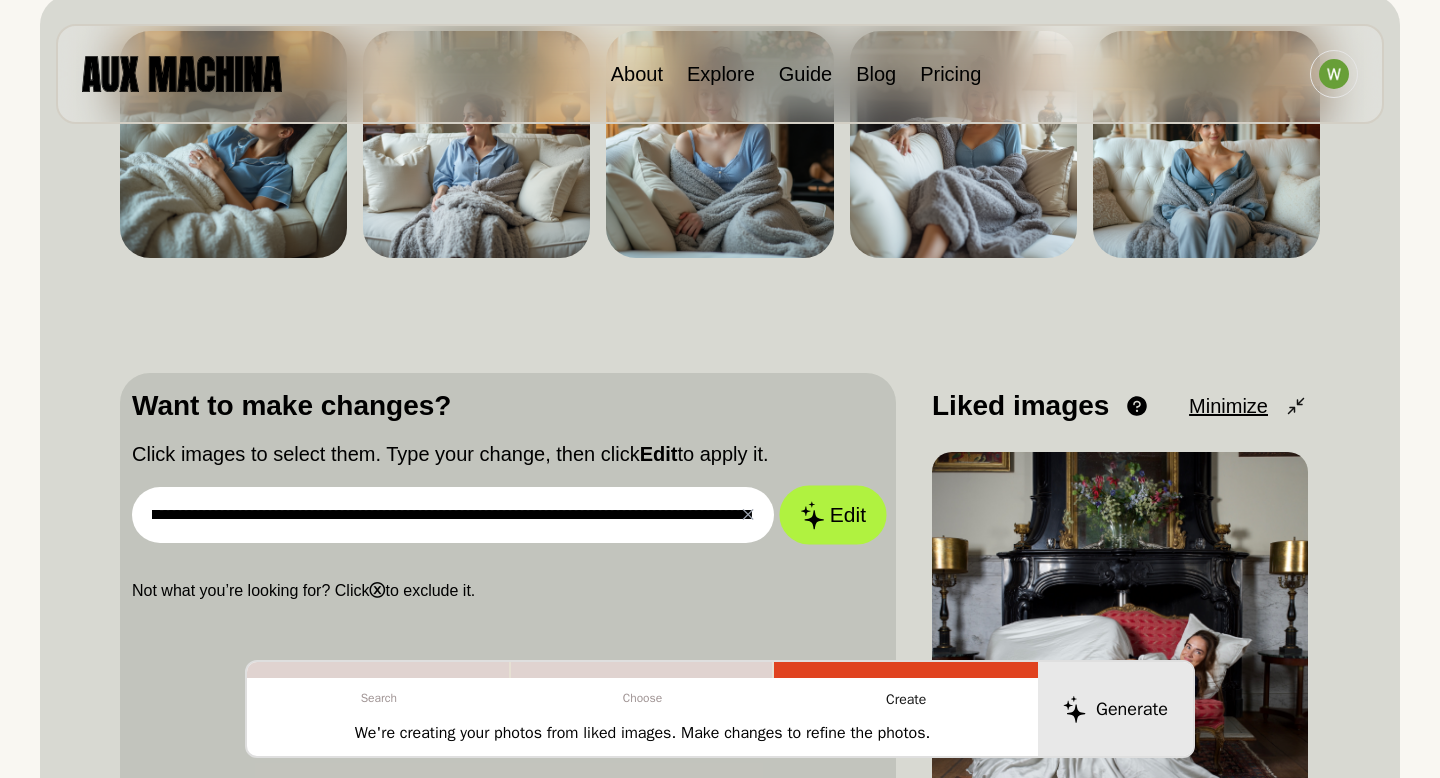drag, startPoint x: 569, startPoint y: 512, endPoint x: 823, endPoint y: 526, distance: 254.38553 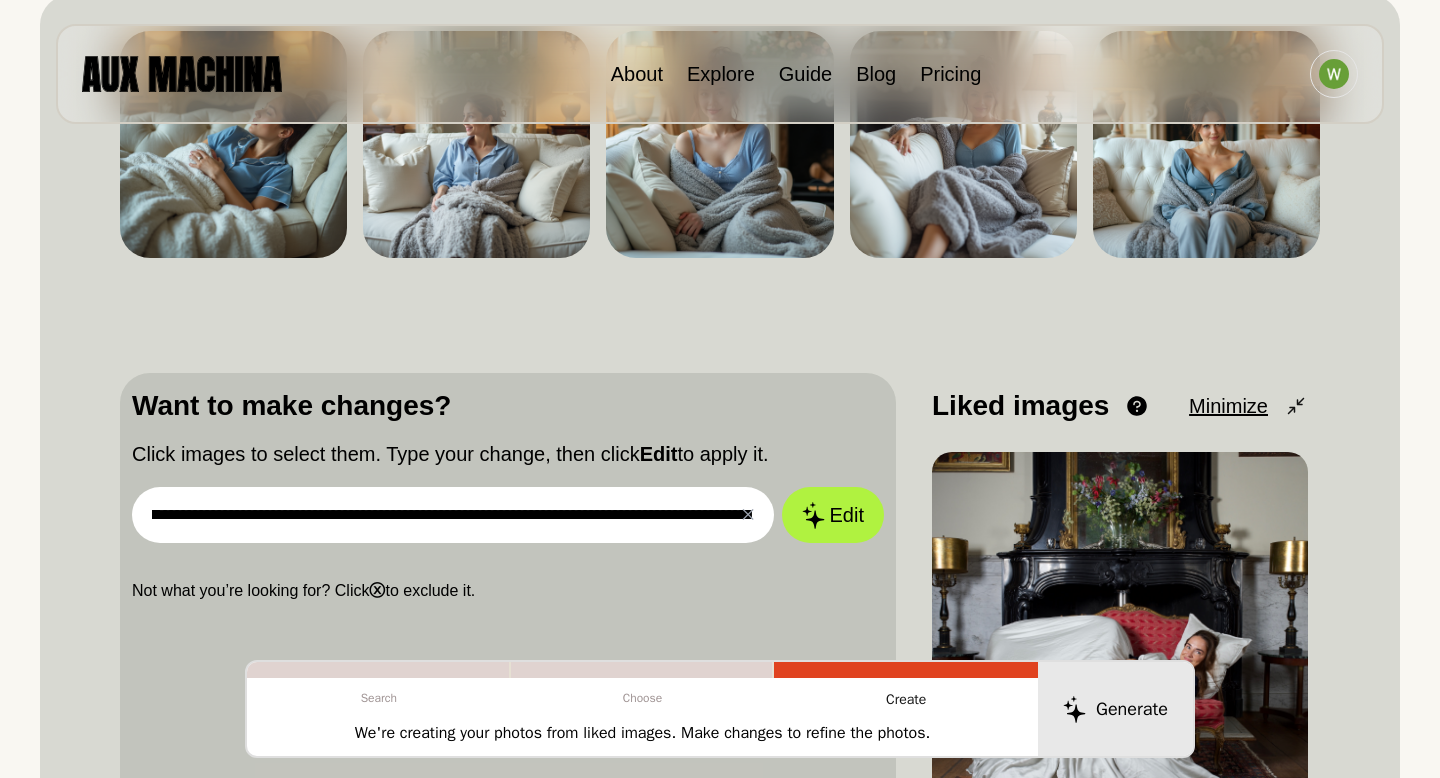 click on "**********" at bounding box center (453, 515) 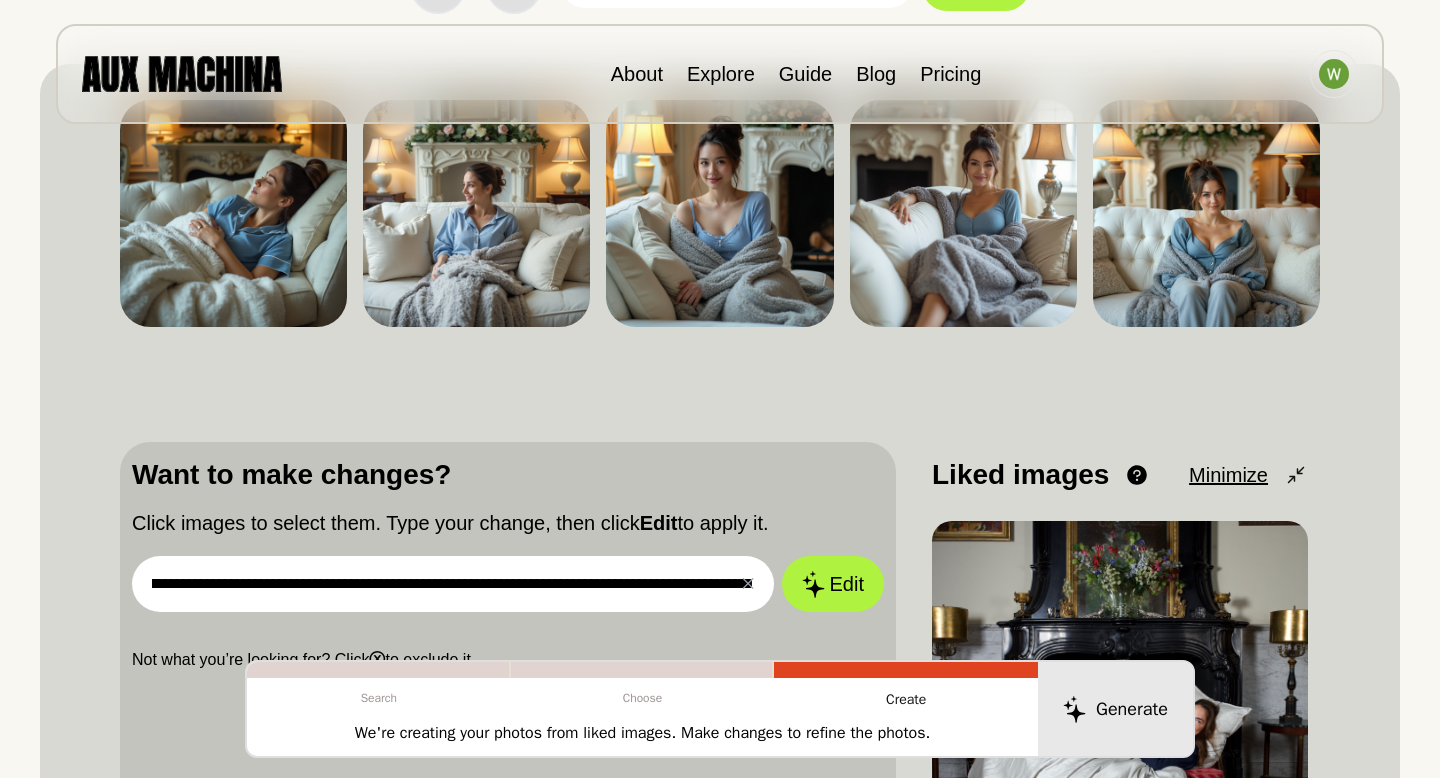 scroll, scrollTop: 215, scrollLeft: 0, axis: vertical 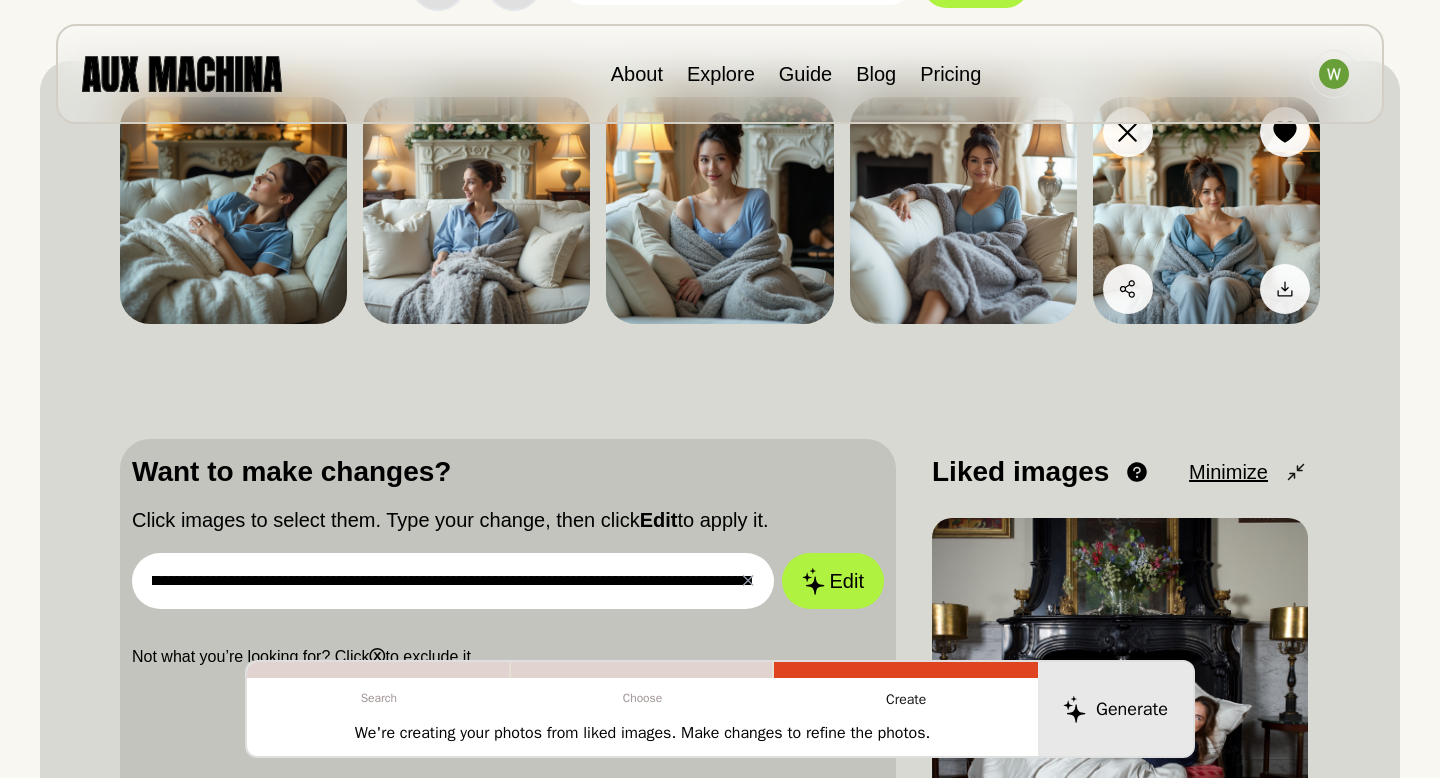 click at bounding box center (1206, 210) 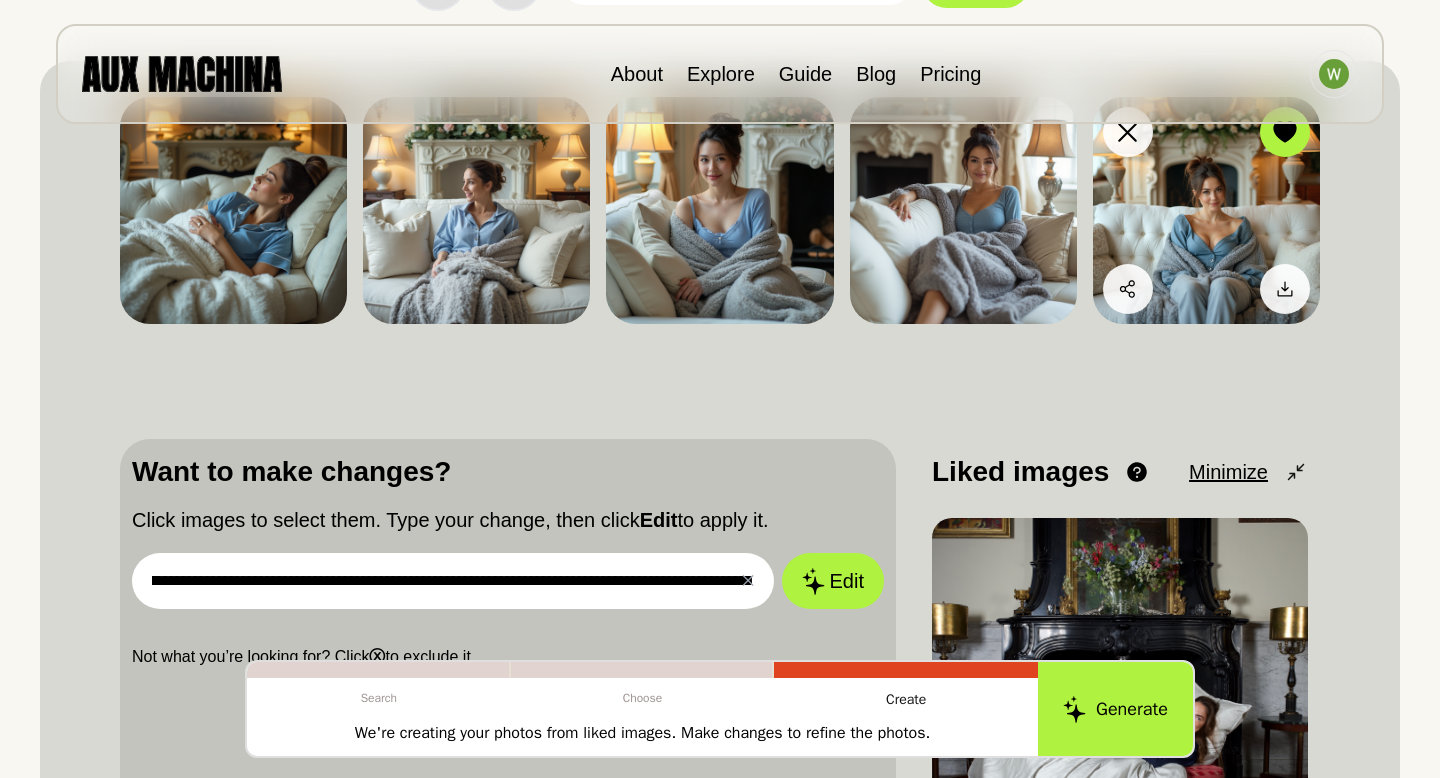 scroll, scrollTop: 0, scrollLeft: 0, axis: both 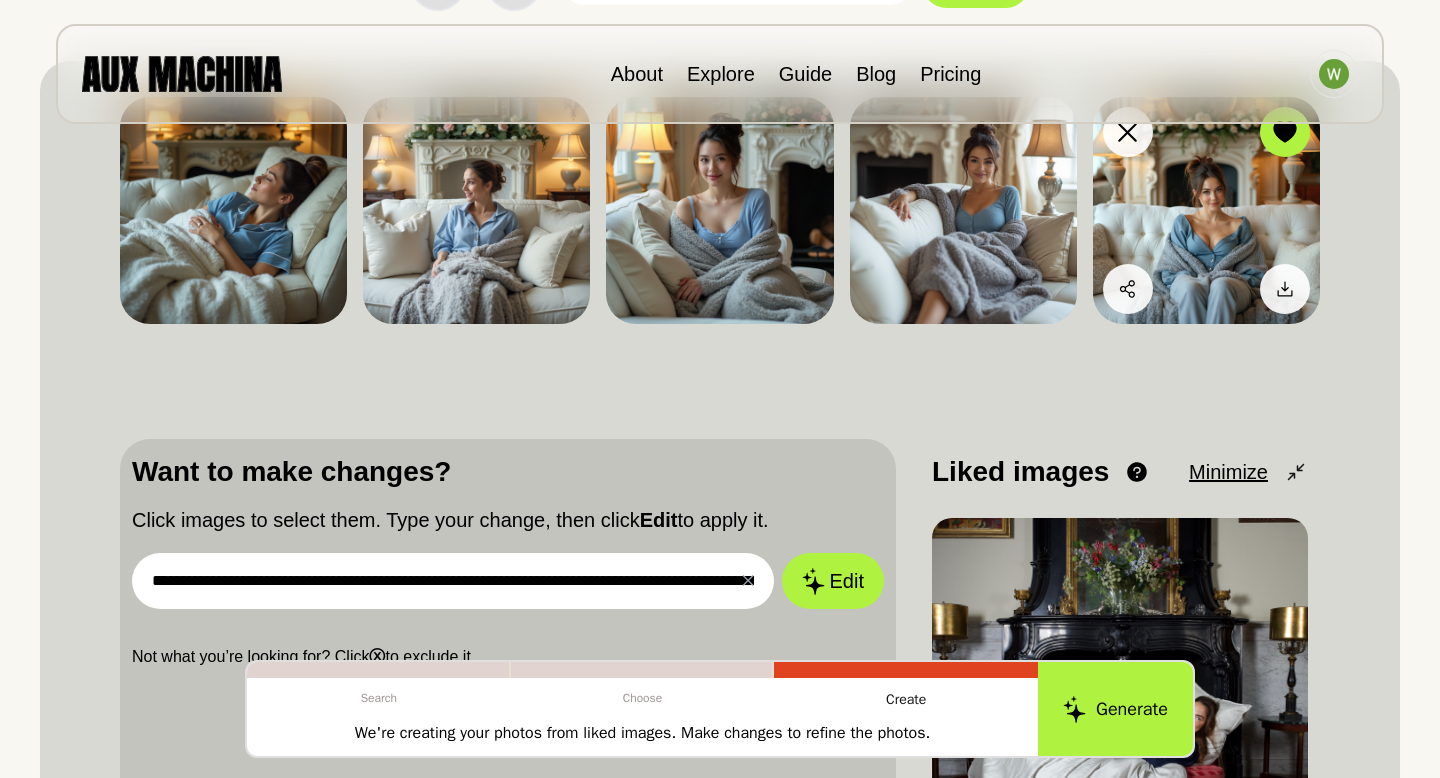 click at bounding box center [1206, 210] 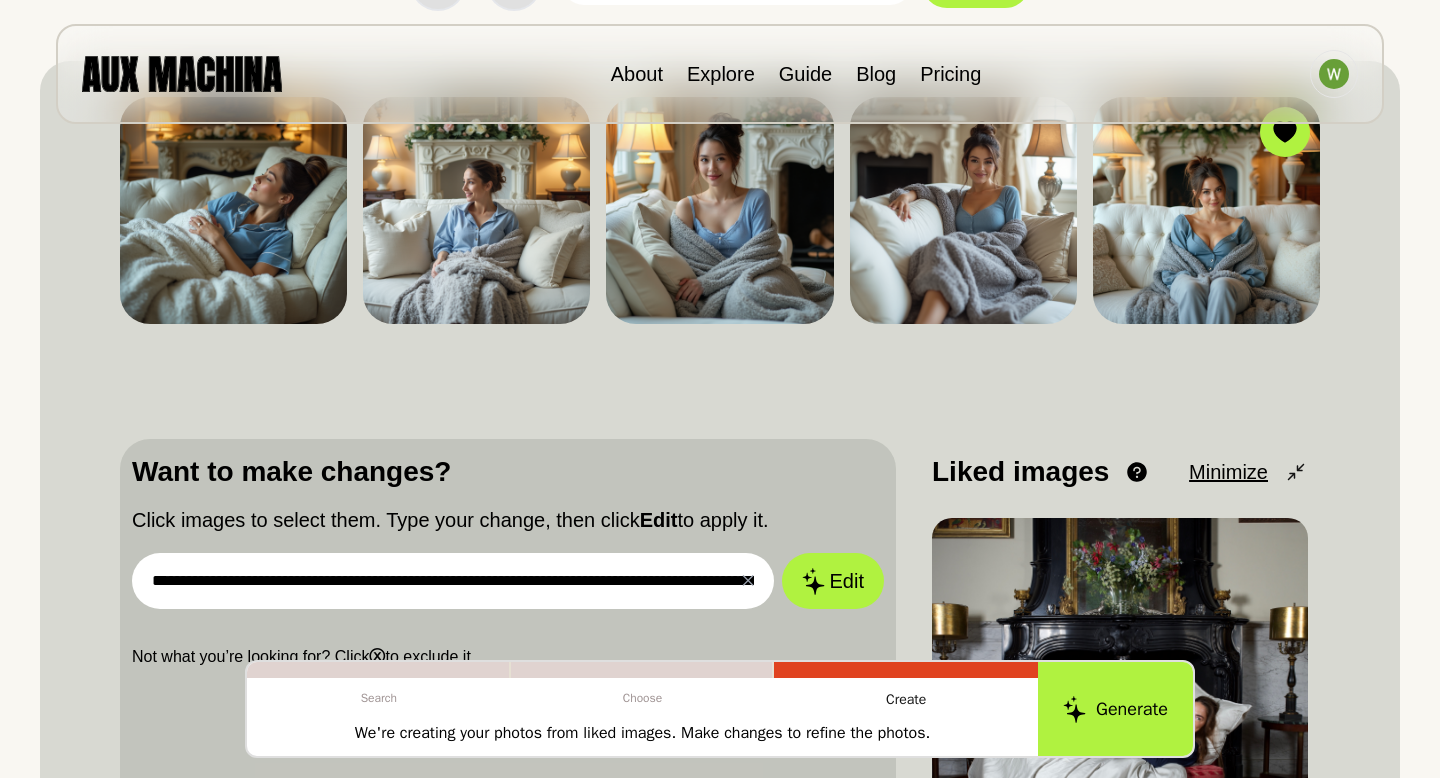 click on "**********" at bounding box center (453, 581) 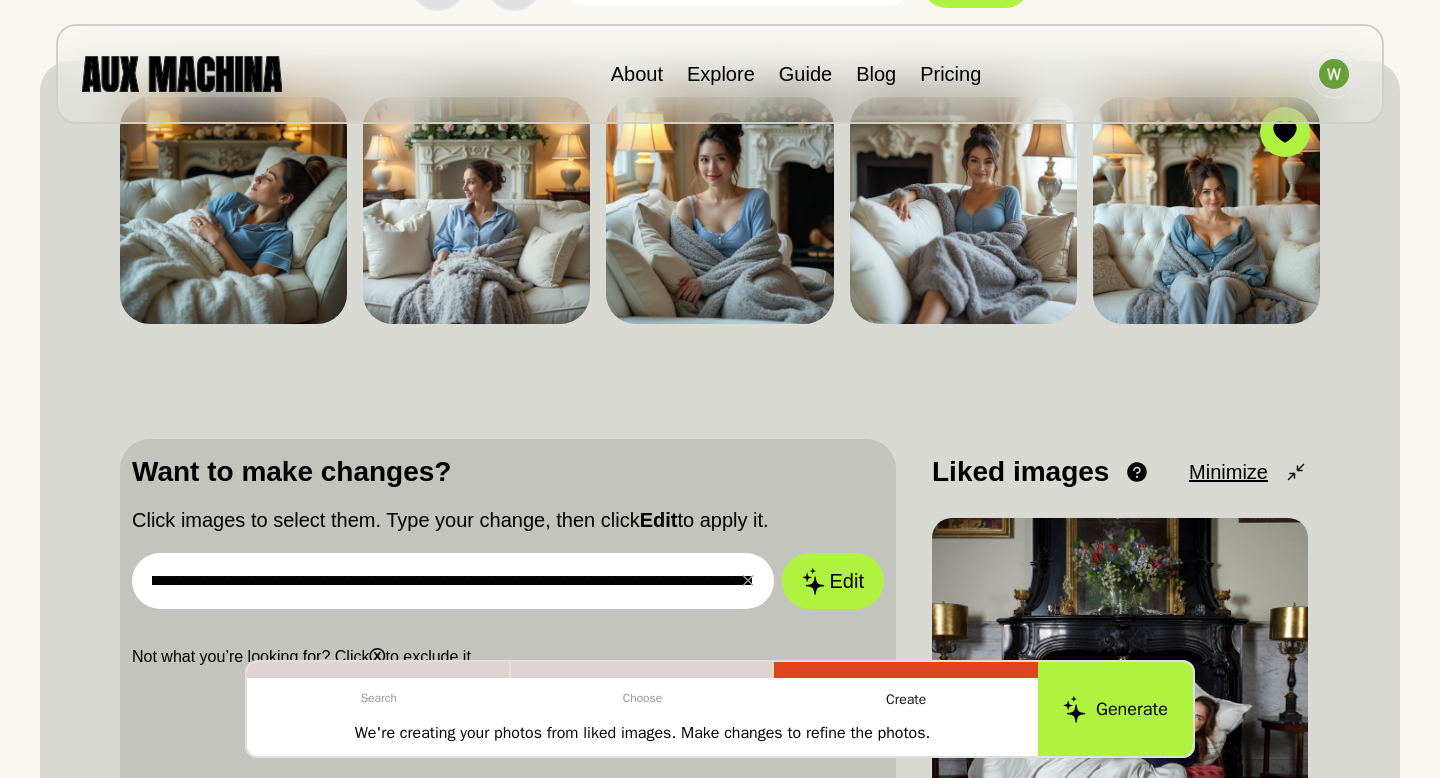 scroll, scrollTop: 0, scrollLeft: 1293, axis: horizontal 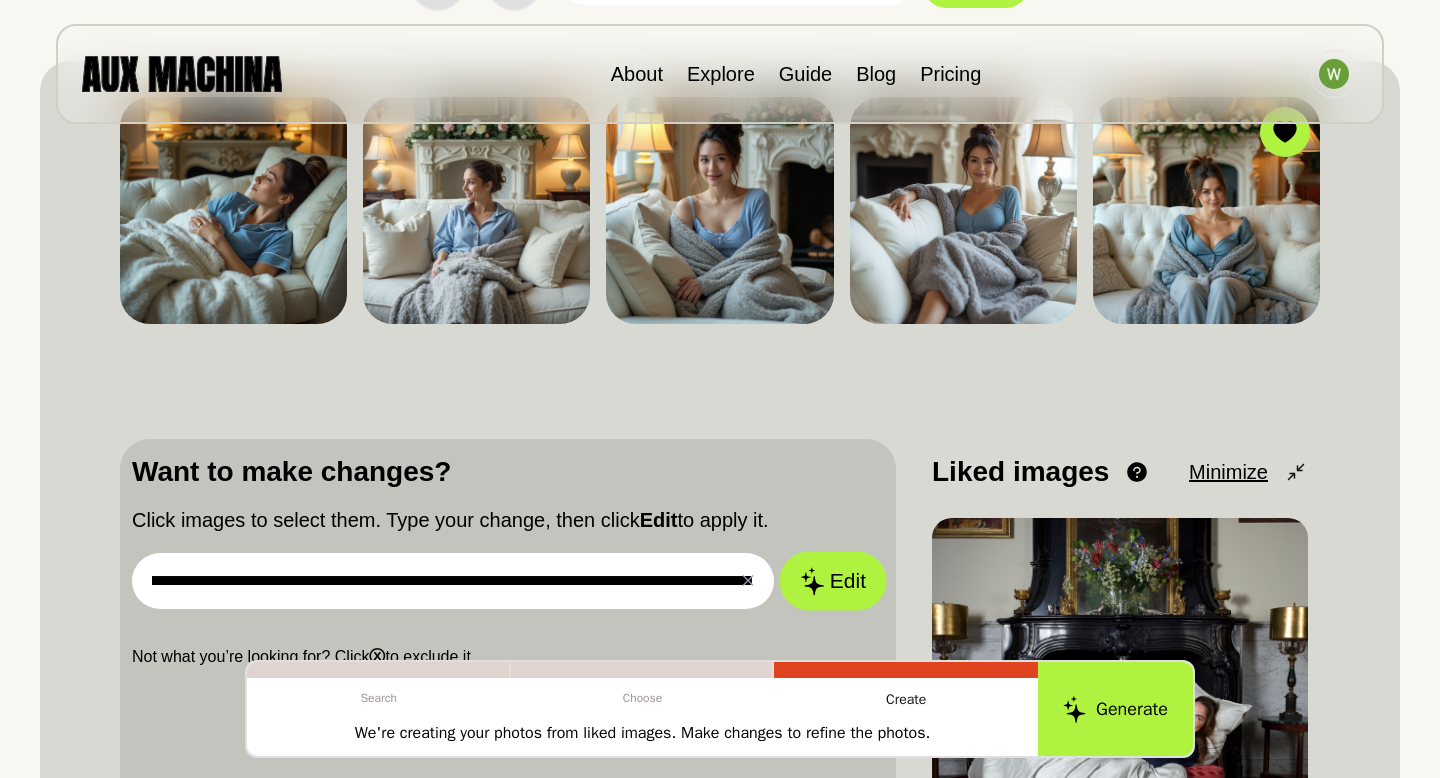click 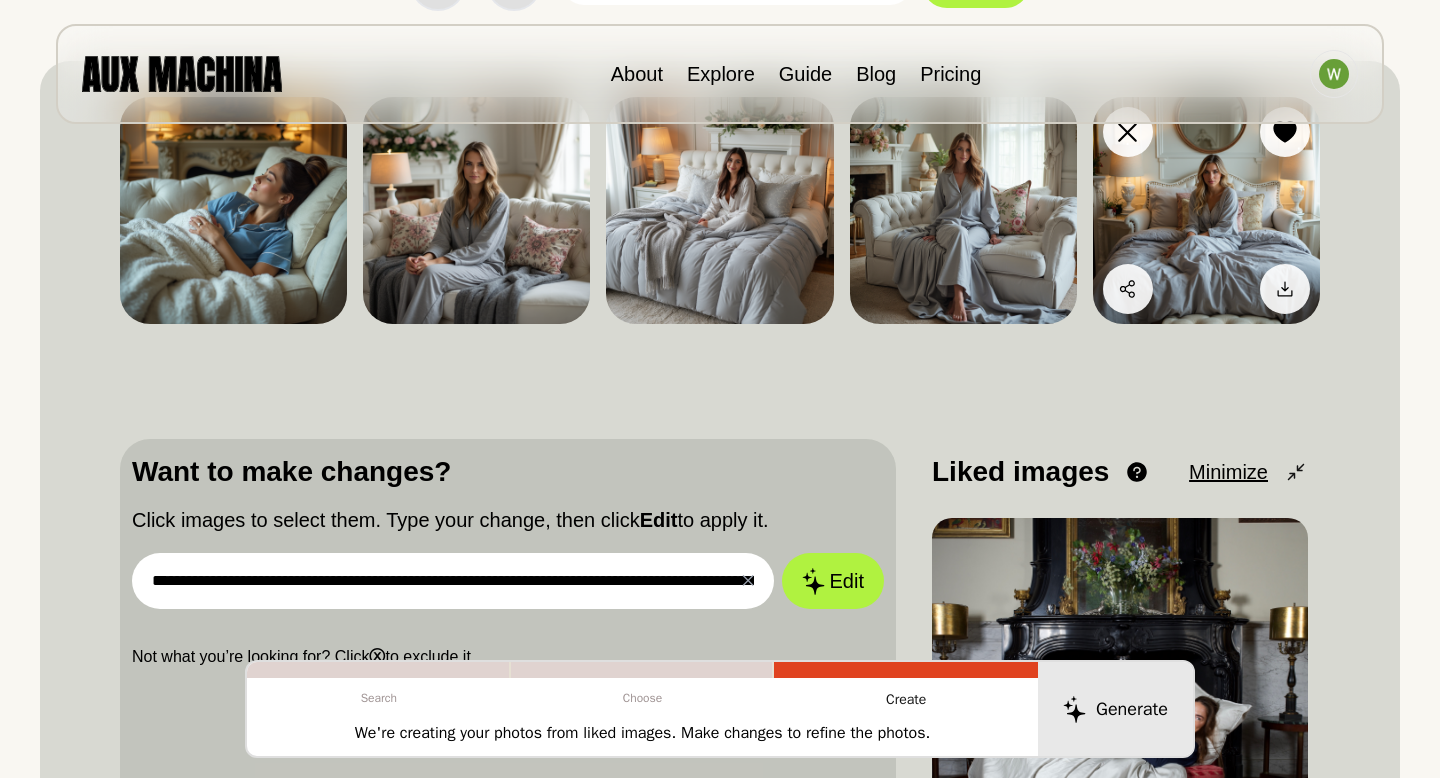 click at bounding box center (1206, 210) 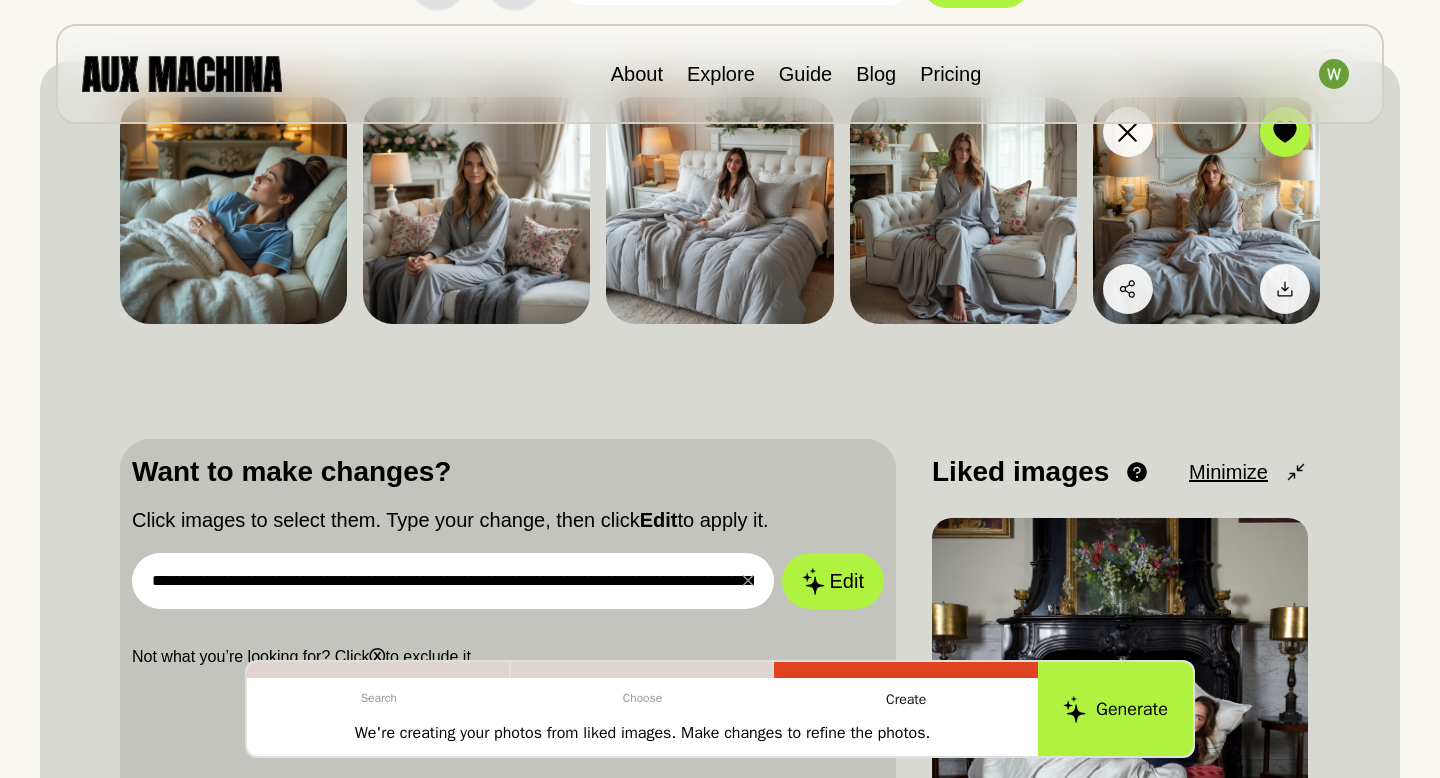 click at bounding box center [1206, 210] 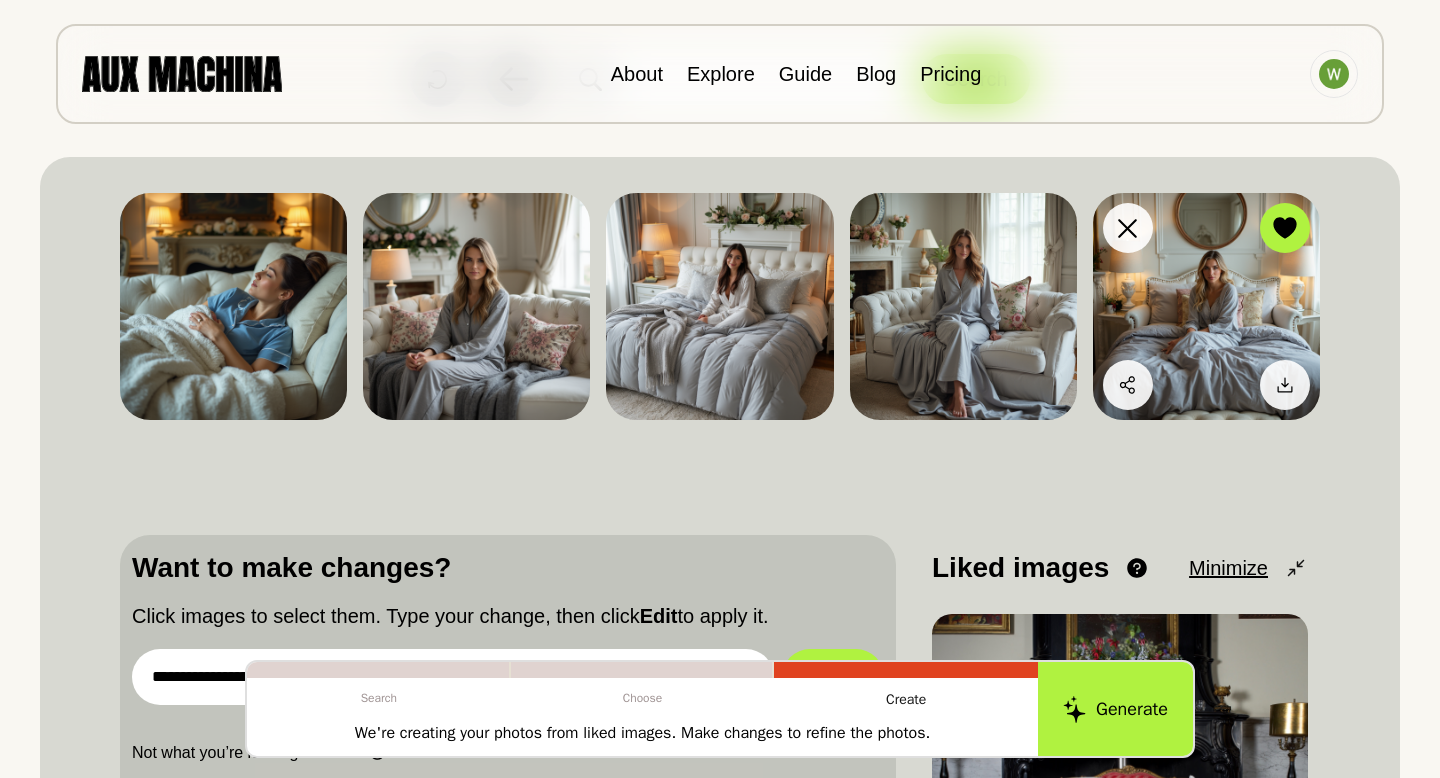 scroll, scrollTop: 98, scrollLeft: 0, axis: vertical 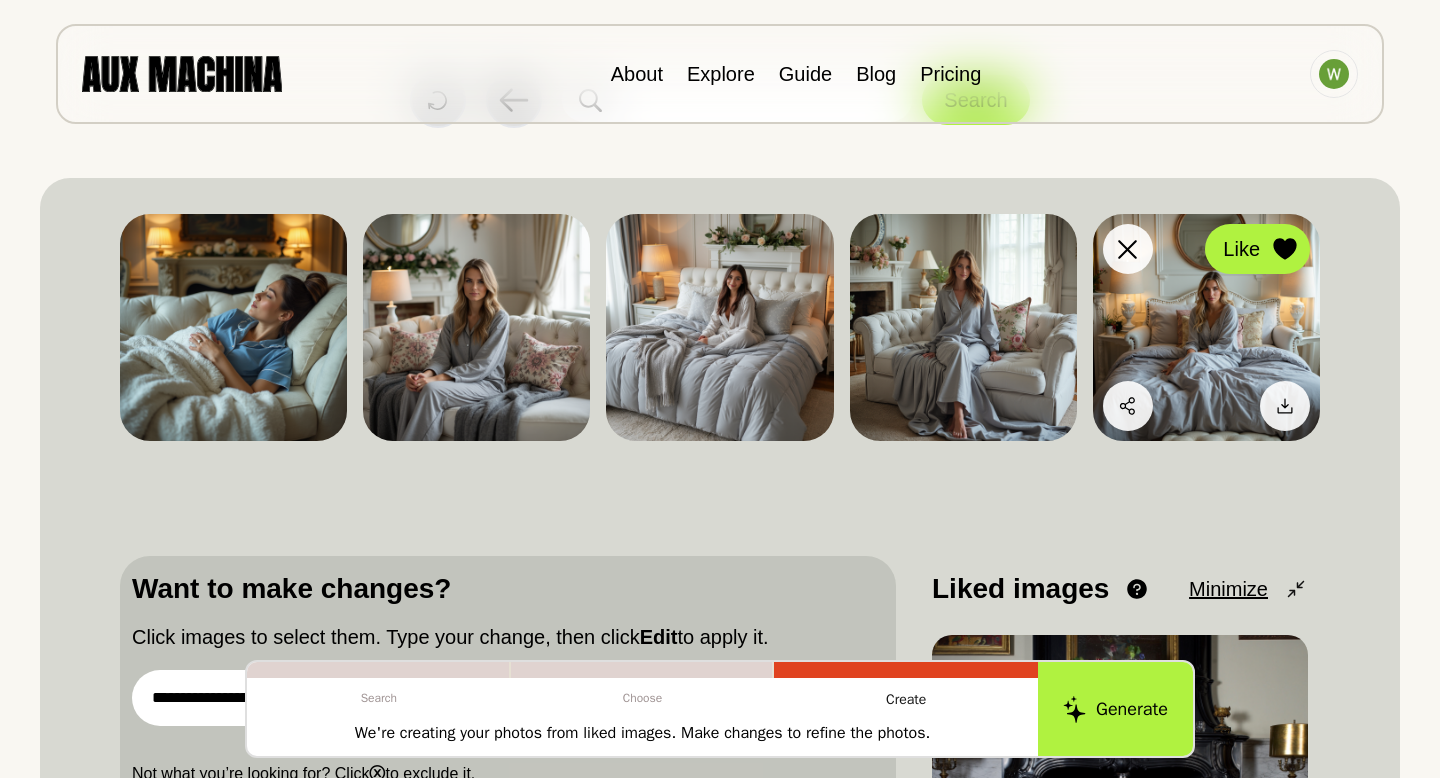click at bounding box center [1285, 249] 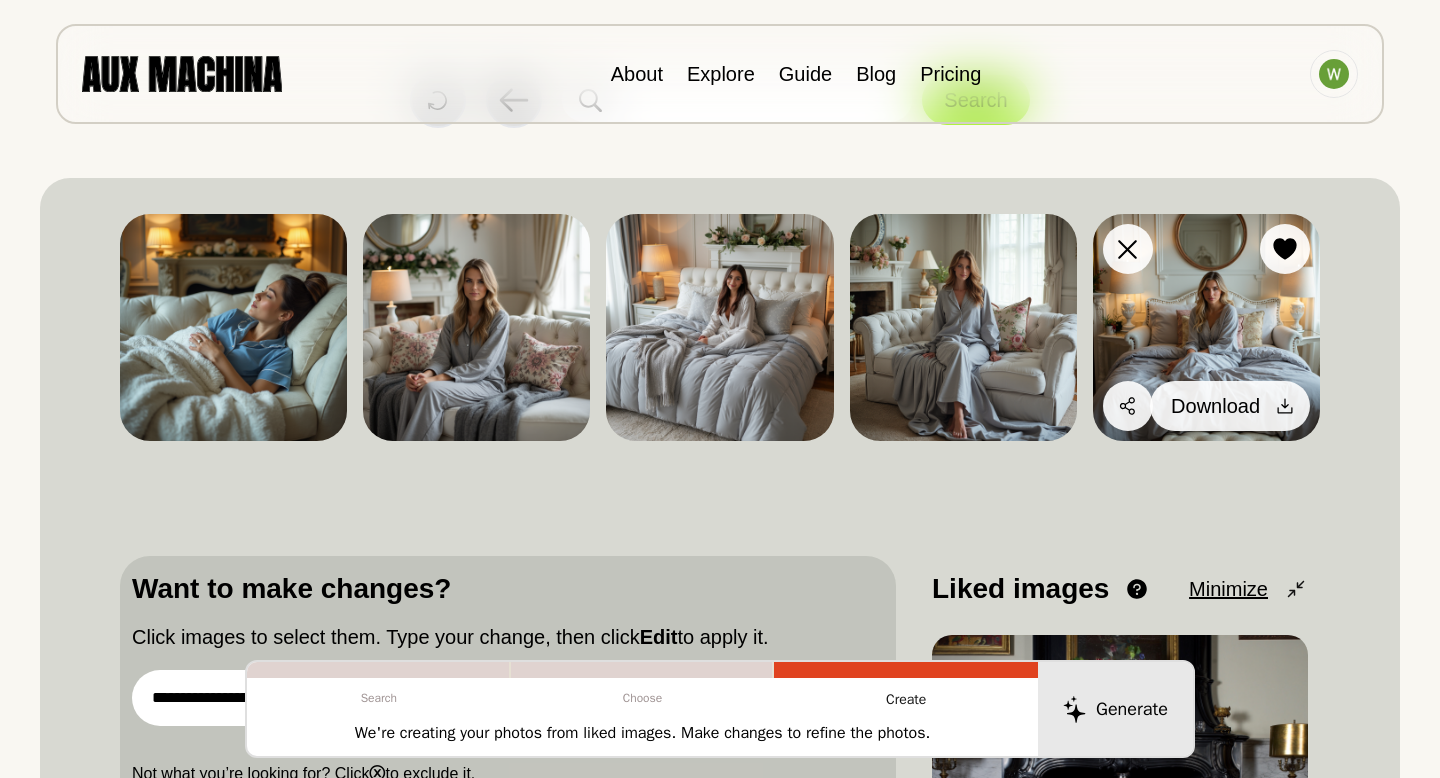 click at bounding box center [1285, 406] 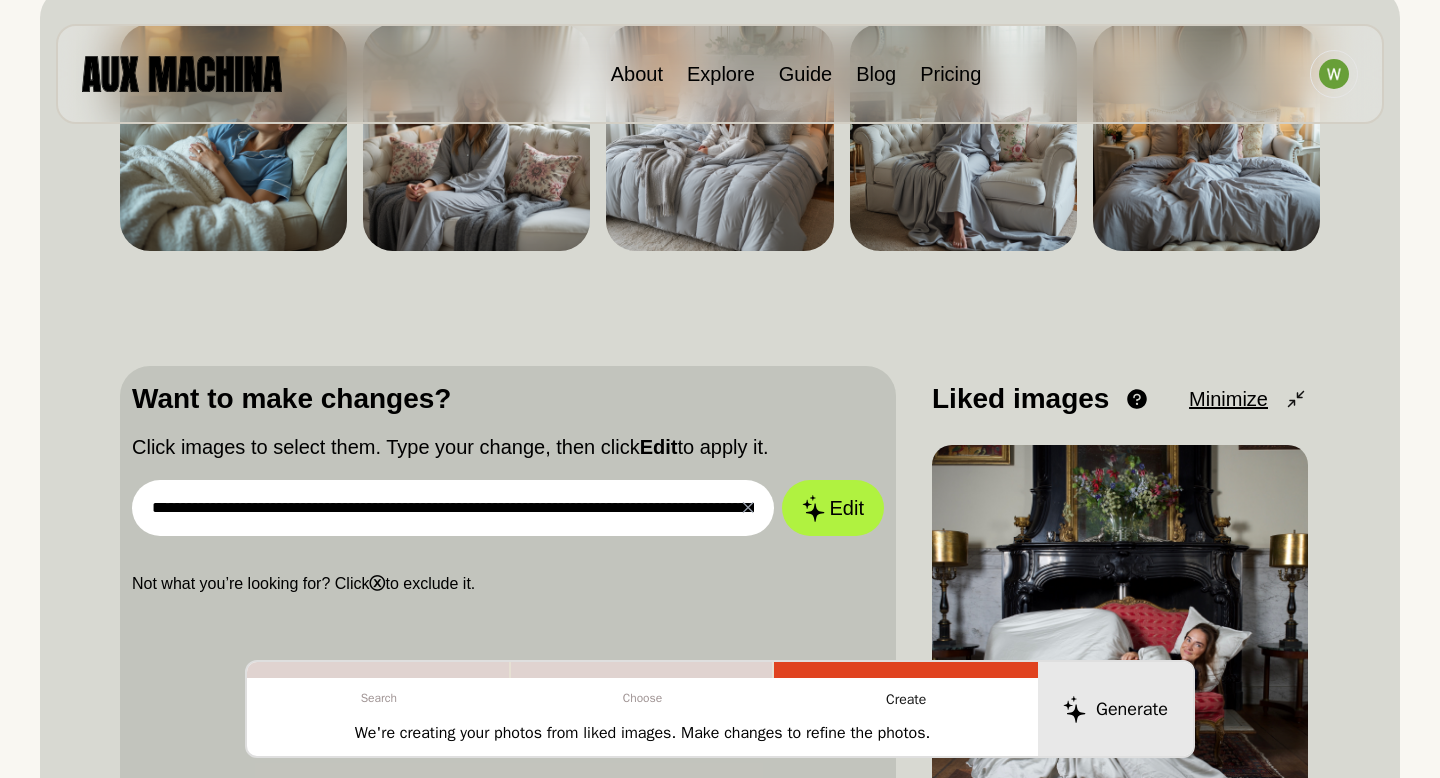 scroll, scrollTop: 305, scrollLeft: 0, axis: vertical 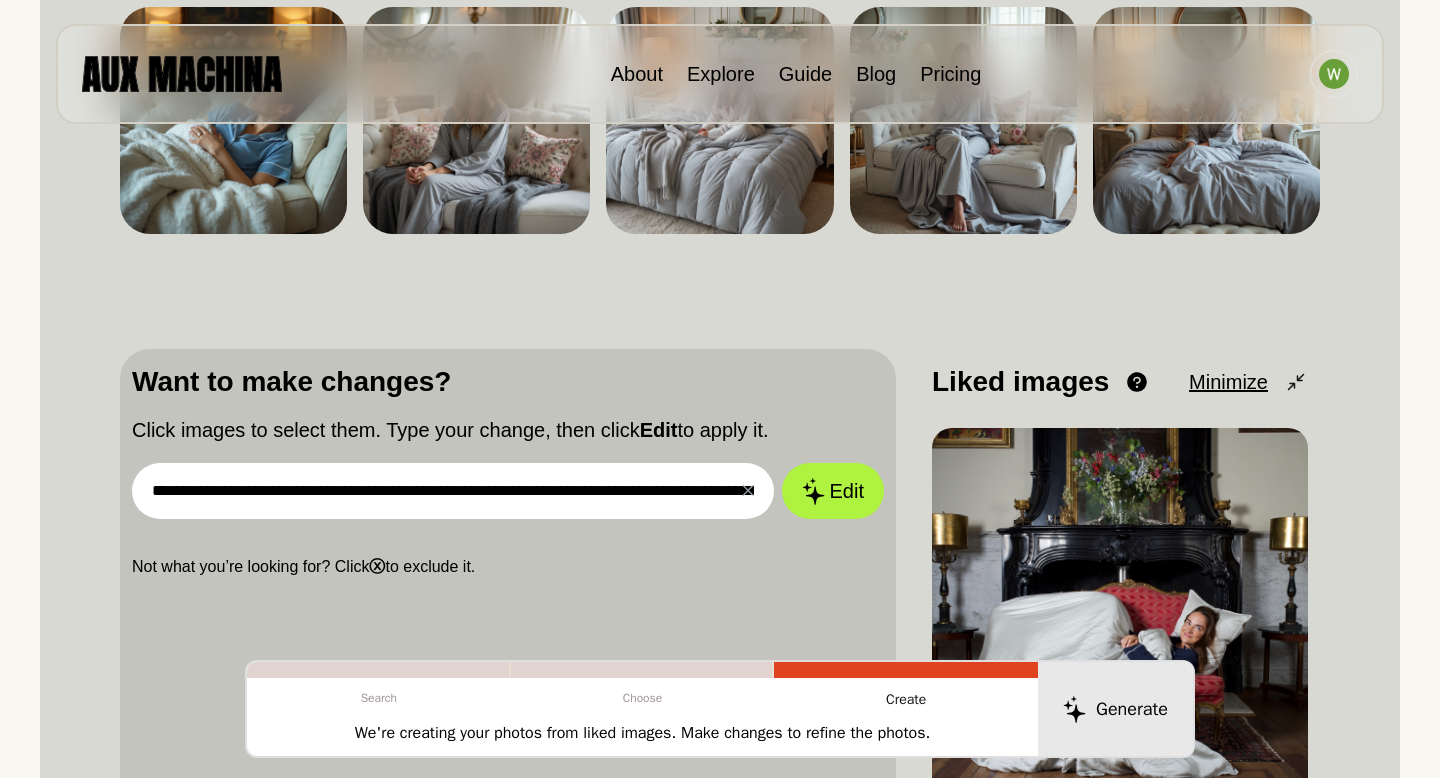 click on "**********" at bounding box center [453, 491] 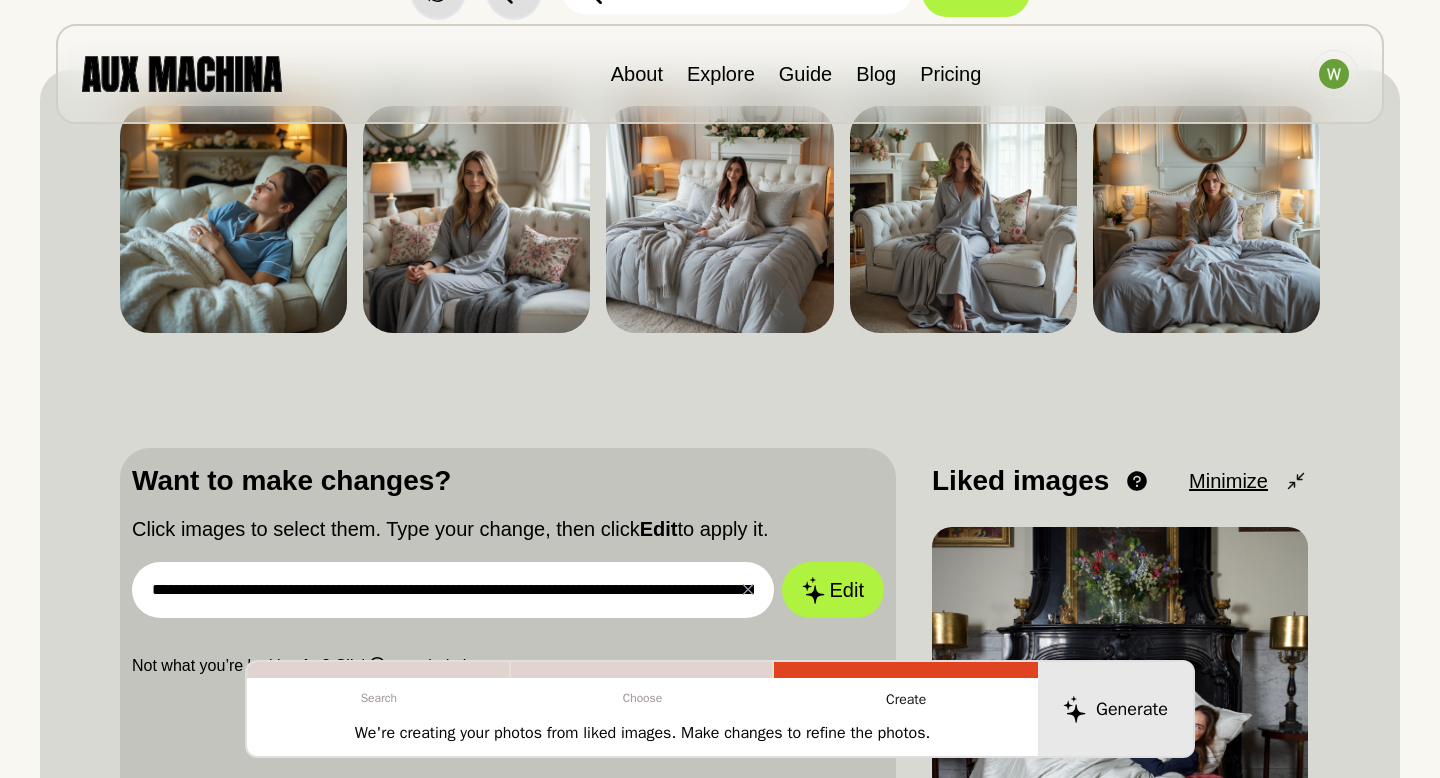 scroll, scrollTop: 208, scrollLeft: 0, axis: vertical 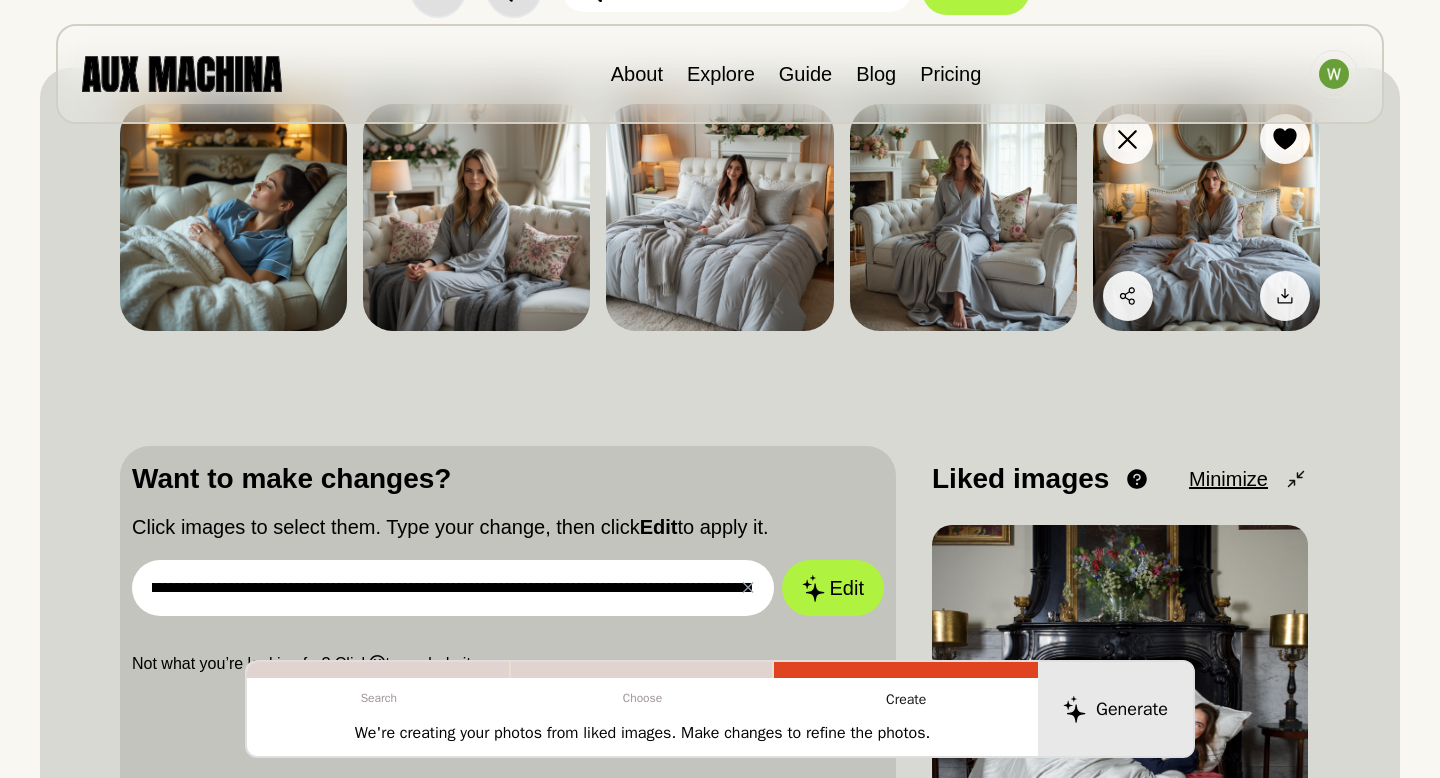 click at bounding box center [1206, 217] 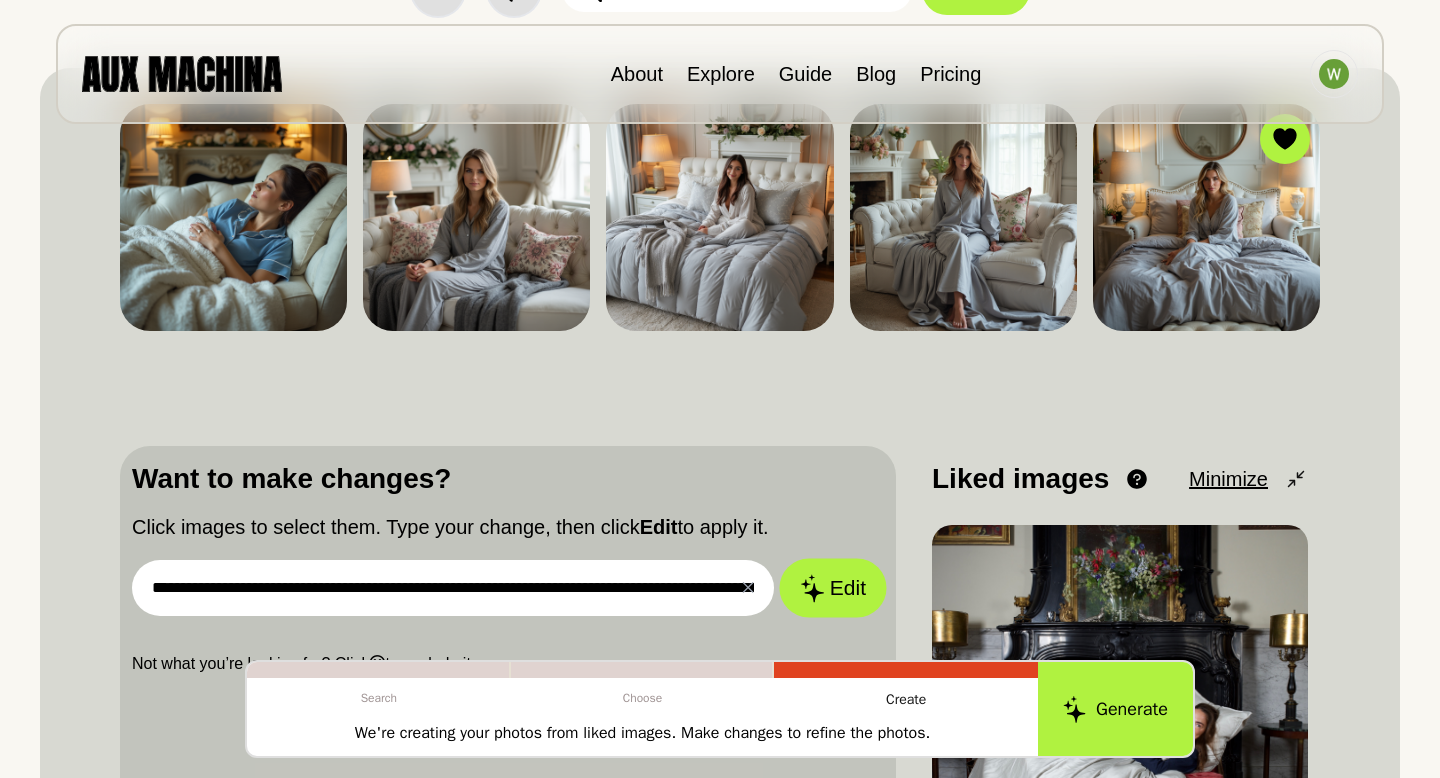 click 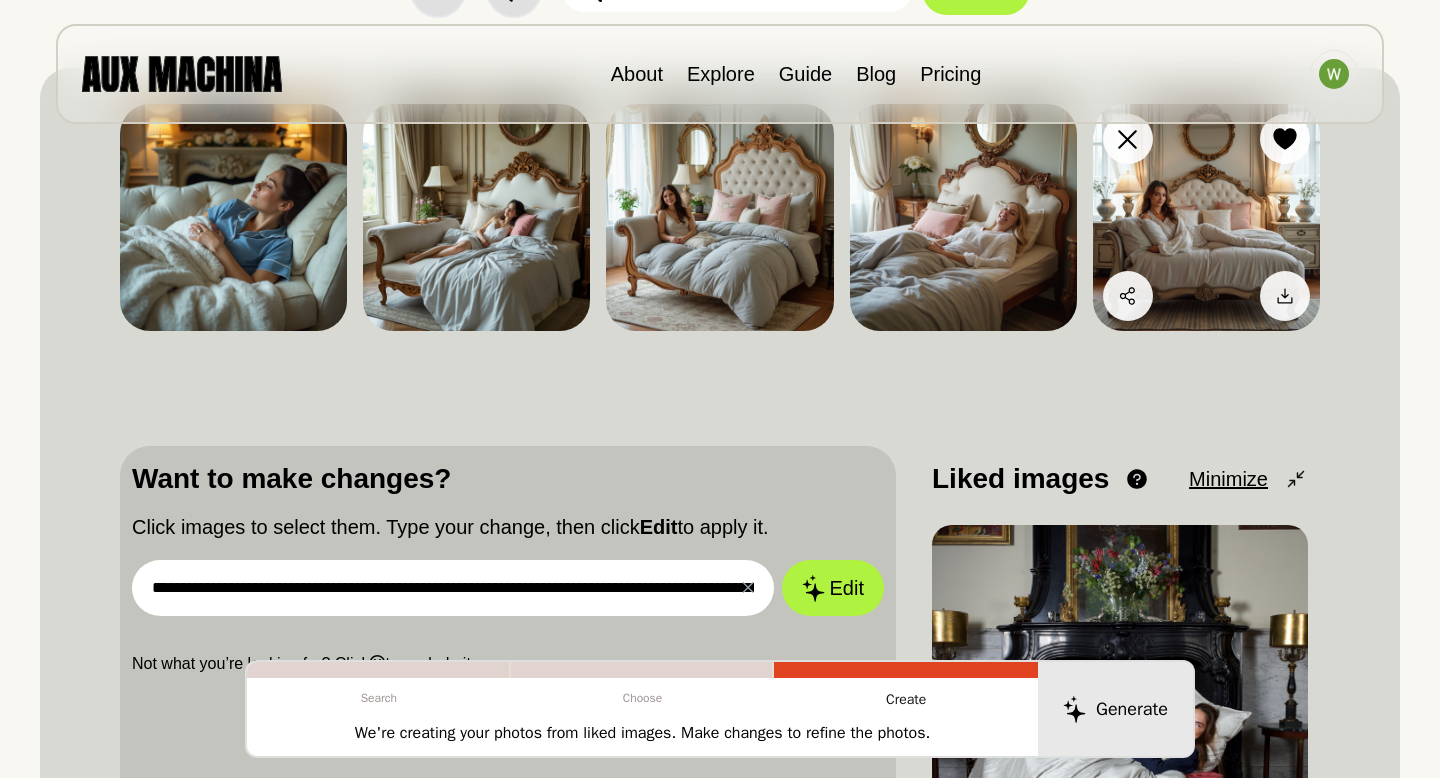 click at bounding box center [1206, 217] 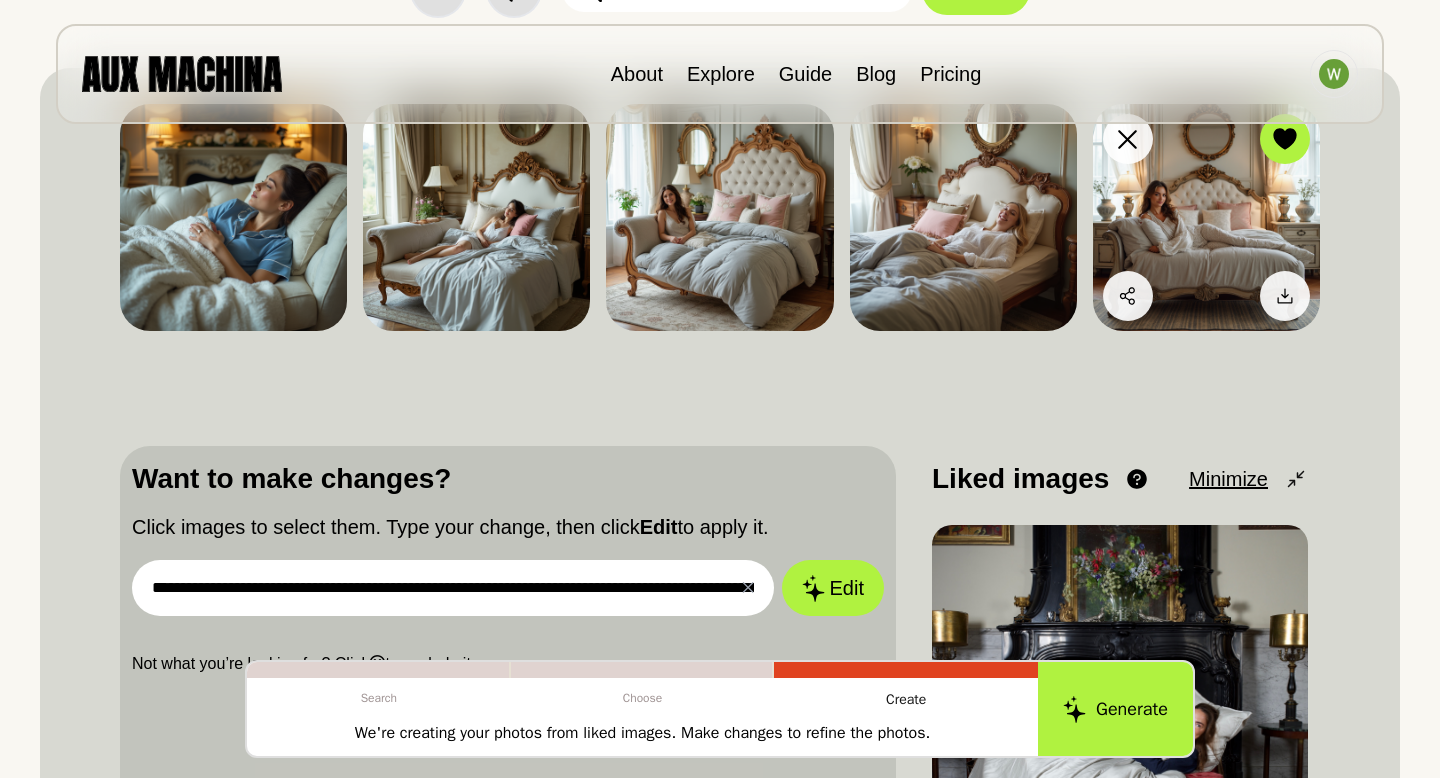 click at bounding box center (1206, 217) 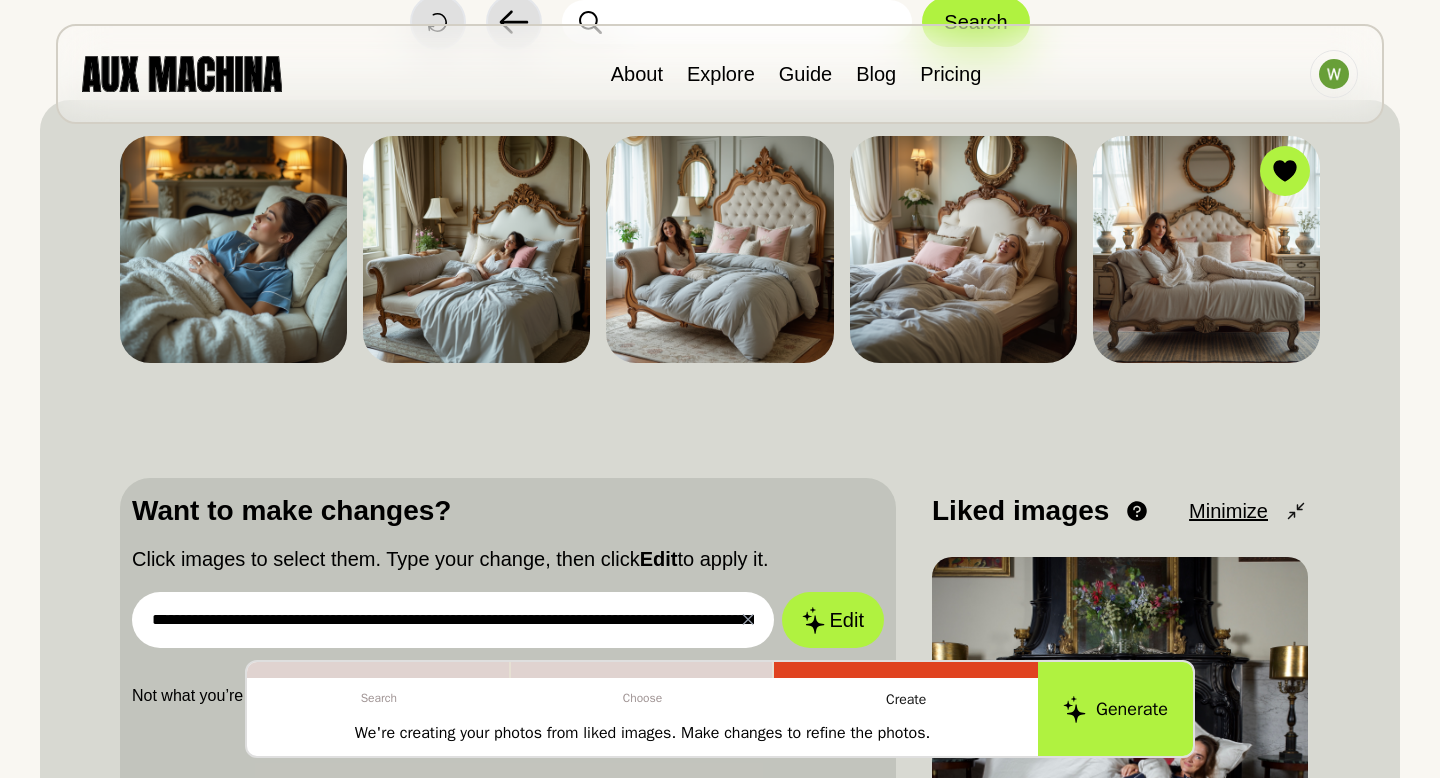 scroll, scrollTop: 158, scrollLeft: 0, axis: vertical 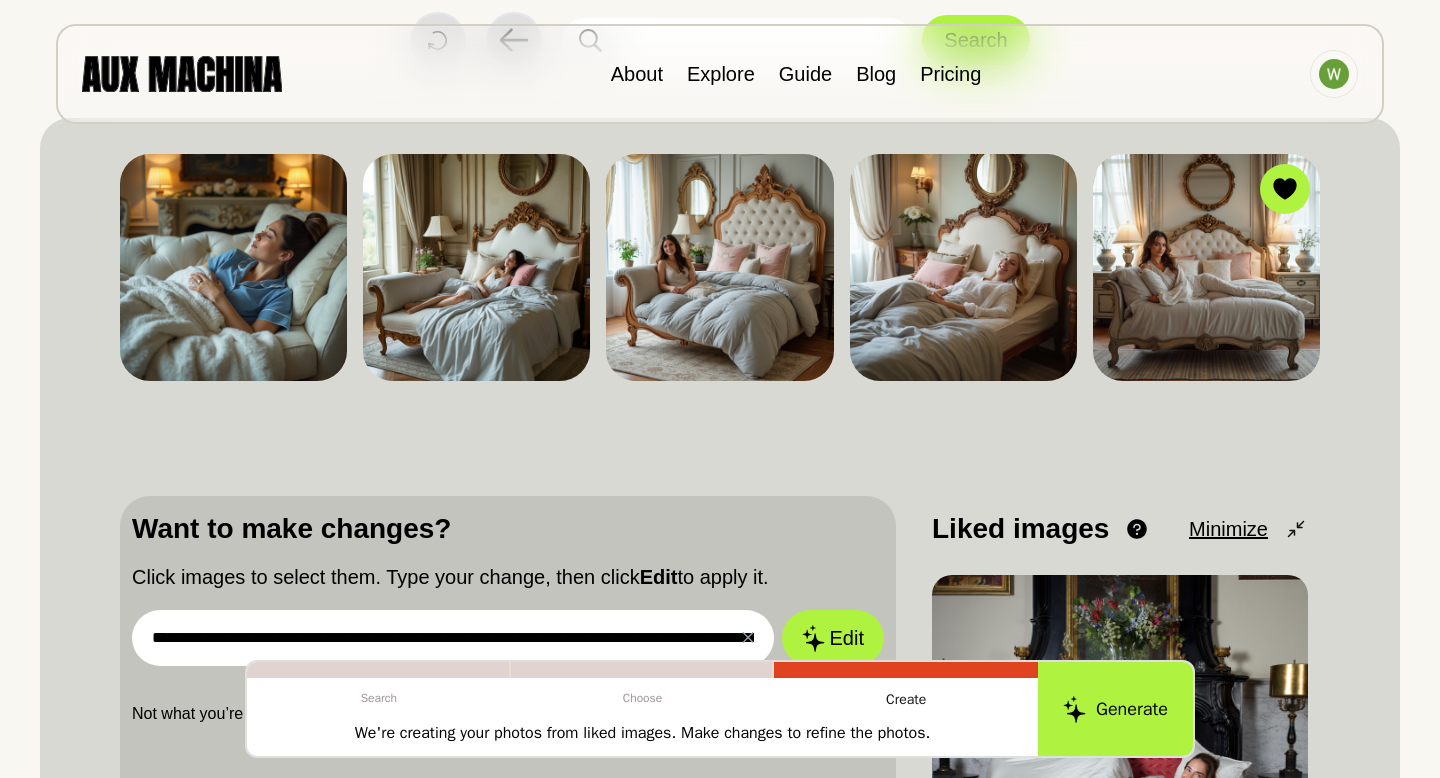 click on "**********" at bounding box center [453, 638] 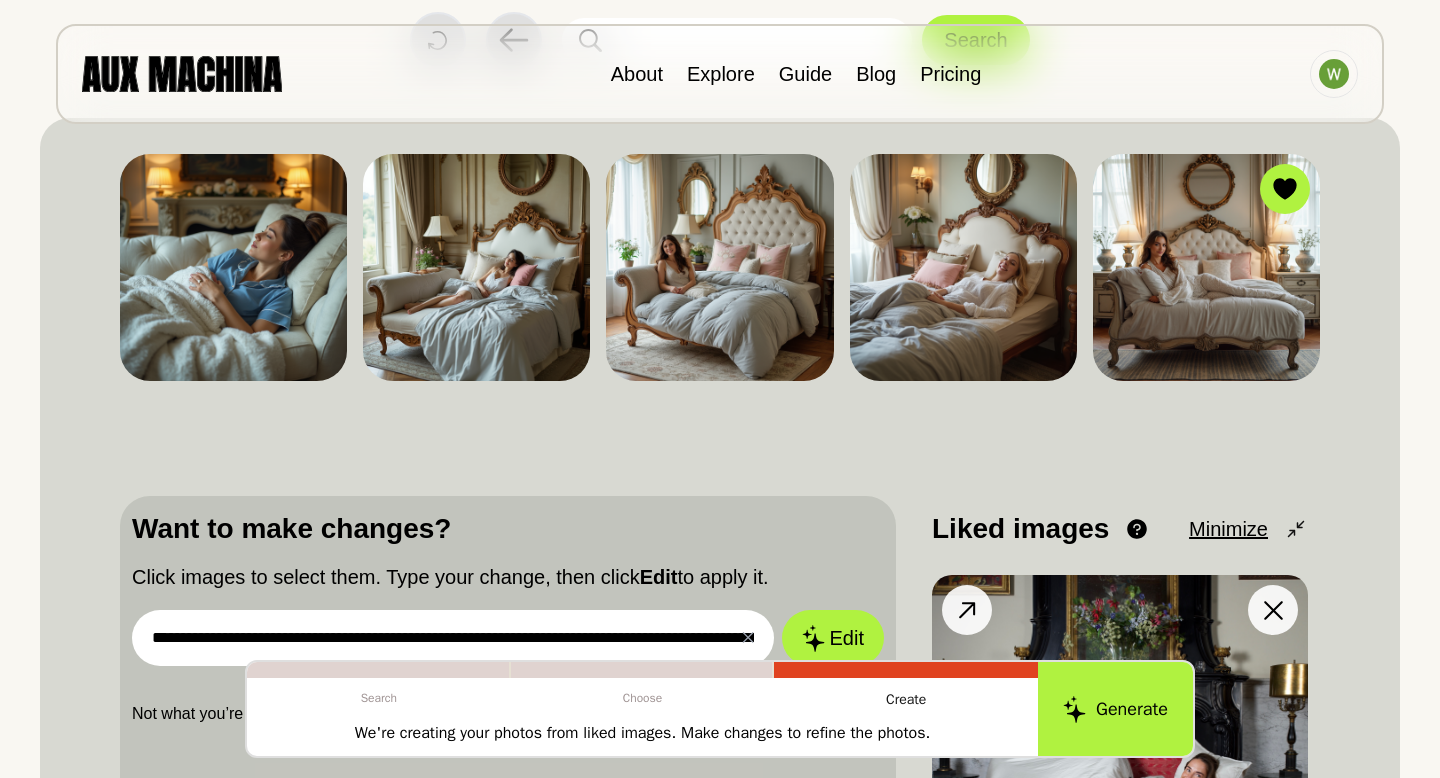 scroll, scrollTop: 0, scrollLeft: 862, axis: horizontal 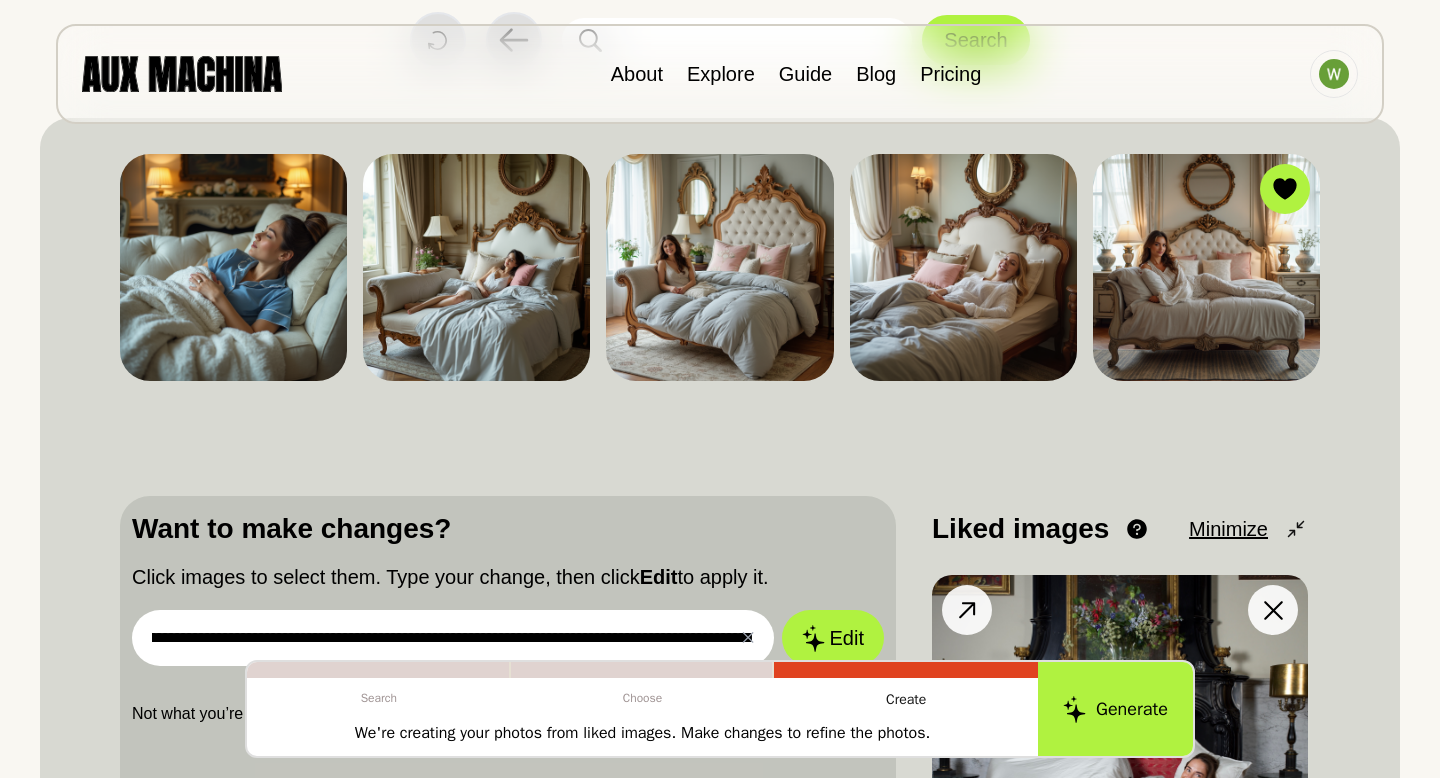 drag, startPoint x: 612, startPoint y: 633, endPoint x: 1107, endPoint y: 659, distance: 495.68237 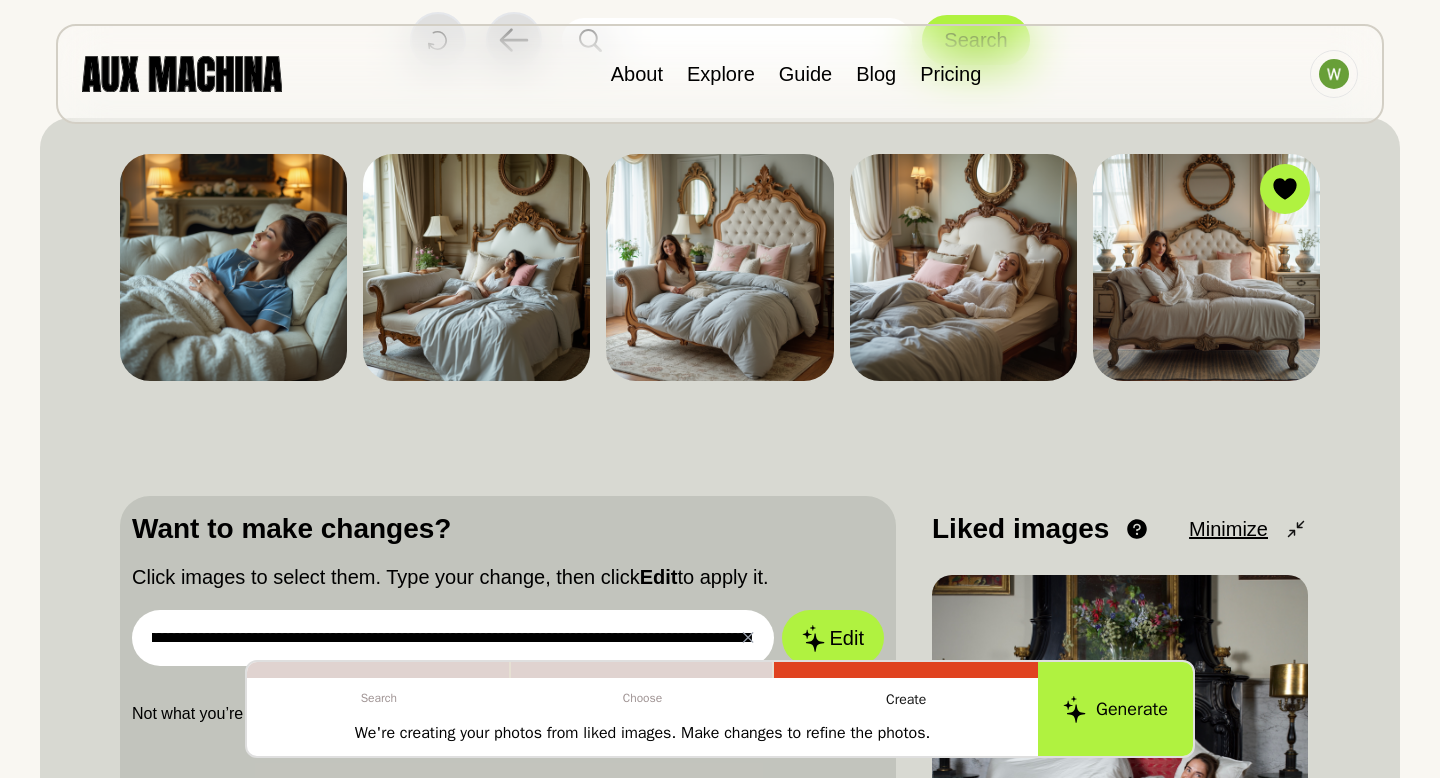 scroll, scrollTop: 0, scrollLeft: 1463, axis: horizontal 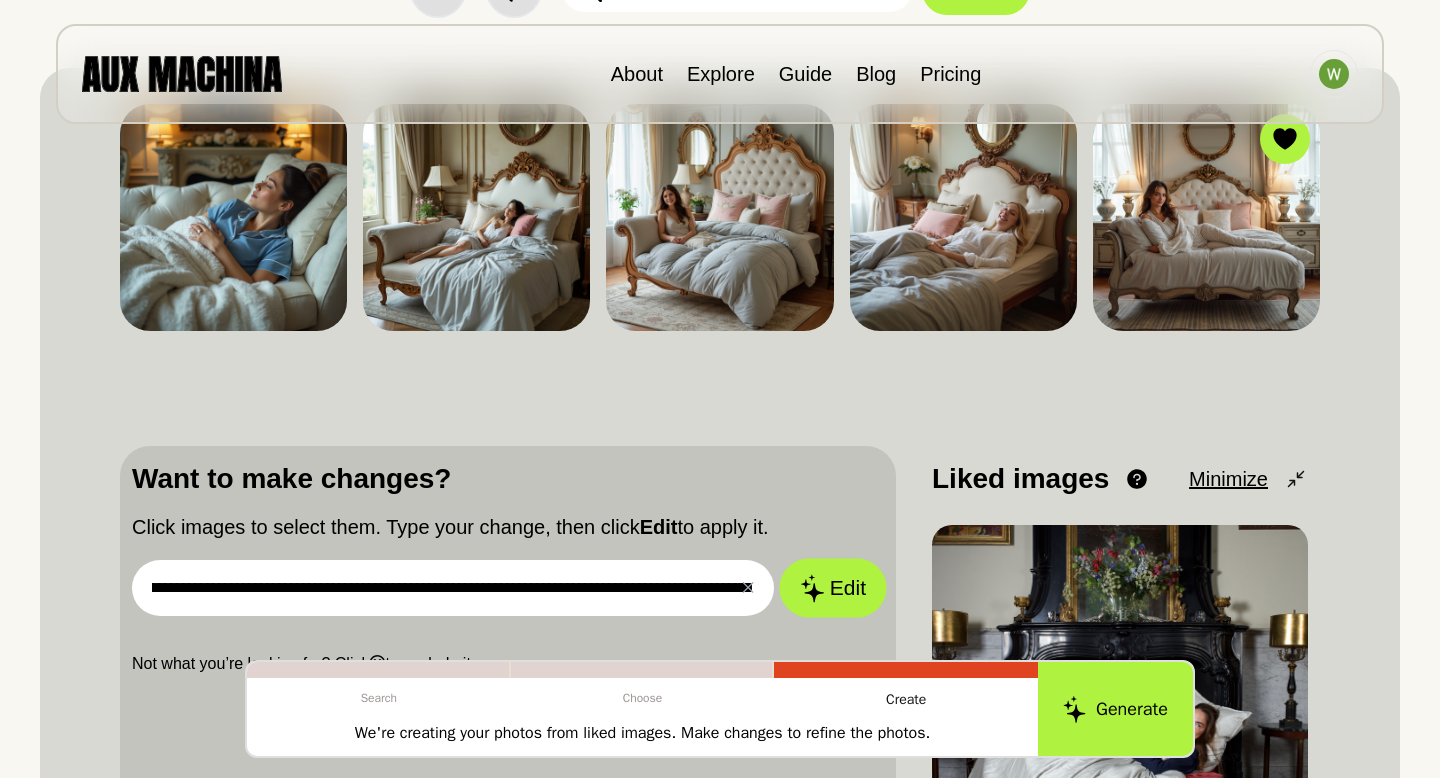 click on "Edit" at bounding box center (833, 588) 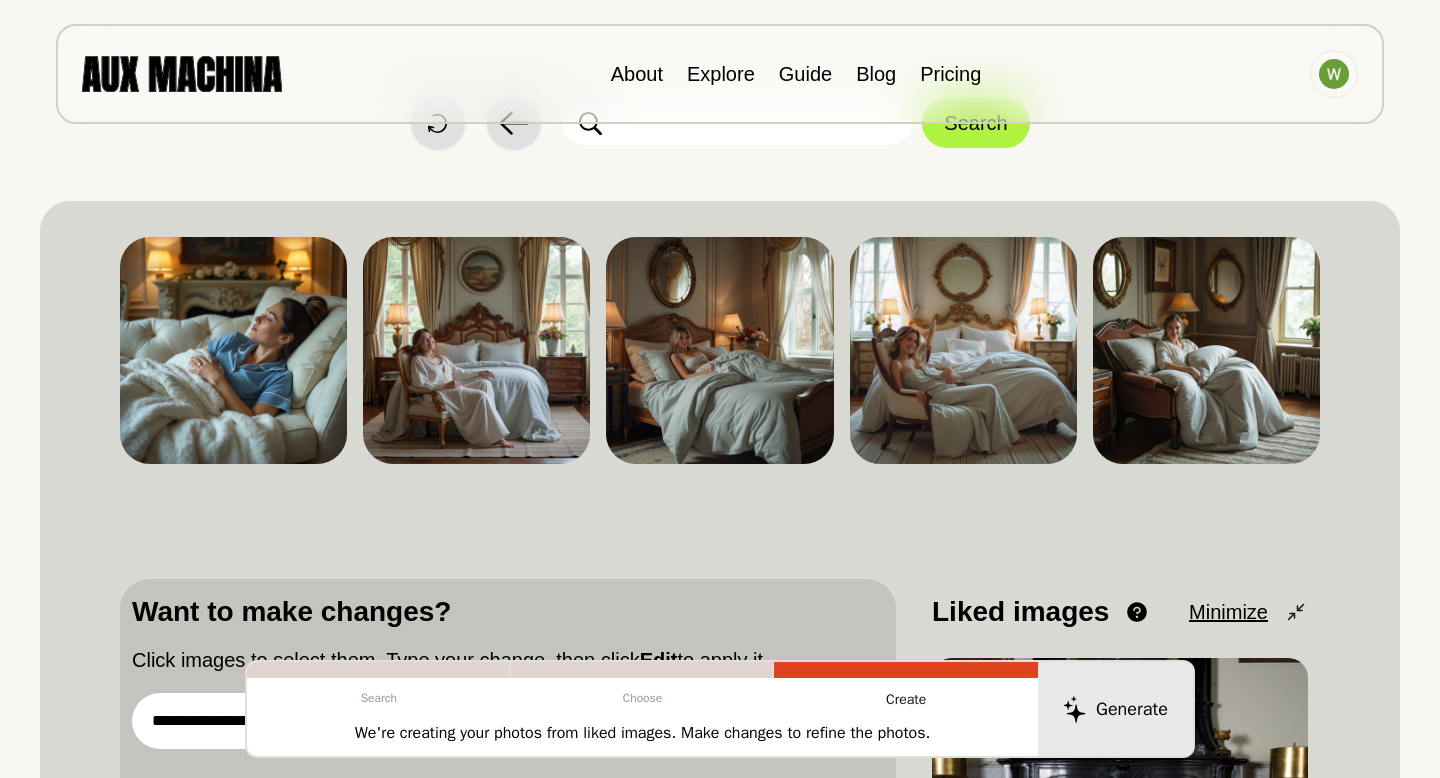 scroll, scrollTop: 70, scrollLeft: 0, axis: vertical 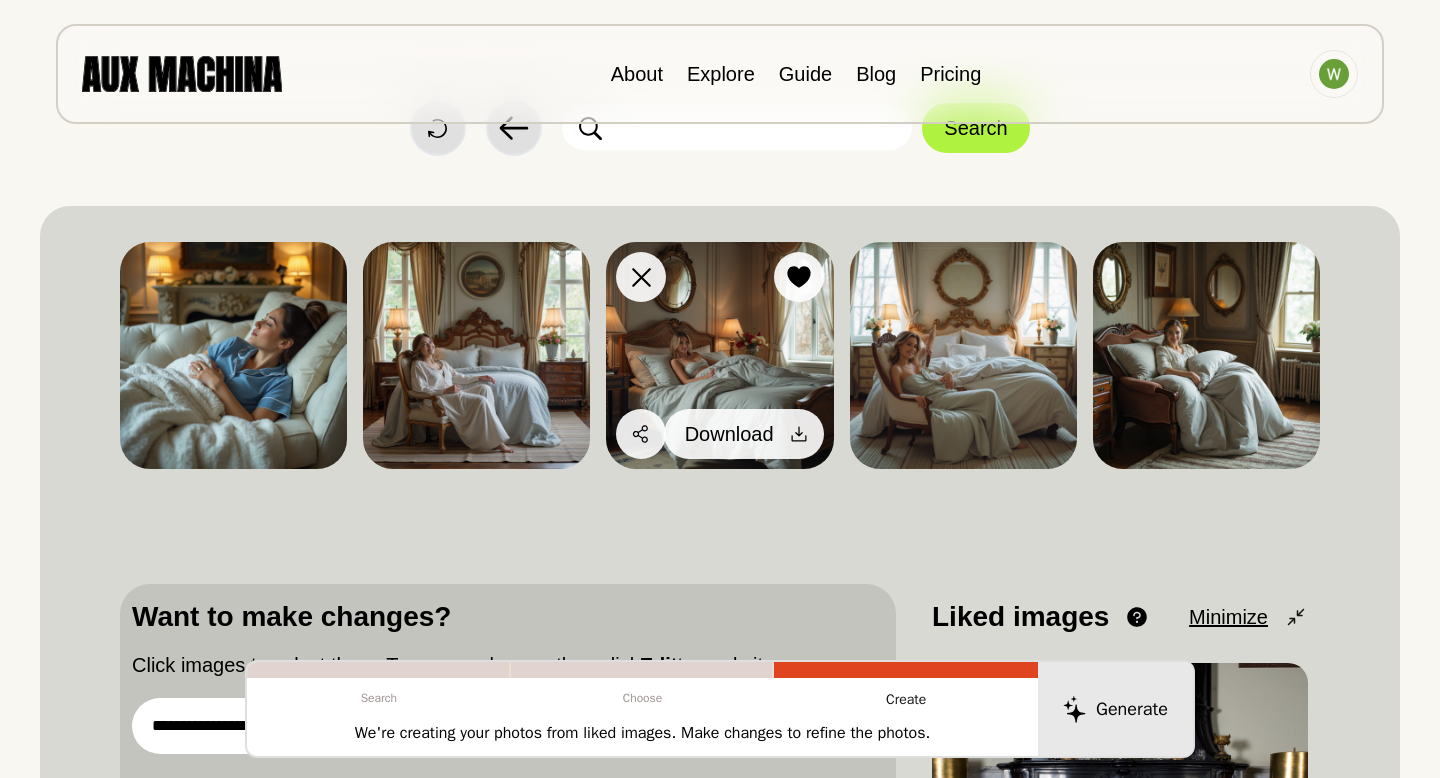 click 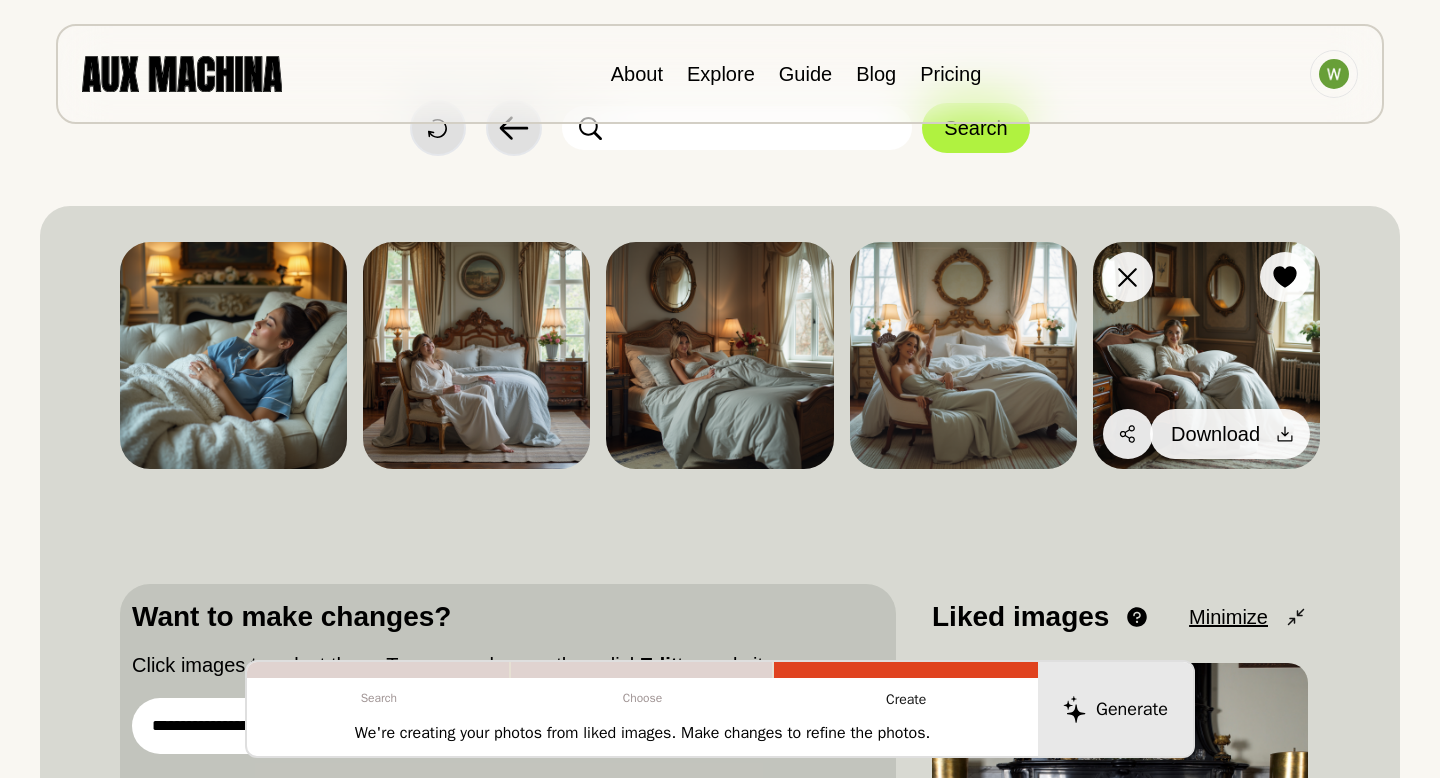 click 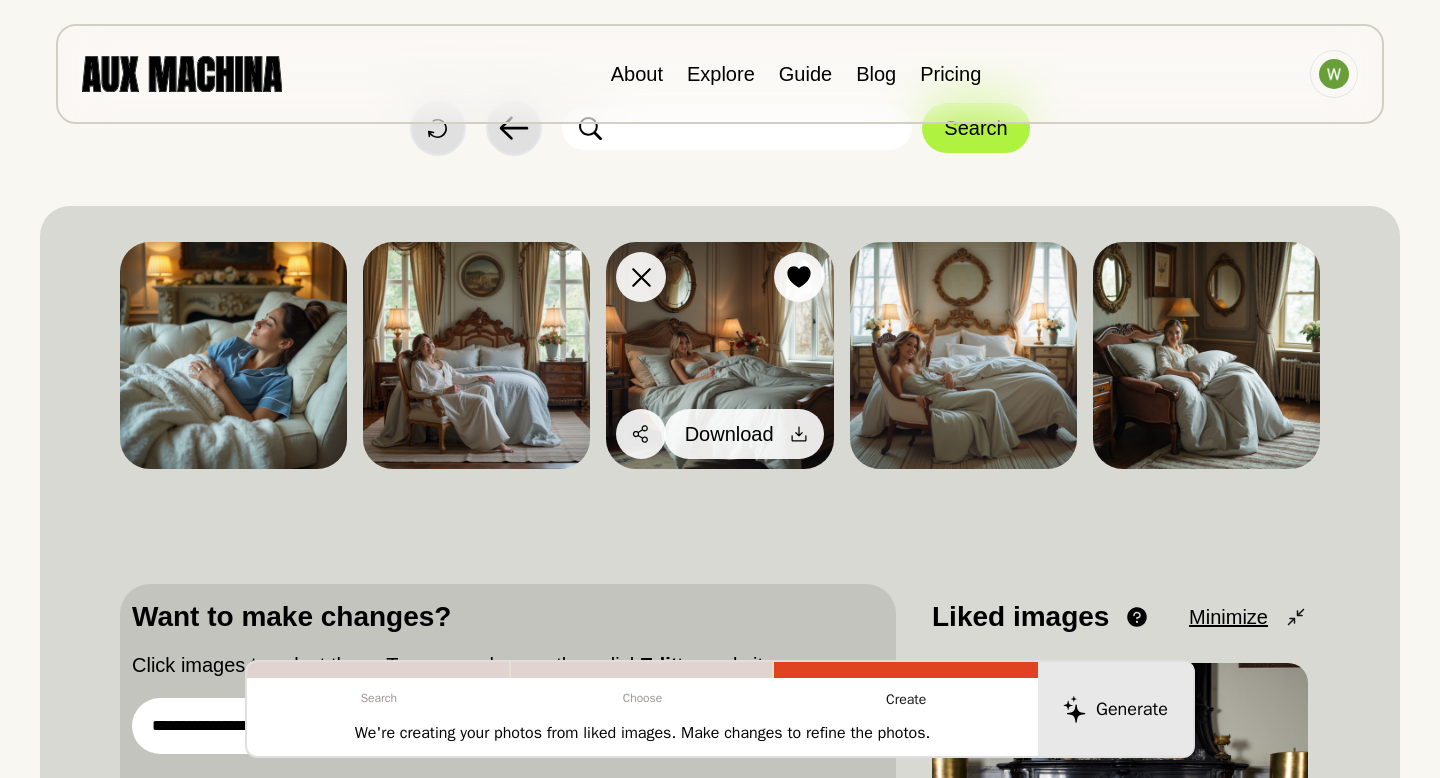 click 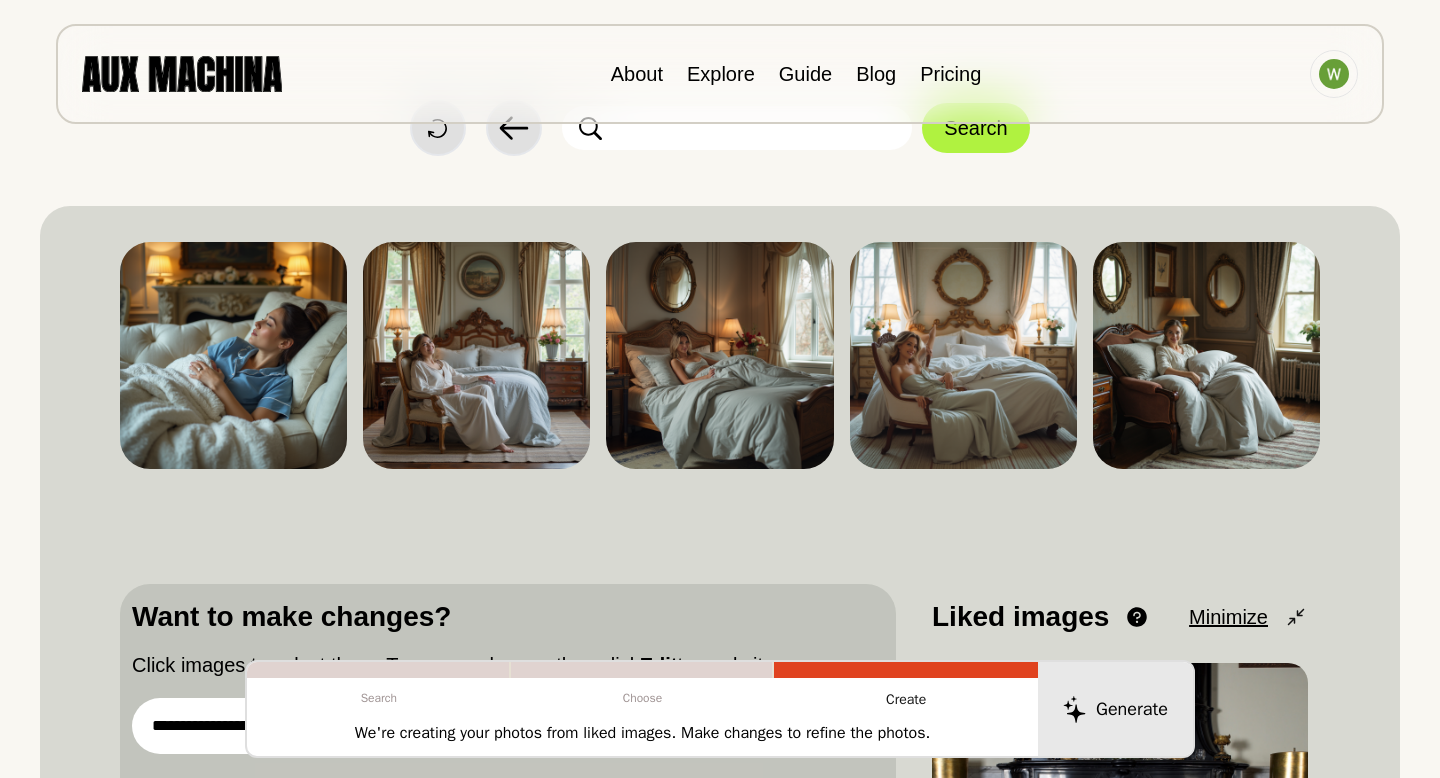 click on "**********" at bounding box center [720, 640] 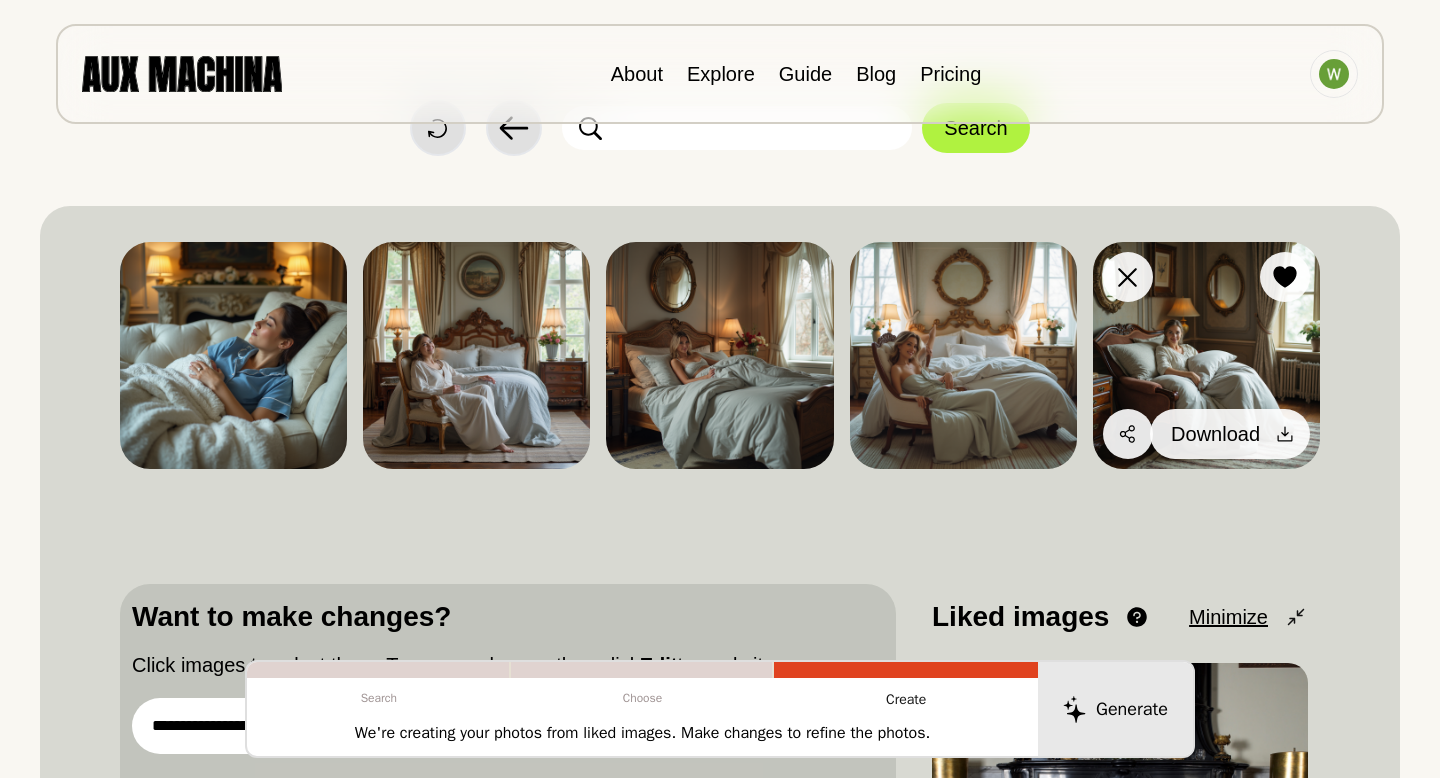click 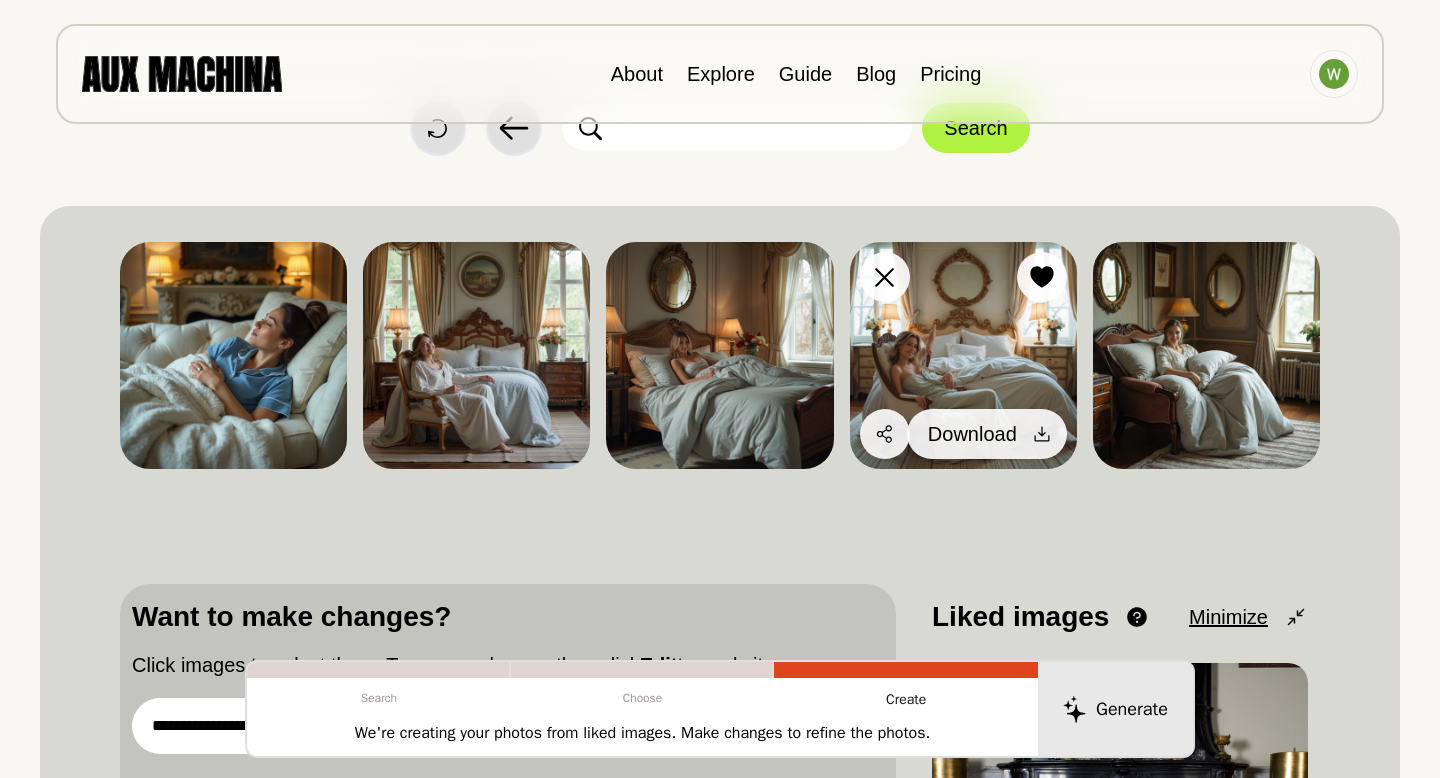 click 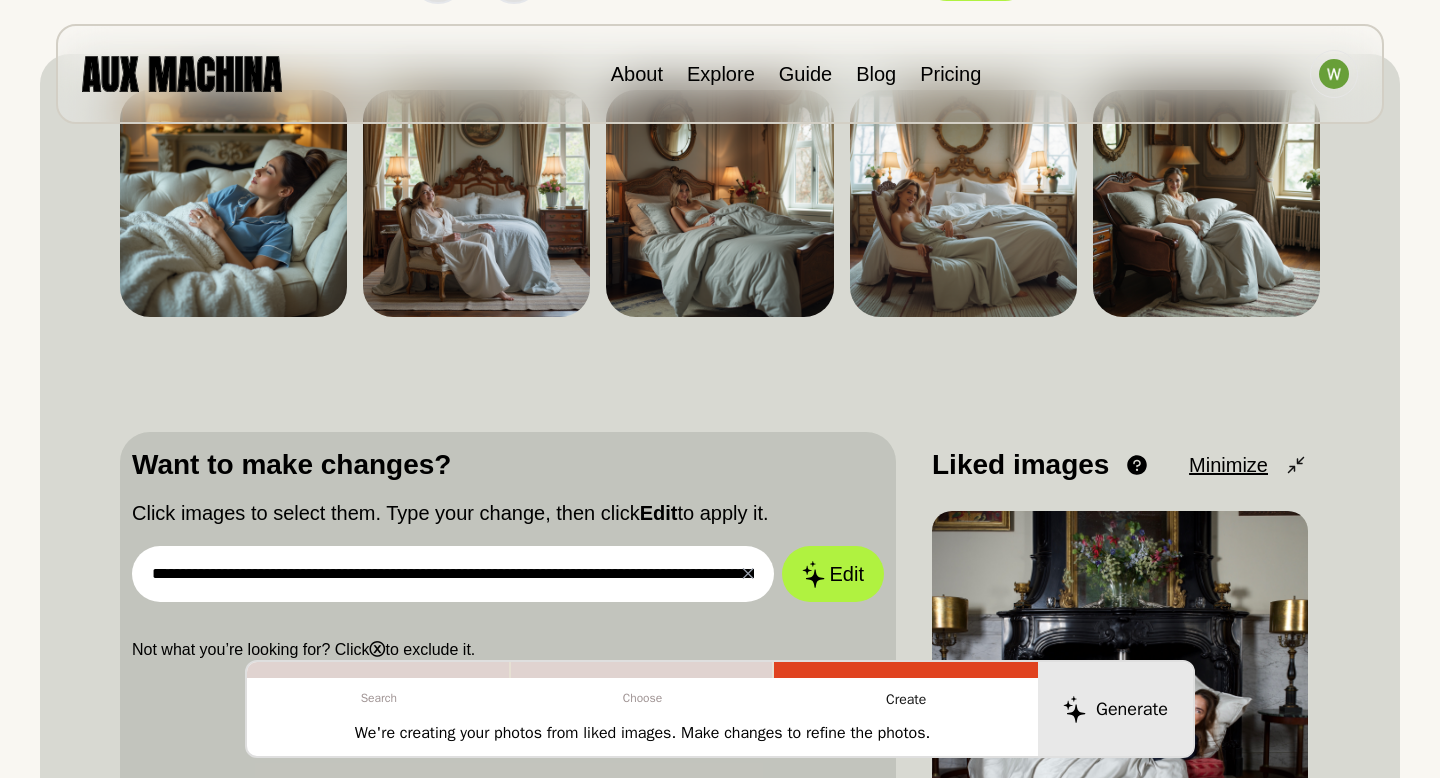 scroll, scrollTop: 256, scrollLeft: 0, axis: vertical 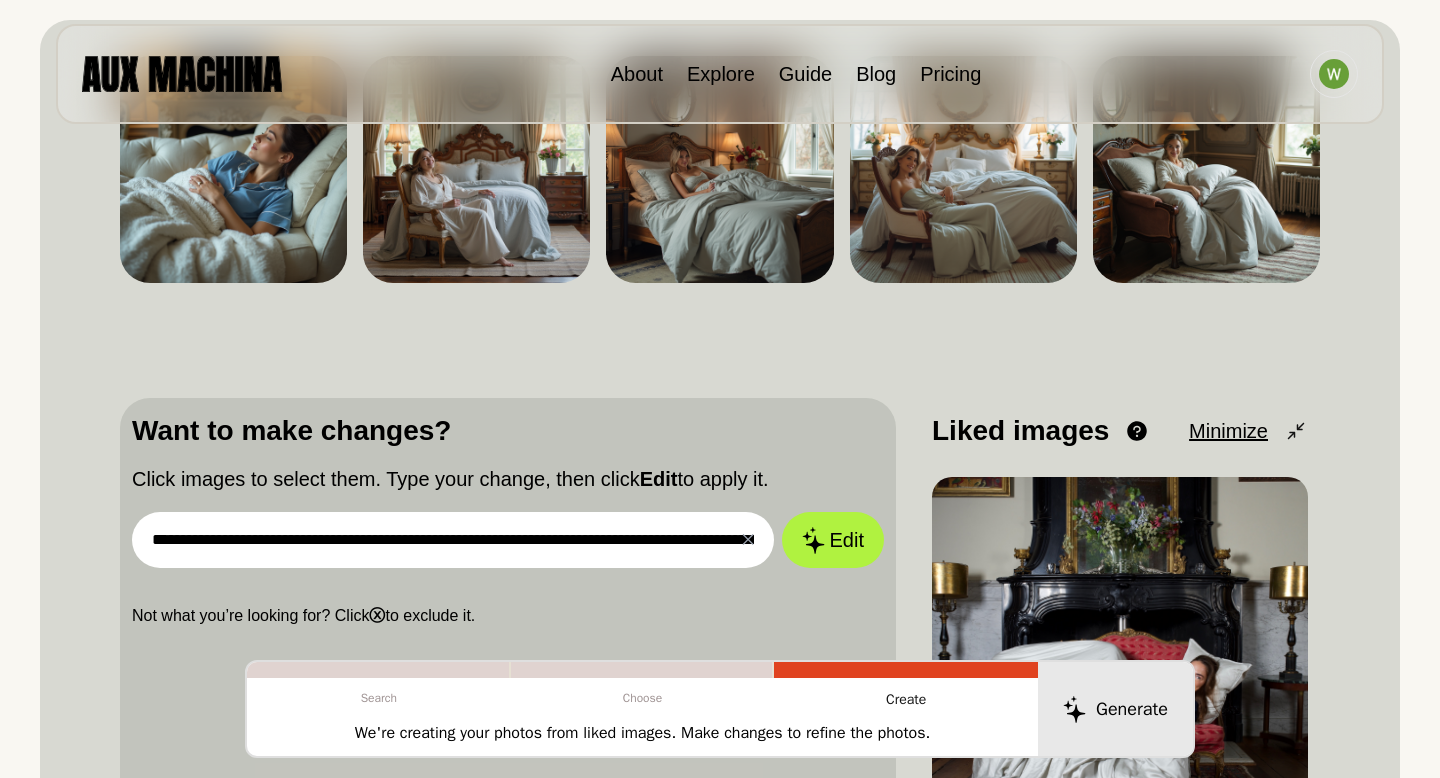 click on "**********" at bounding box center [453, 540] 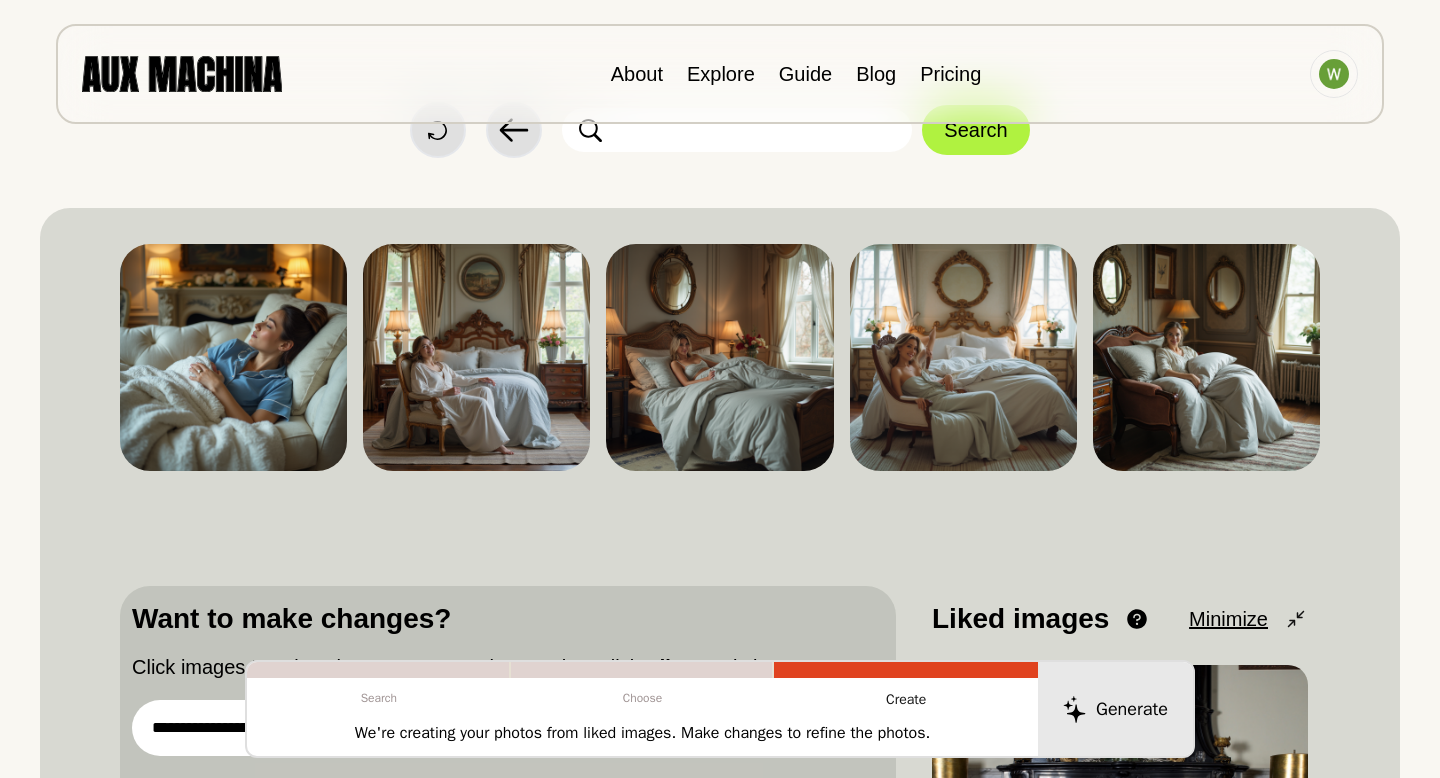 scroll, scrollTop: 65, scrollLeft: 0, axis: vertical 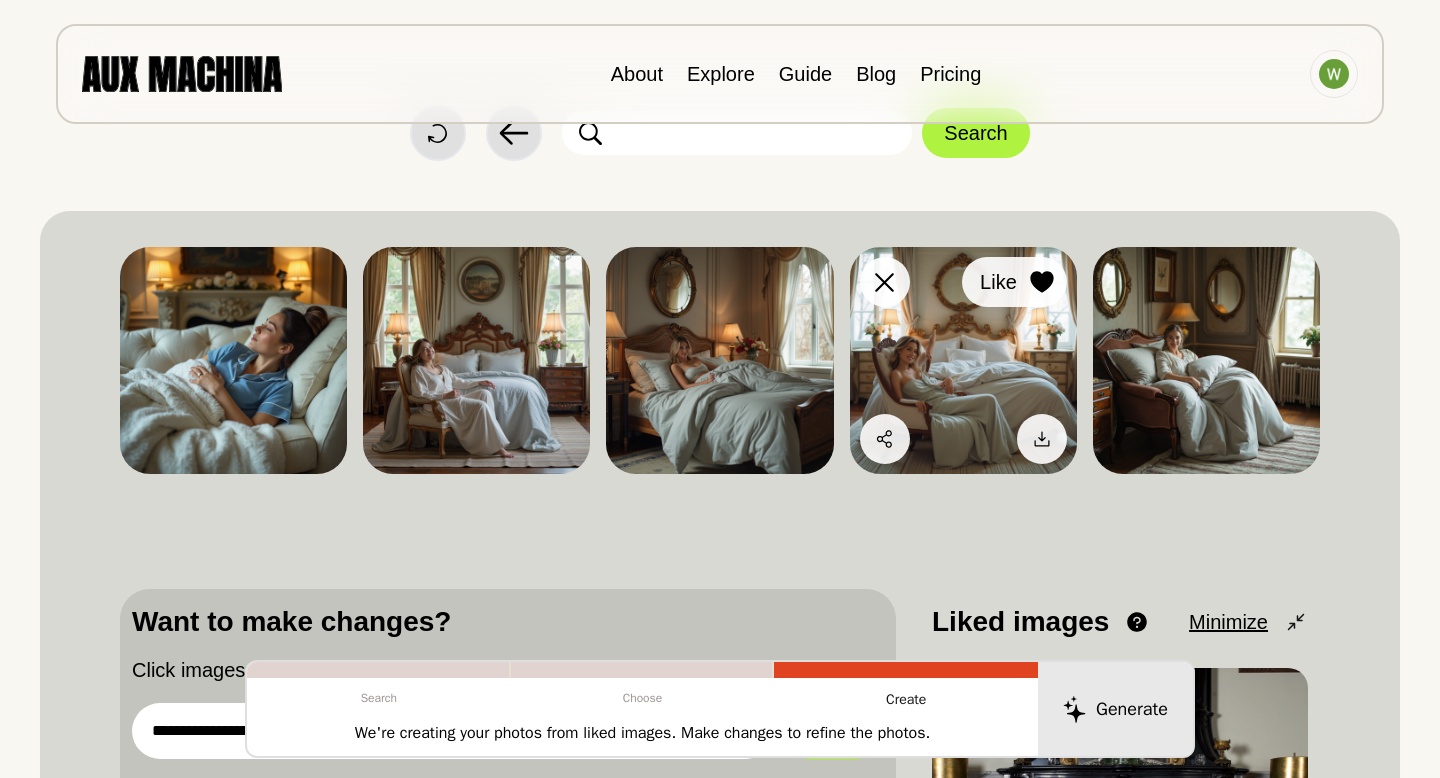 click on "Like" at bounding box center [1014, 282] 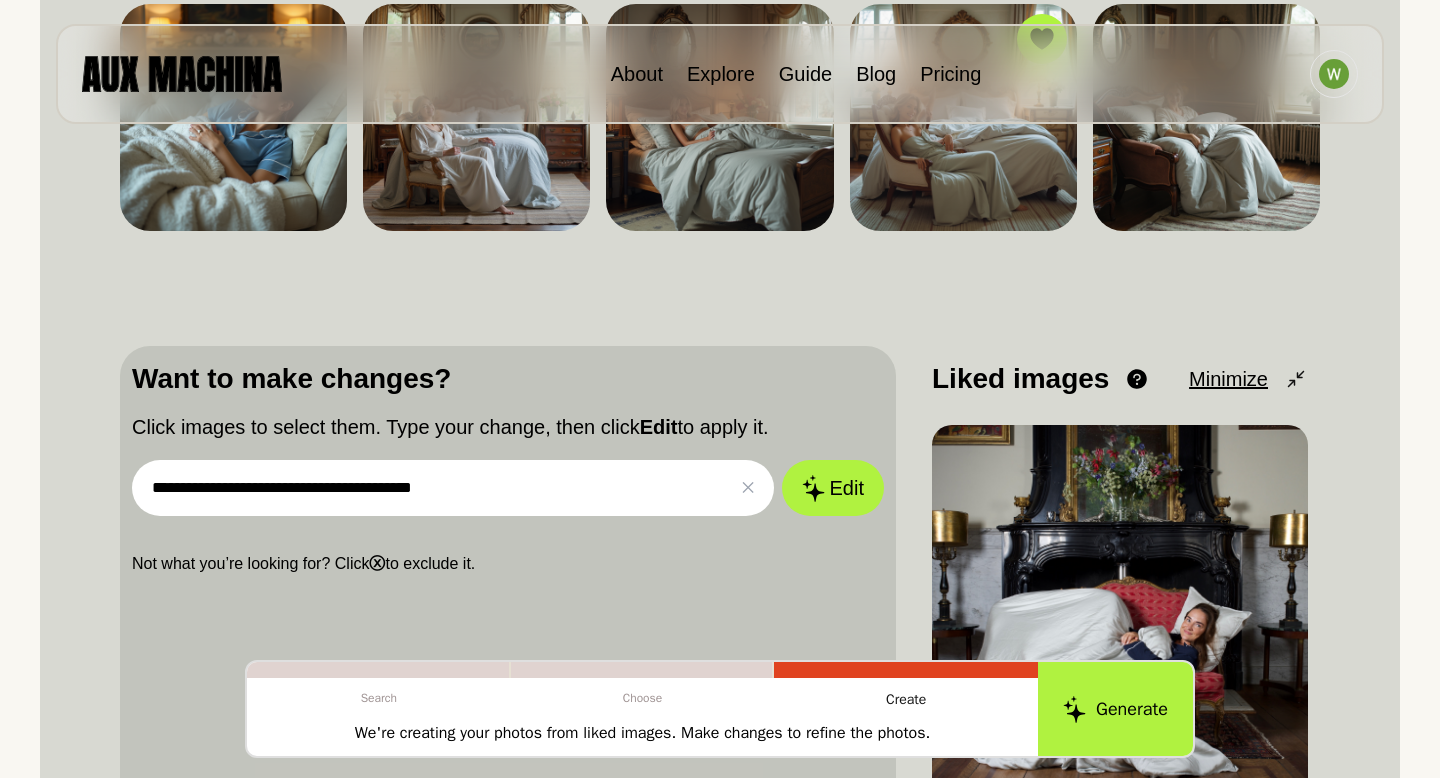 scroll, scrollTop: 312, scrollLeft: 0, axis: vertical 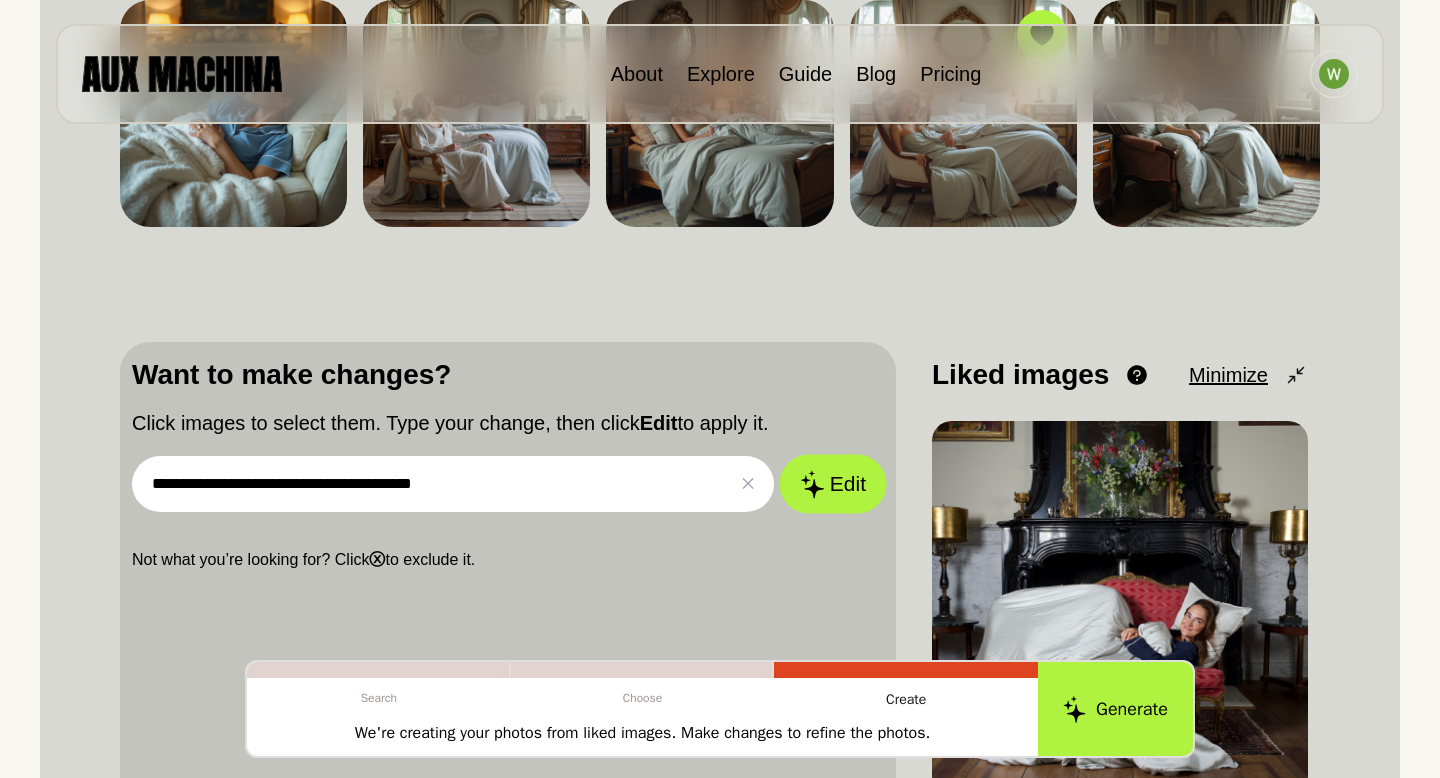 click on "Edit" at bounding box center (833, 484) 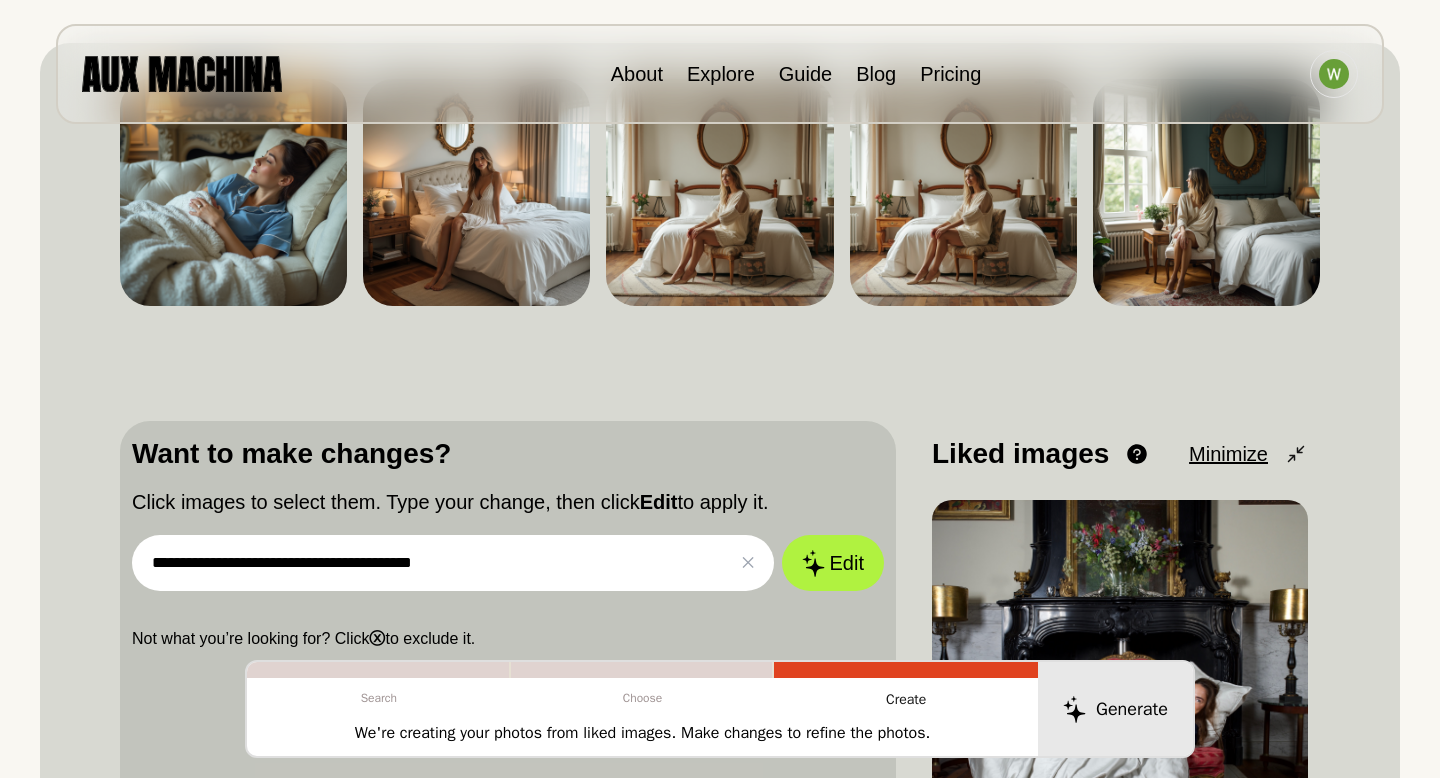 scroll, scrollTop: 247, scrollLeft: 0, axis: vertical 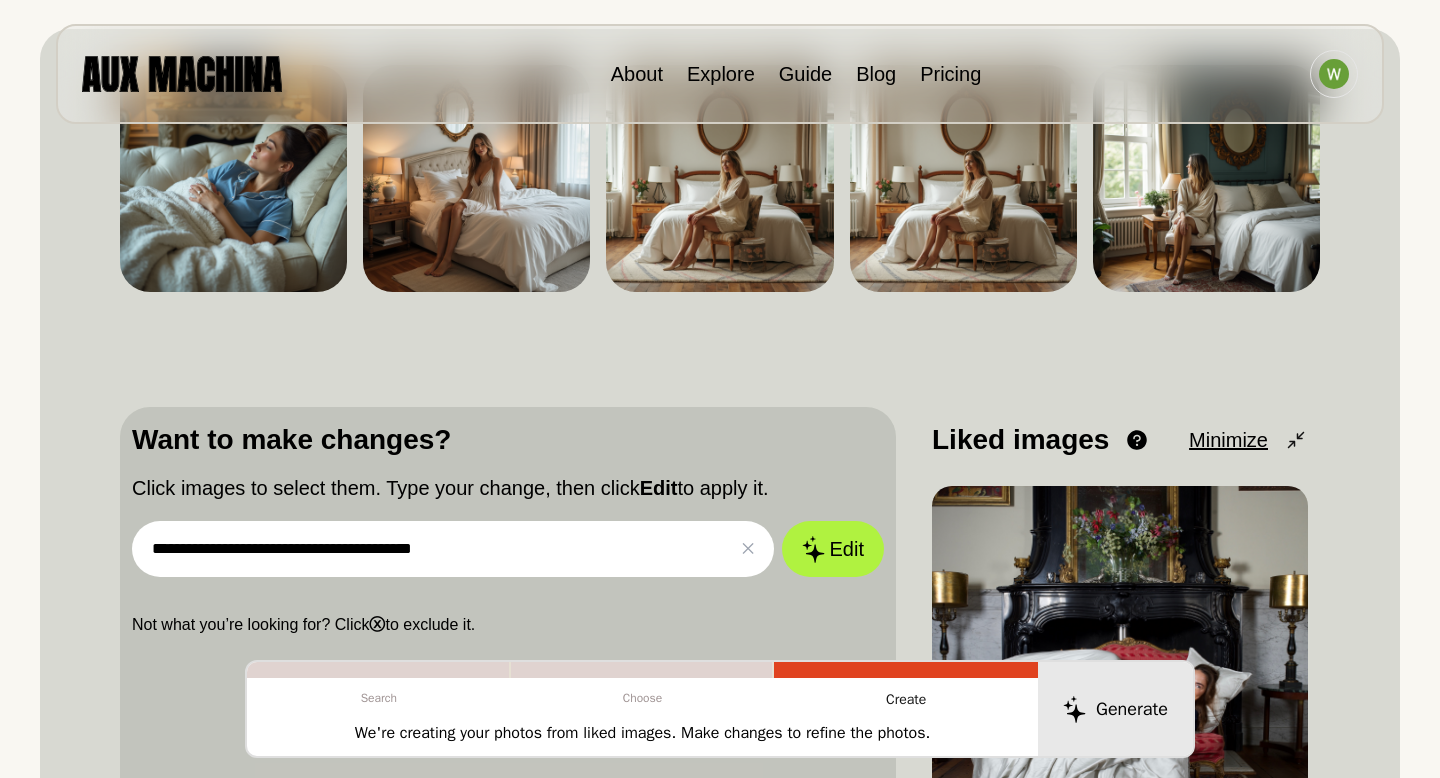 click on "**********" at bounding box center (453, 549) 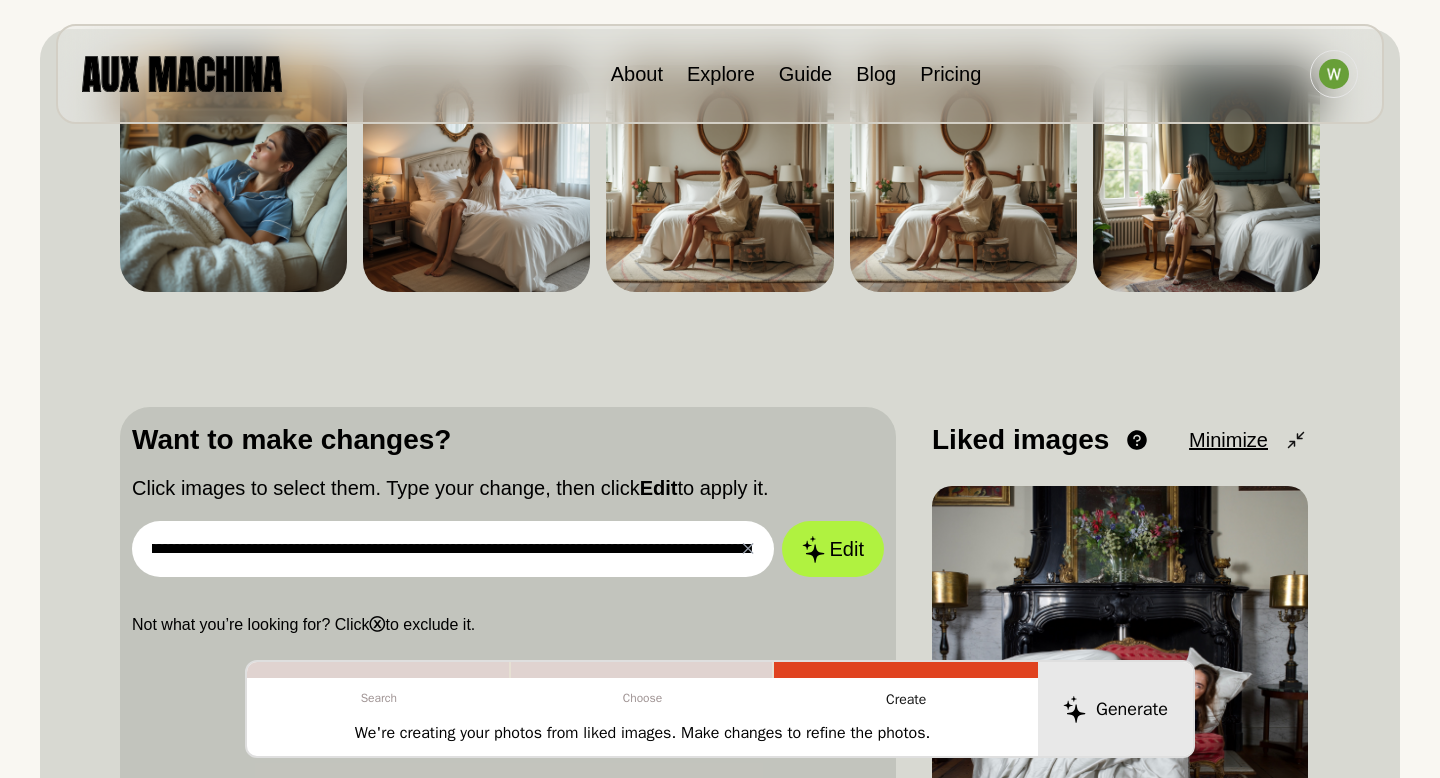 scroll, scrollTop: 0, scrollLeft: 527, axis: horizontal 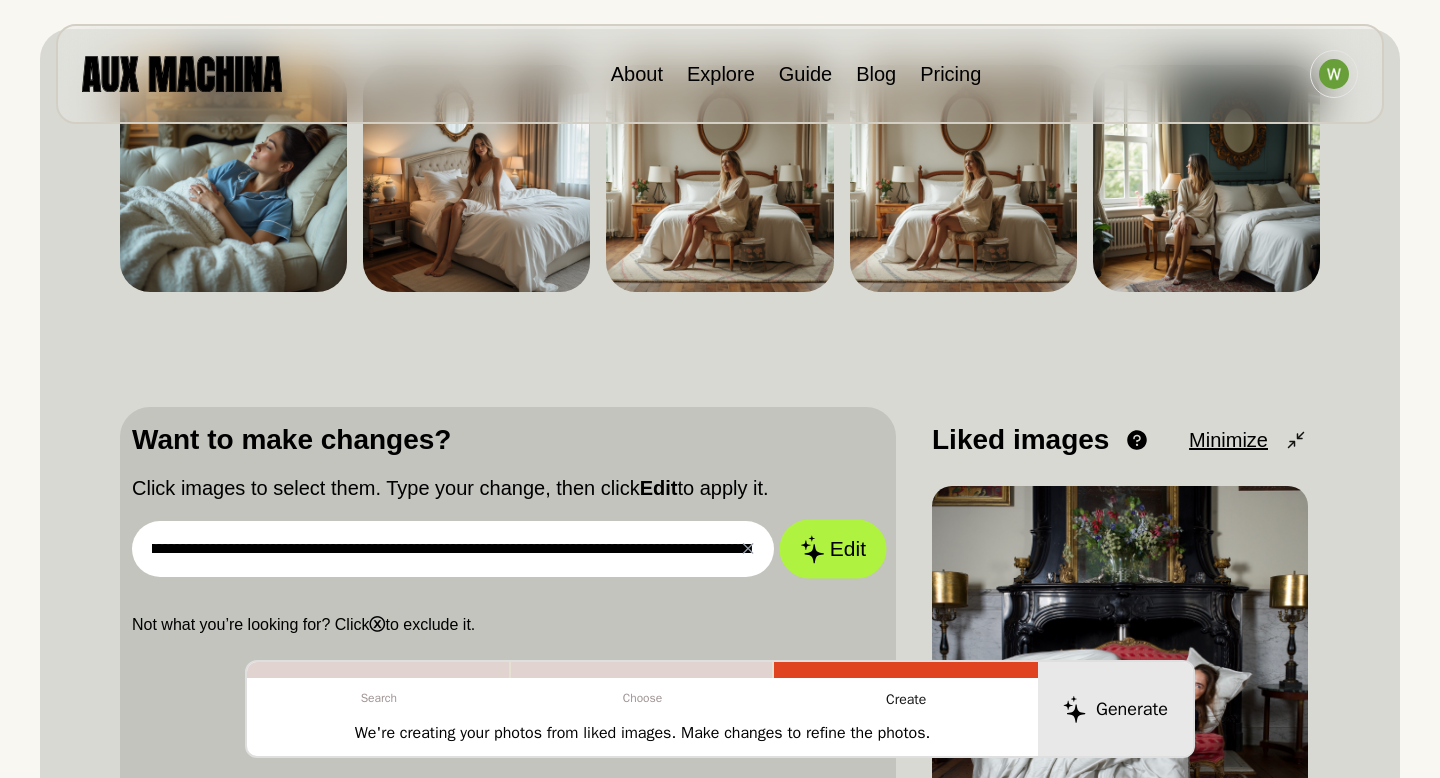 type on "**********" 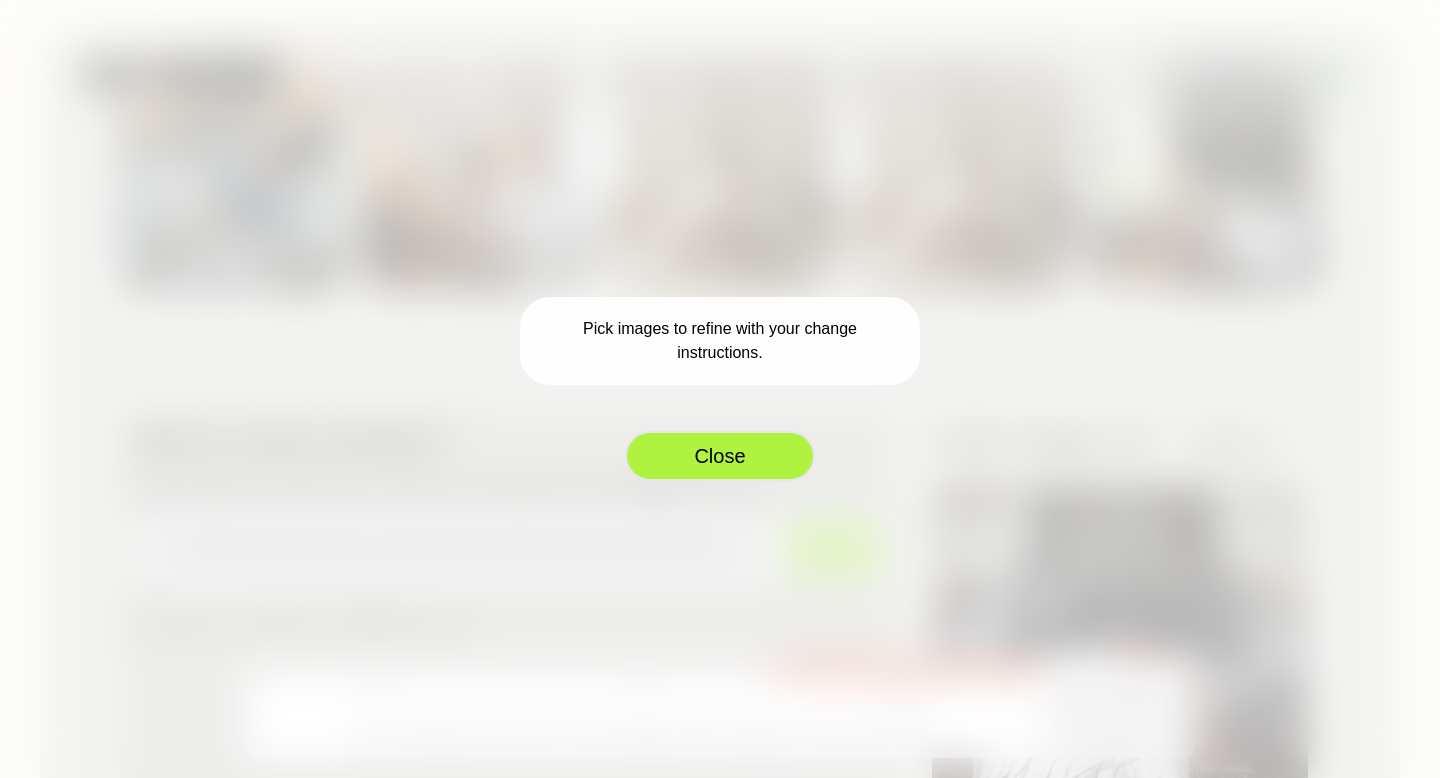 click on "Close" at bounding box center [720, 456] 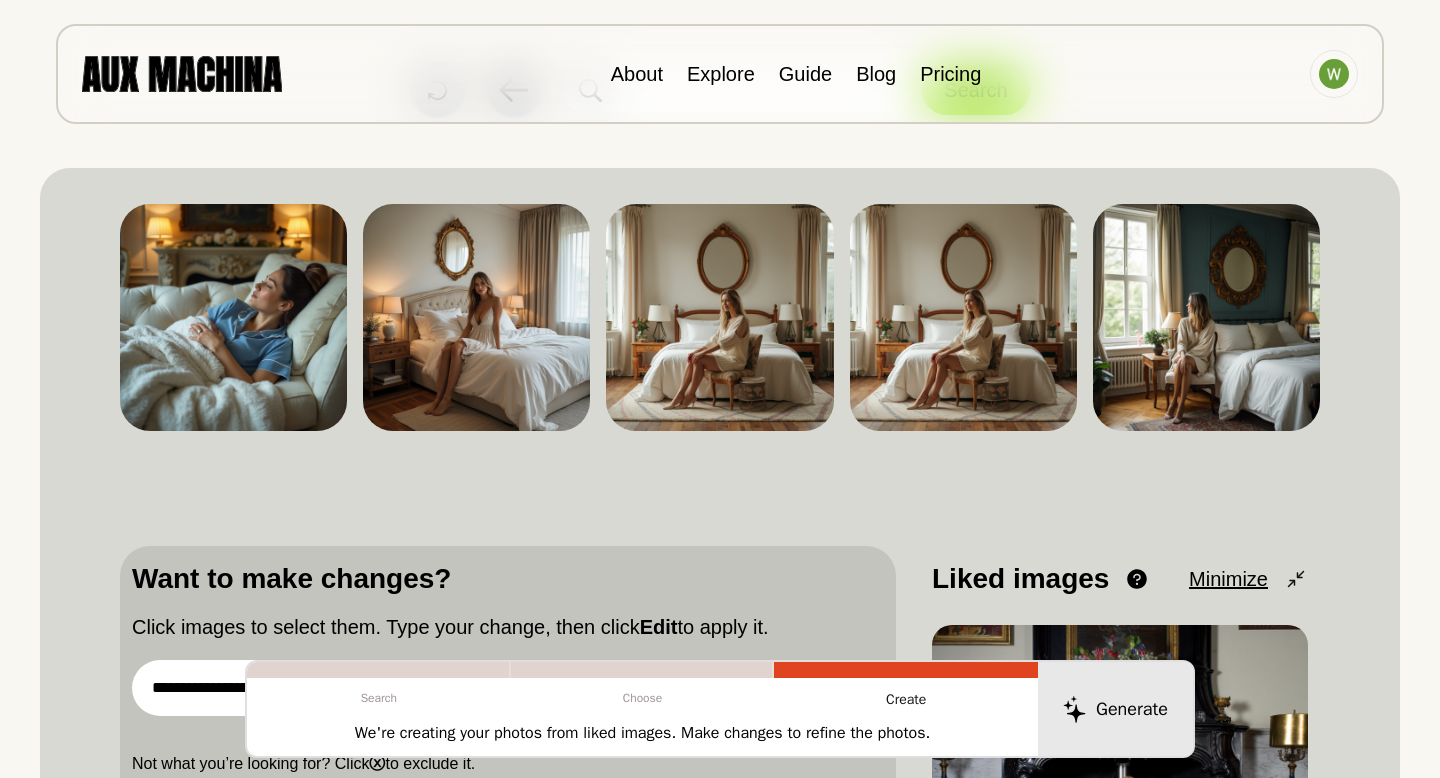 scroll, scrollTop: 106, scrollLeft: 0, axis: vertical 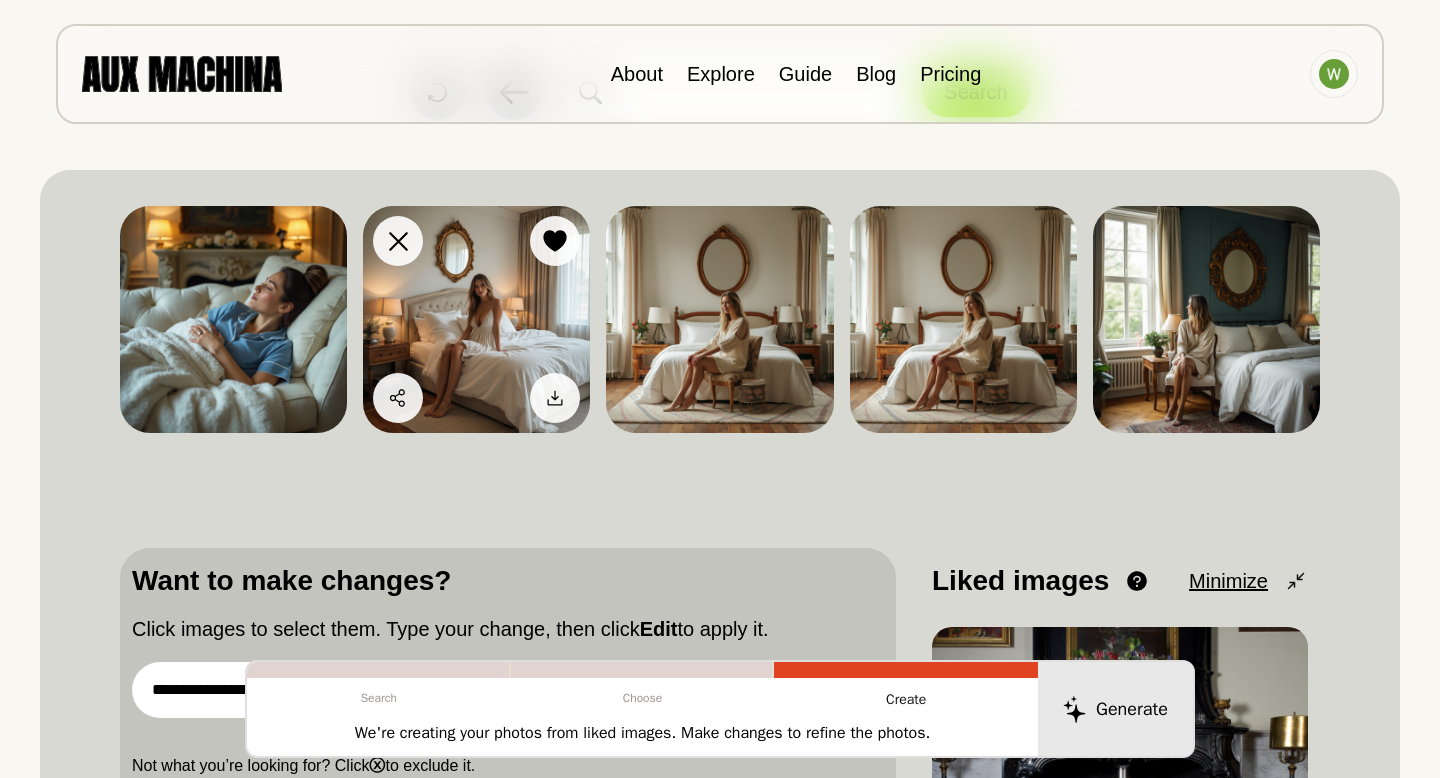 click at bounding box center [476, 319] 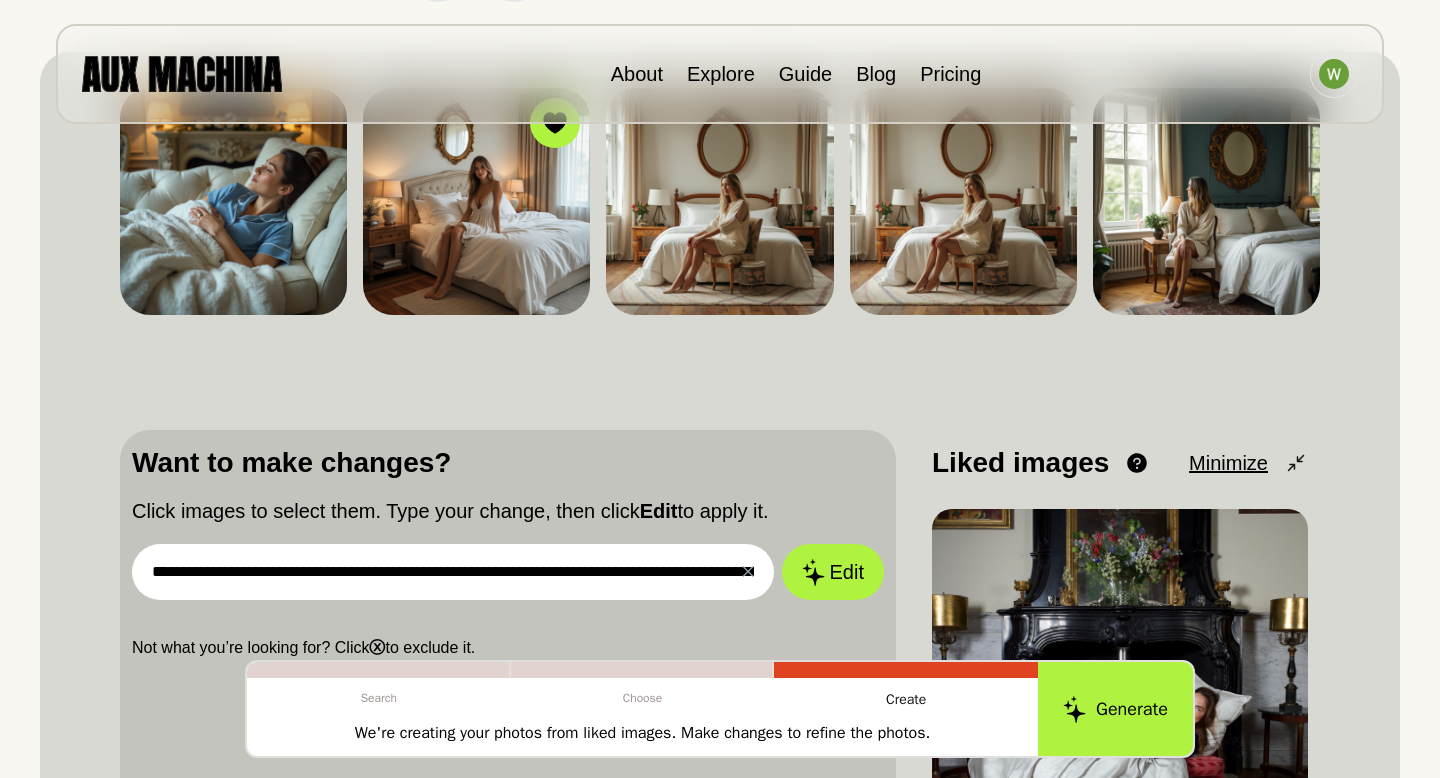 scroll, scrollTop: 287, scrollLeft: 0, axis: vertical 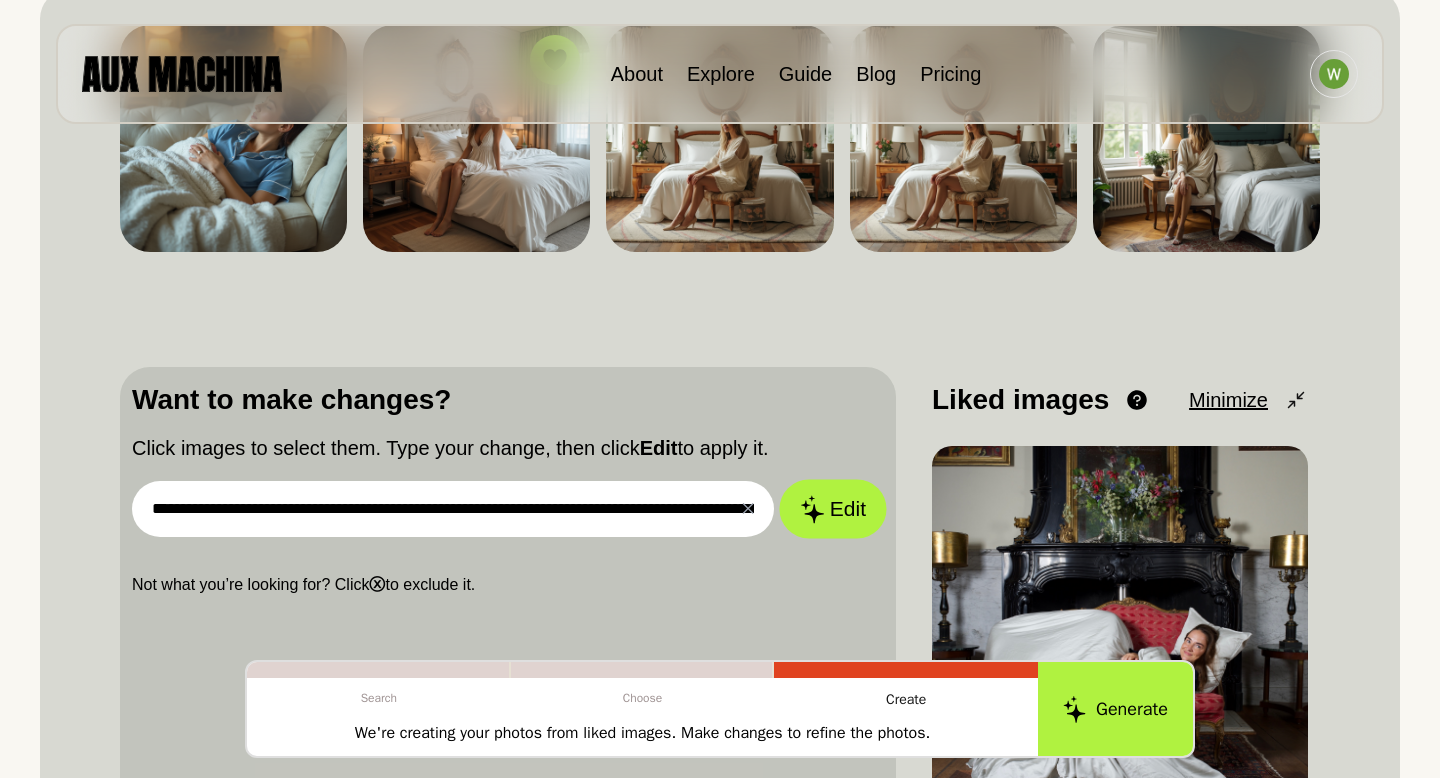 click 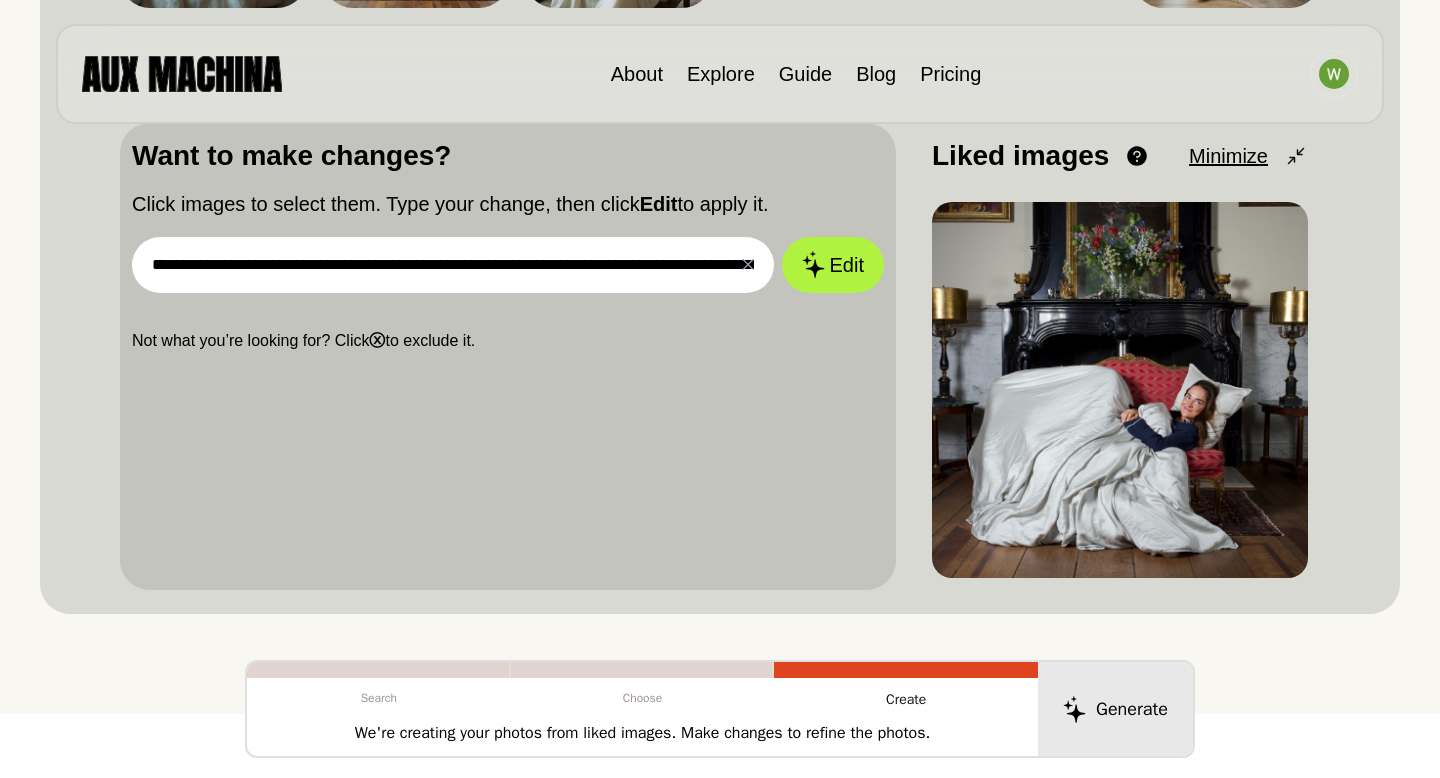 scroll, scrollTop: 563, scrollLeft: 0, axis: vertical 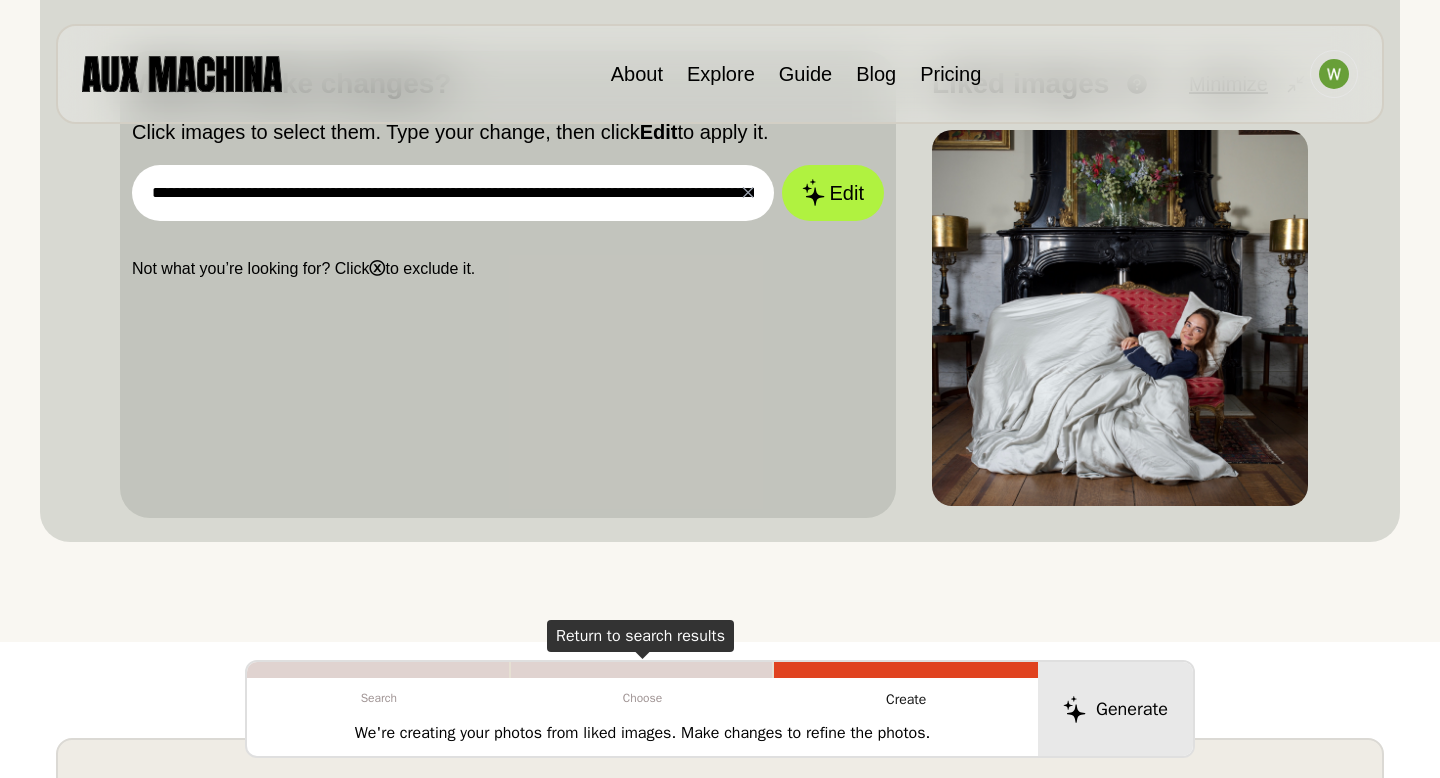 click on "Choose" at bounding box center (643, 698) 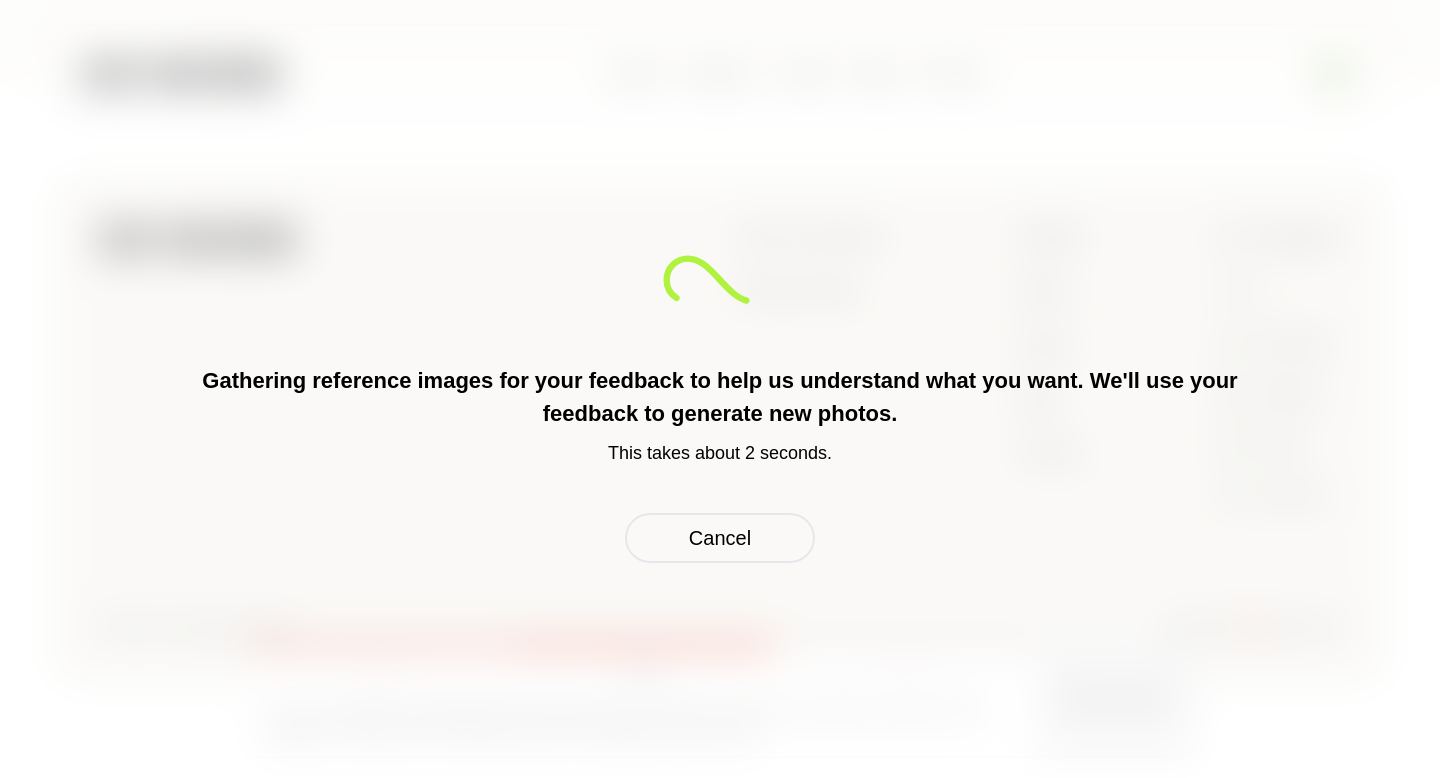 scroll, scrollTop: 417, scrollLeft: 0, axis: vertical 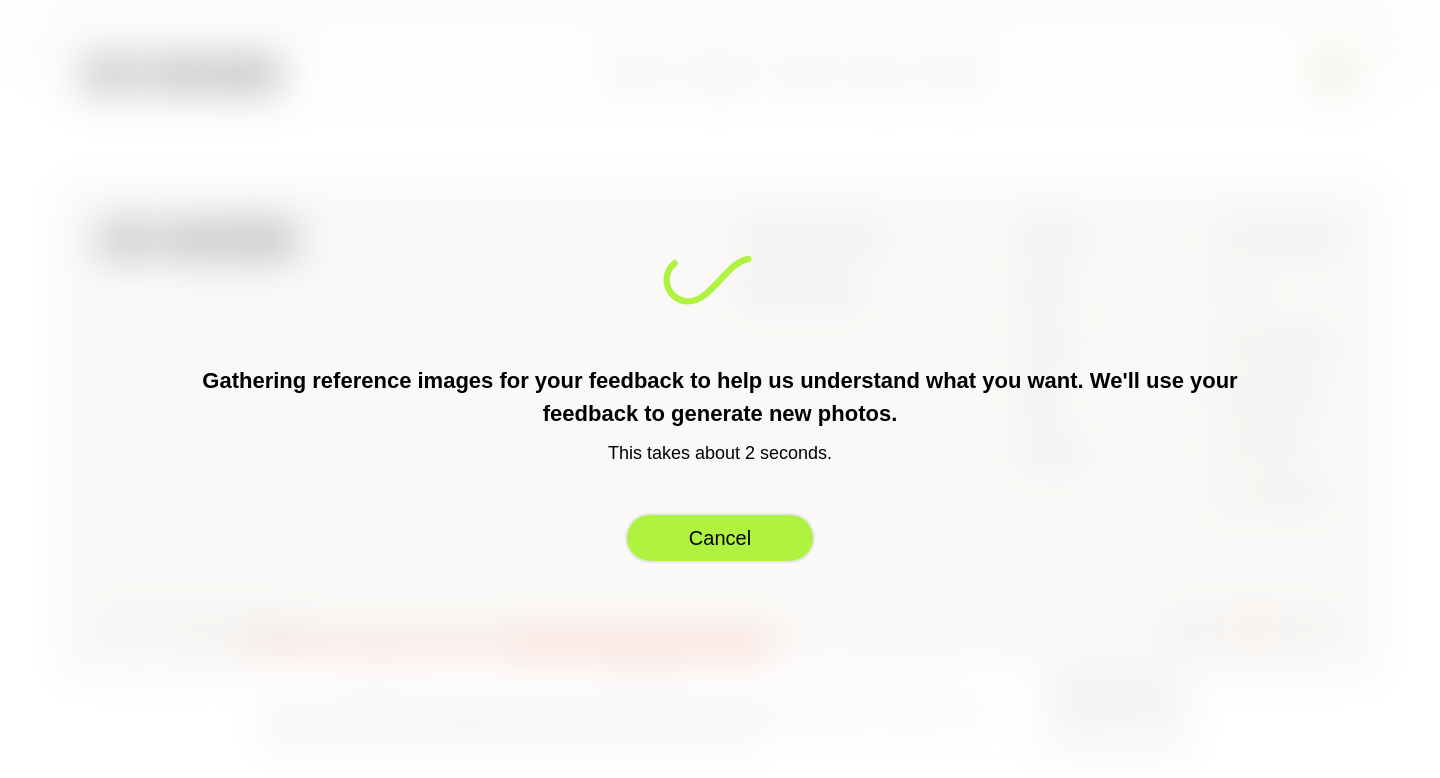 click on "Cancel" at bounding box center [720, 538] 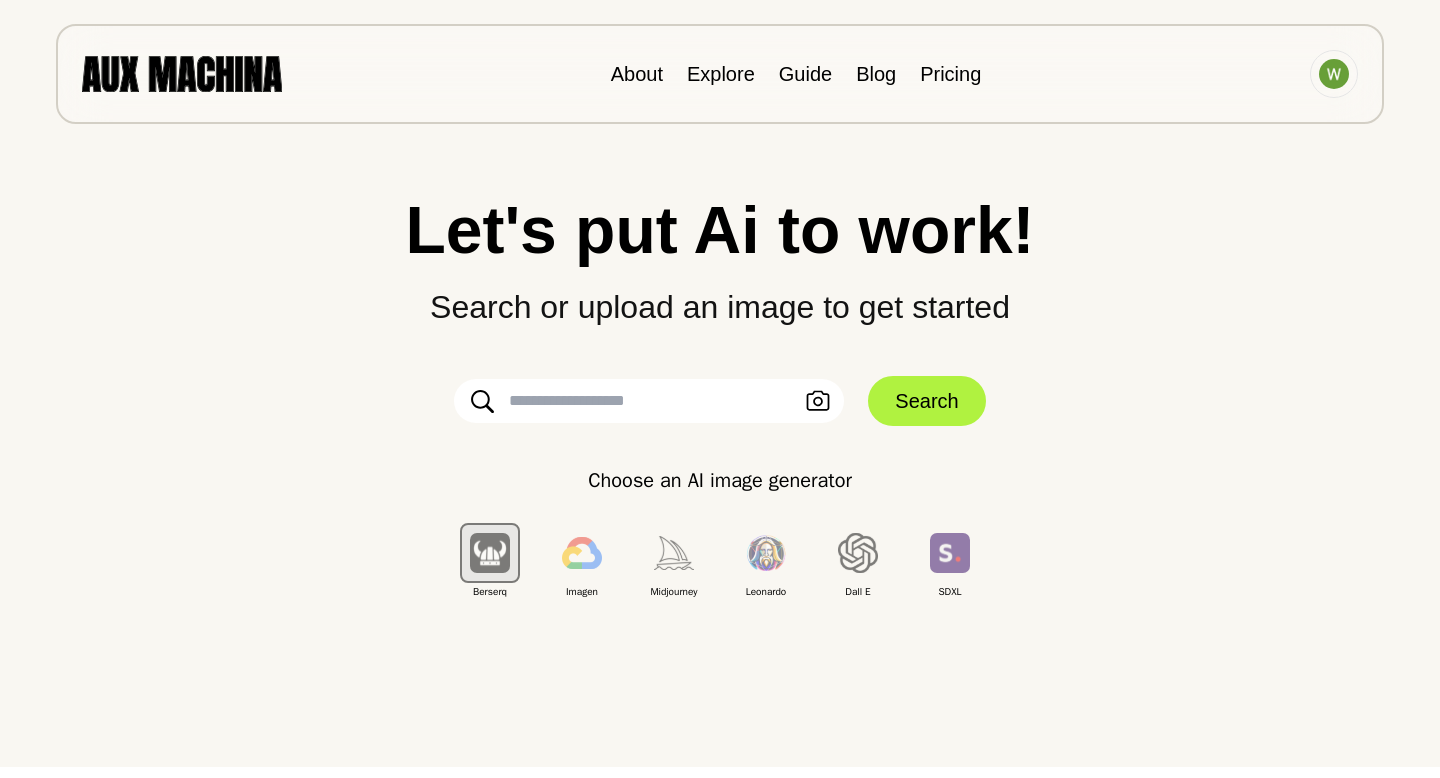 scroll, scrollTop: 0, scrollLeft: 0, axis: both 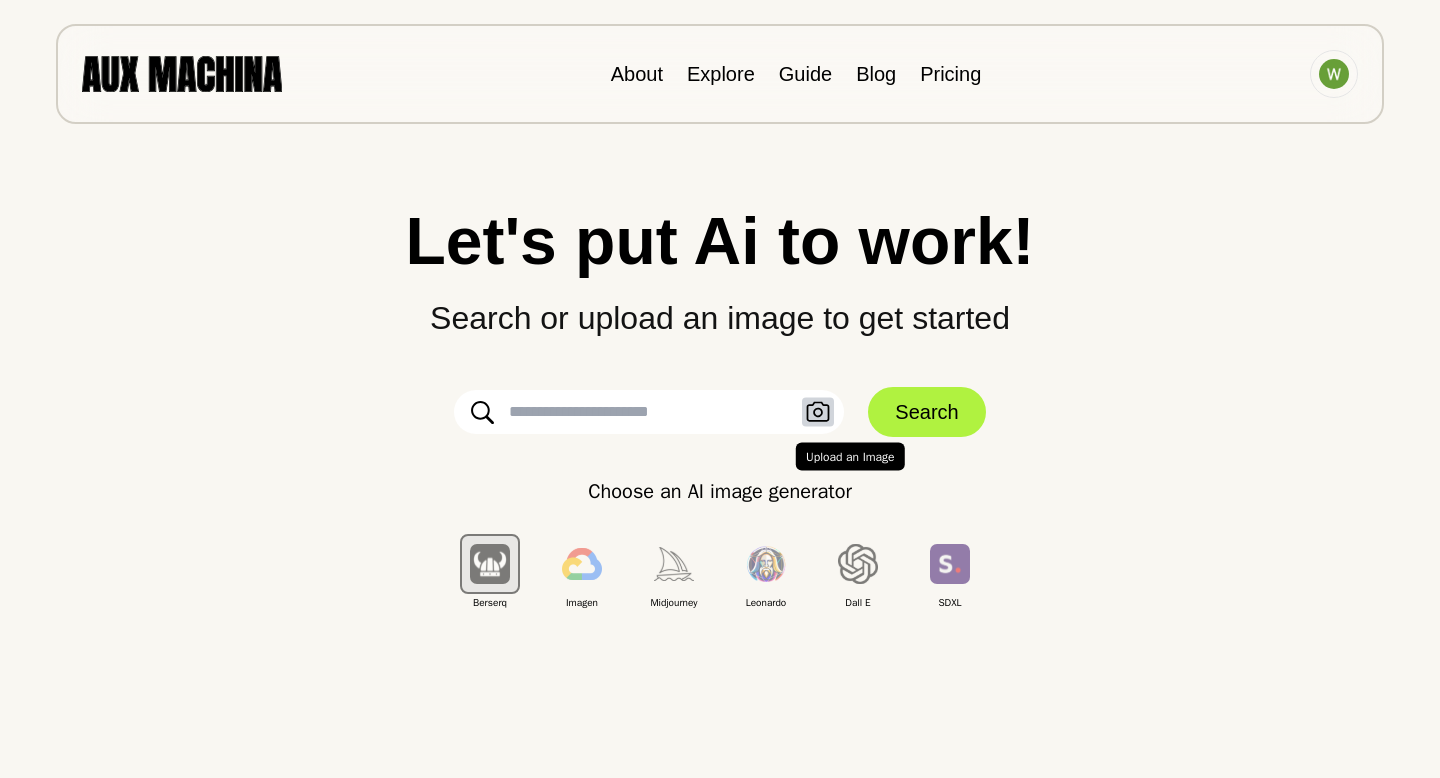 click 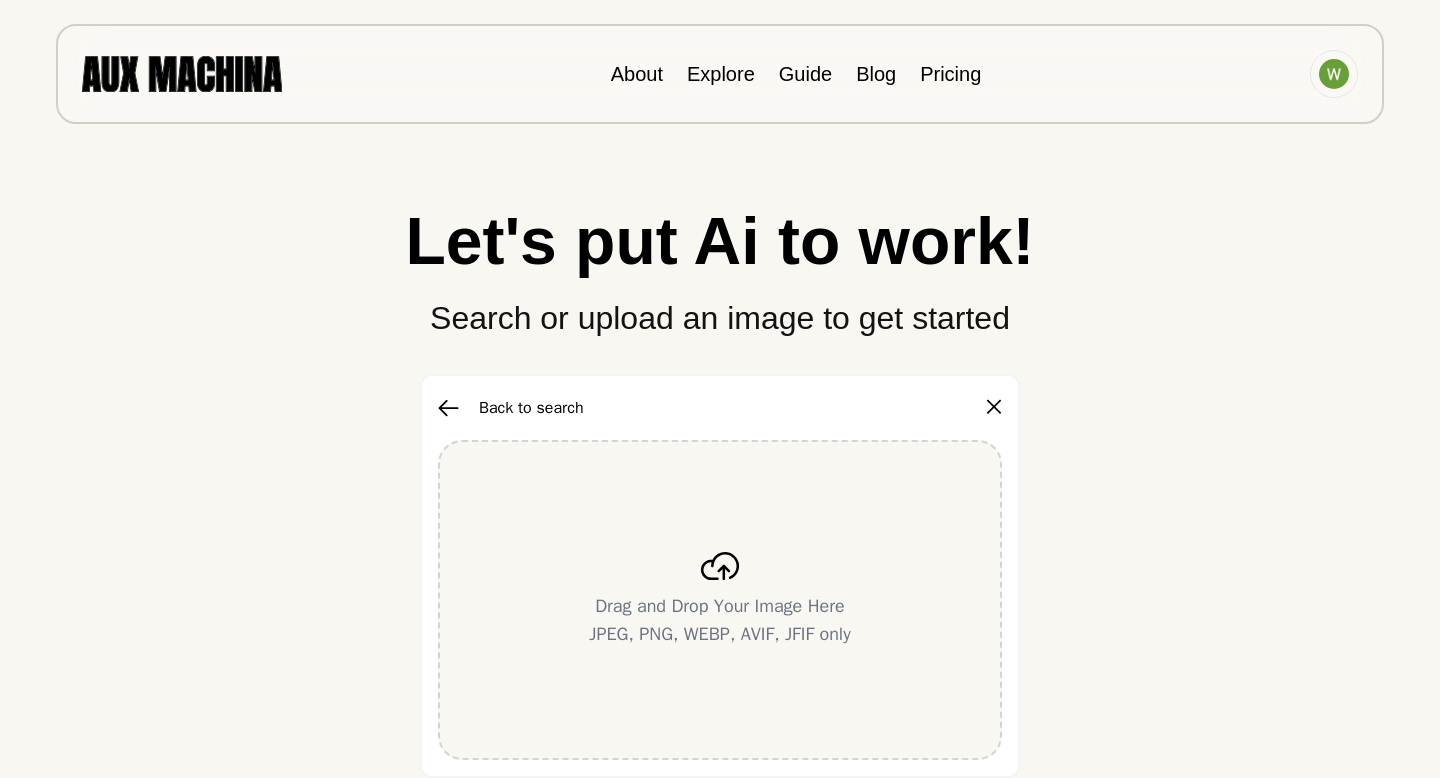click on "Drag and Drop Your Image Here JPEG, PNG, WEBP, AVIF, JFIF only" at bounding box center [720, 600] 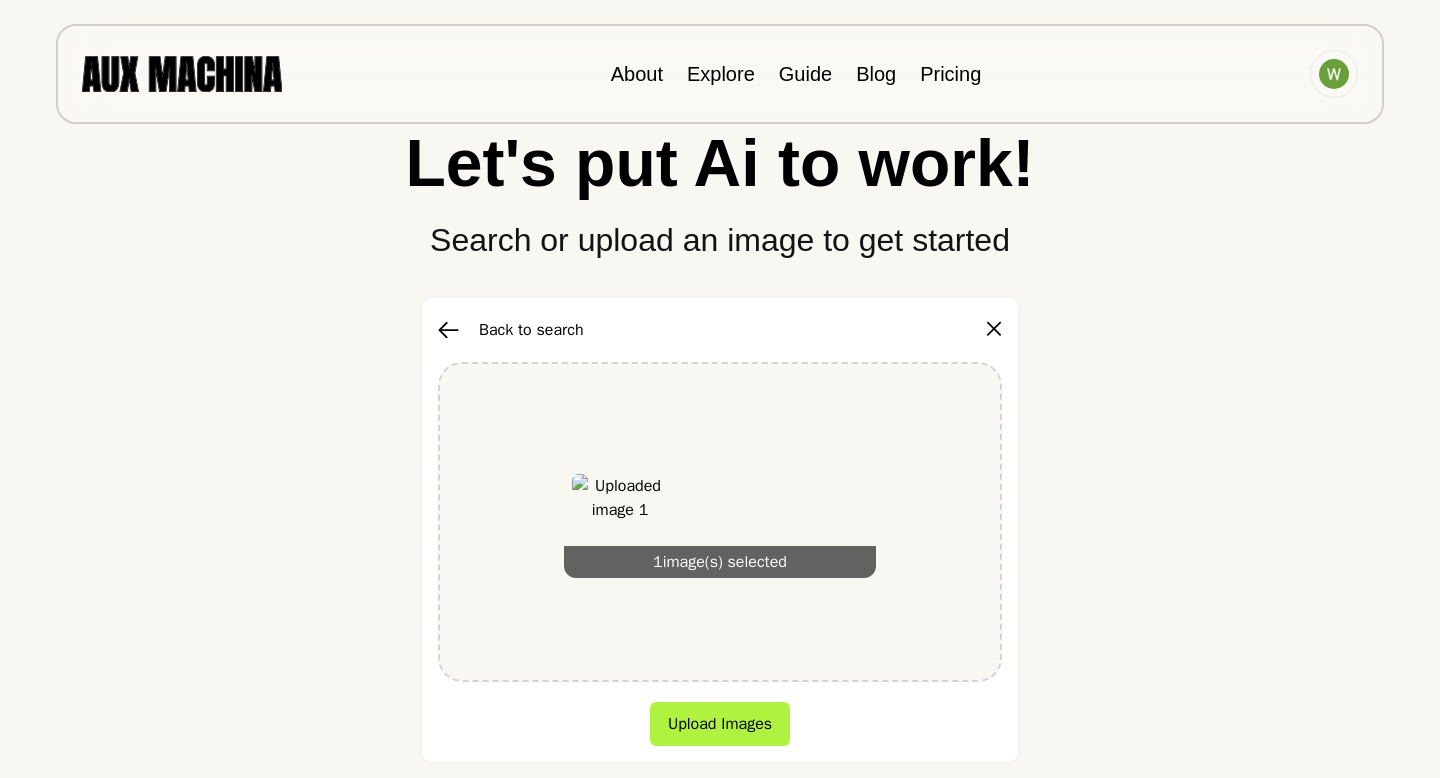 scroll, scrollTop: 80, scrollLeft: 0, axis: vertical 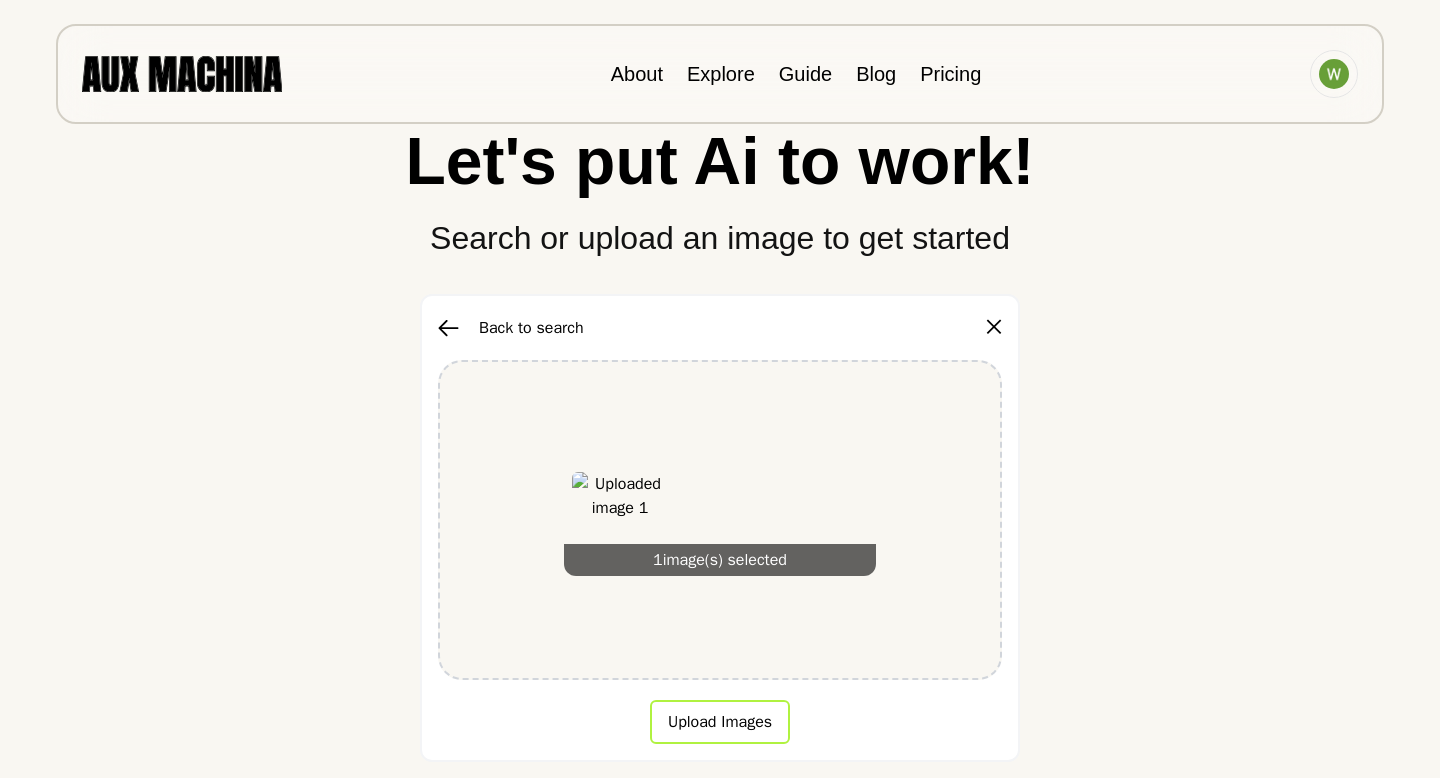 click on "Upload Images" at bounding box center (720, 722) 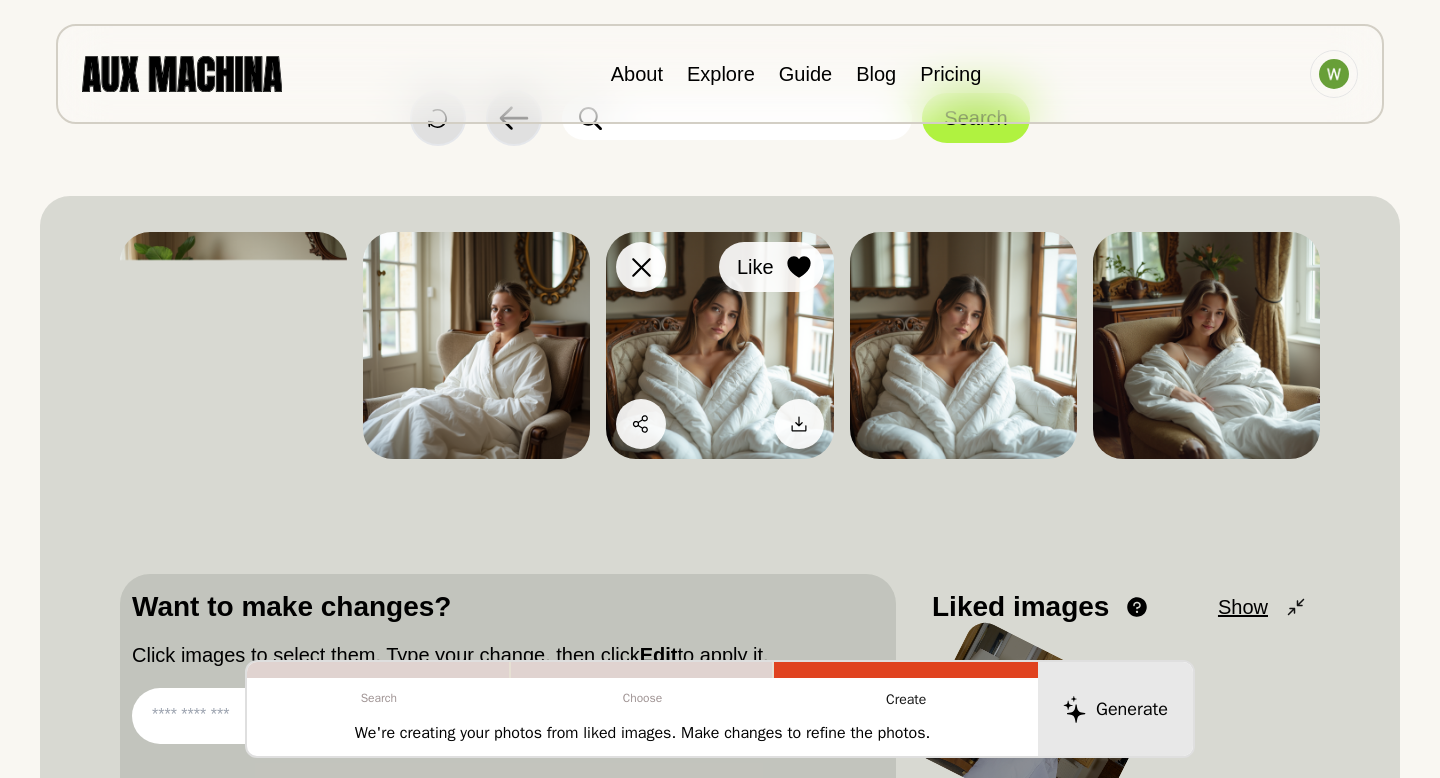 click 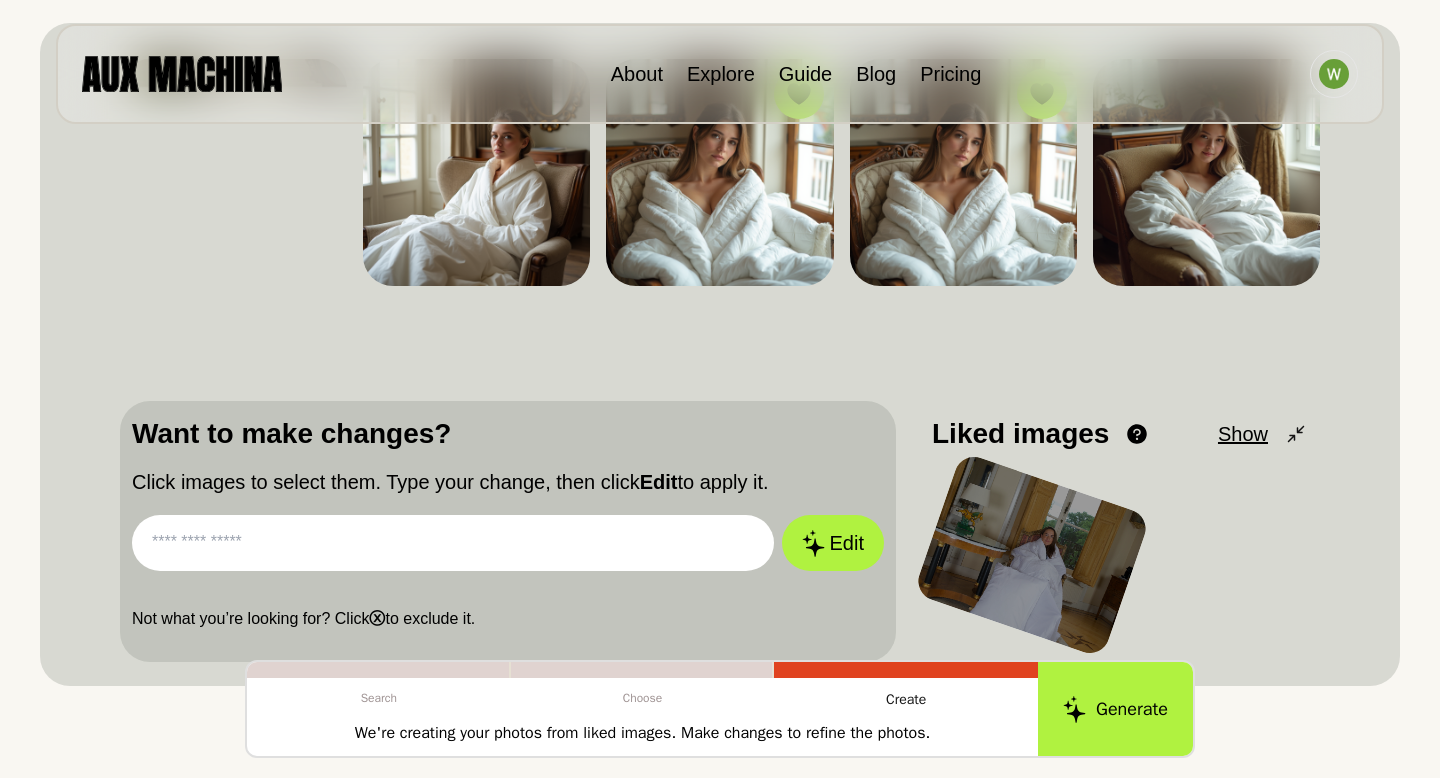 scroll, scrollTop: 255, scrollLeft: 0, axis: vertical 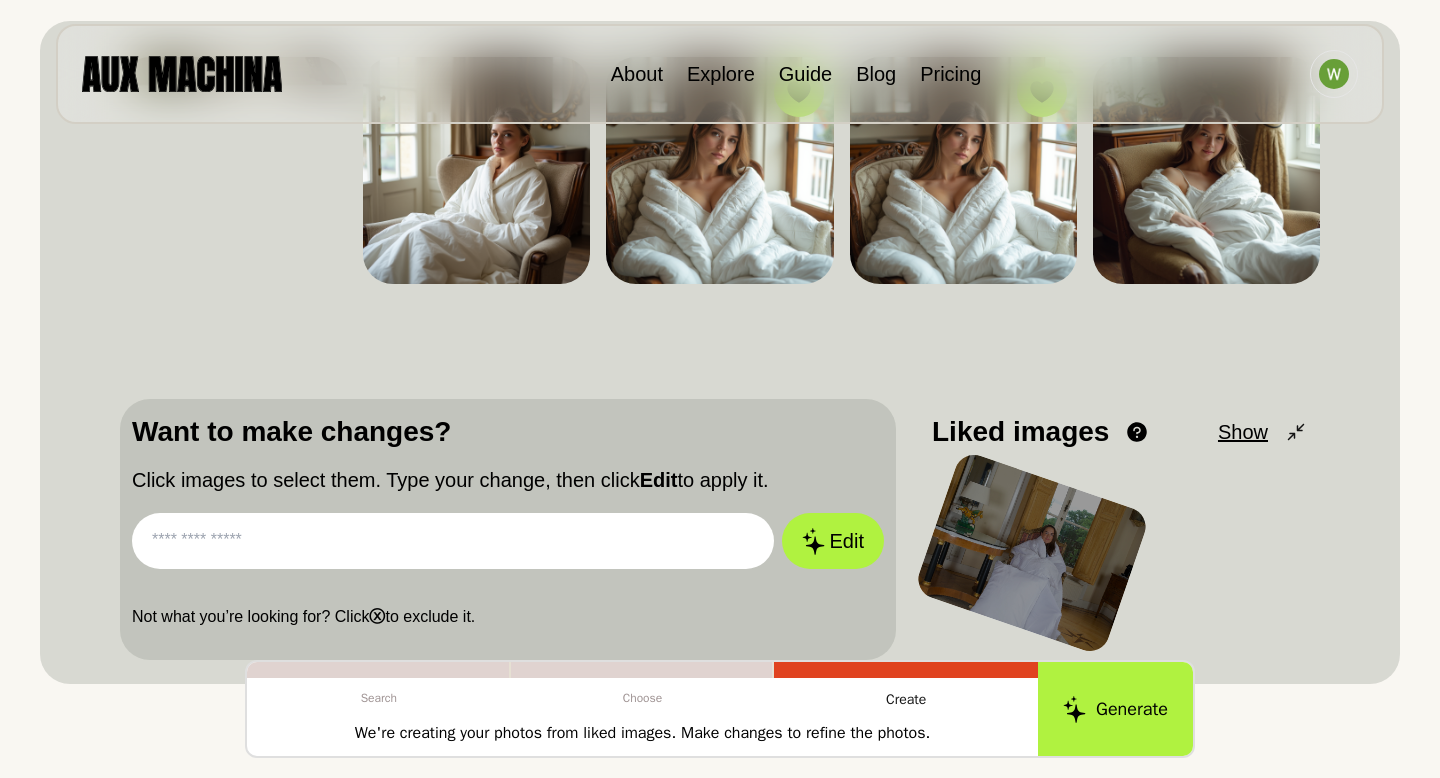 click at bounding box center [453, 541] 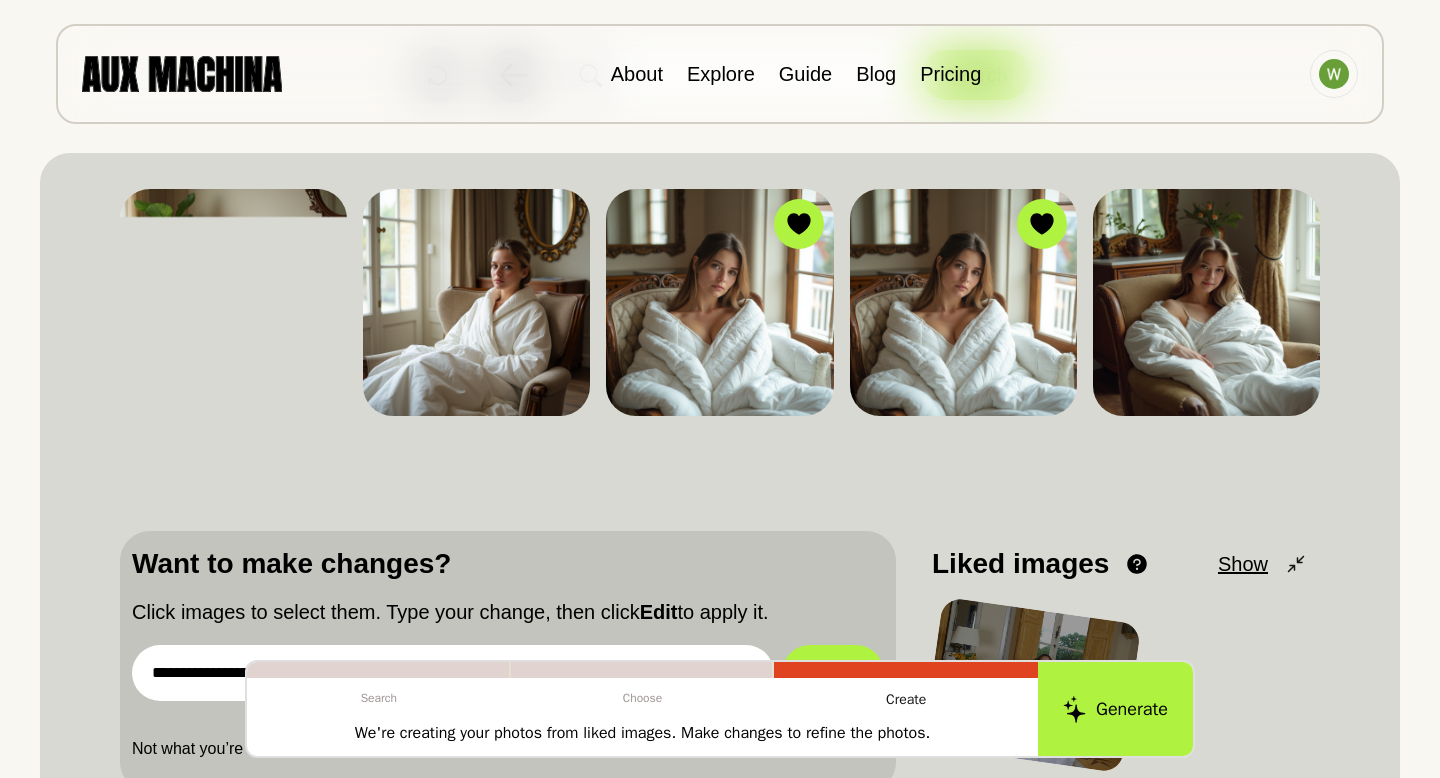 scroll, scrollTop: 114, scrollLeft: 0, axis: vertical 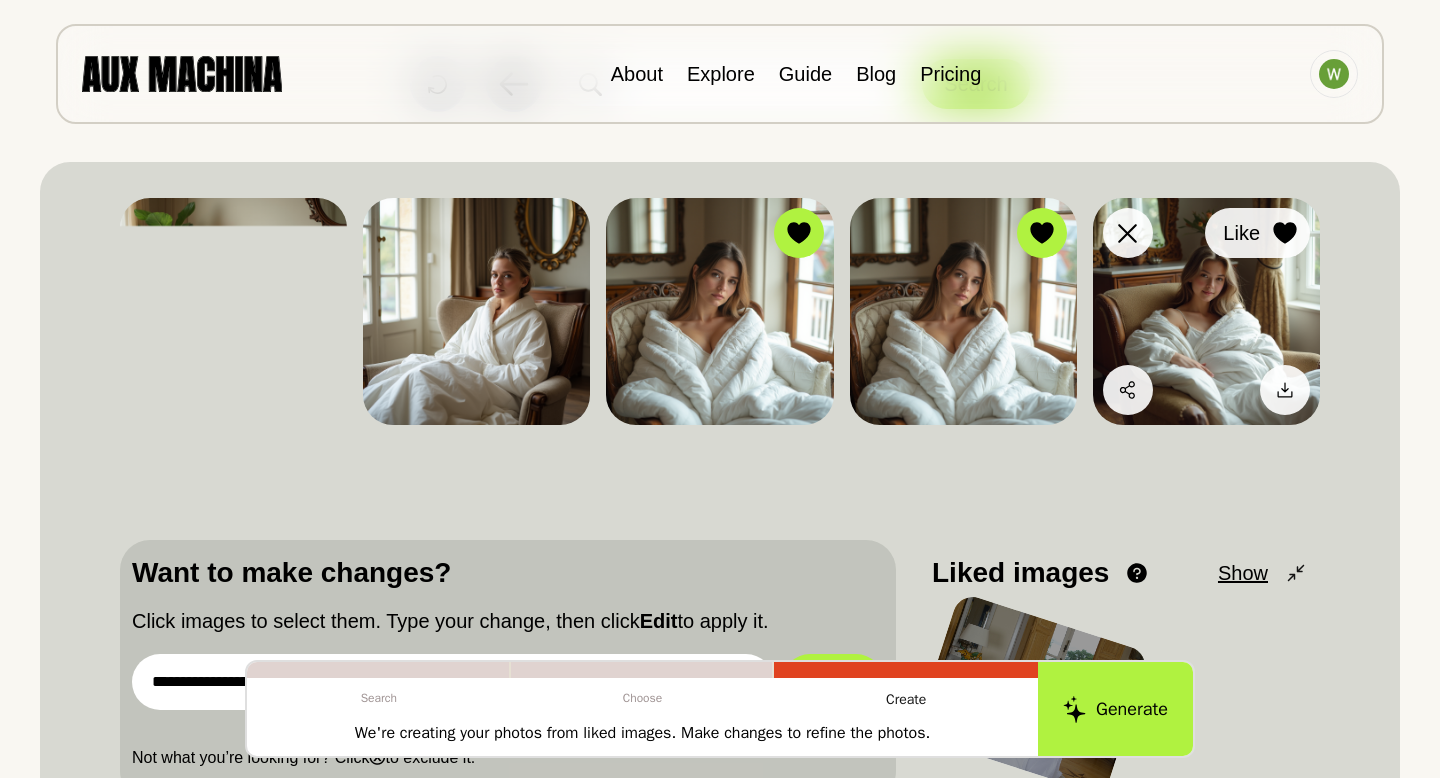 click at bounding box center (1285, 233) 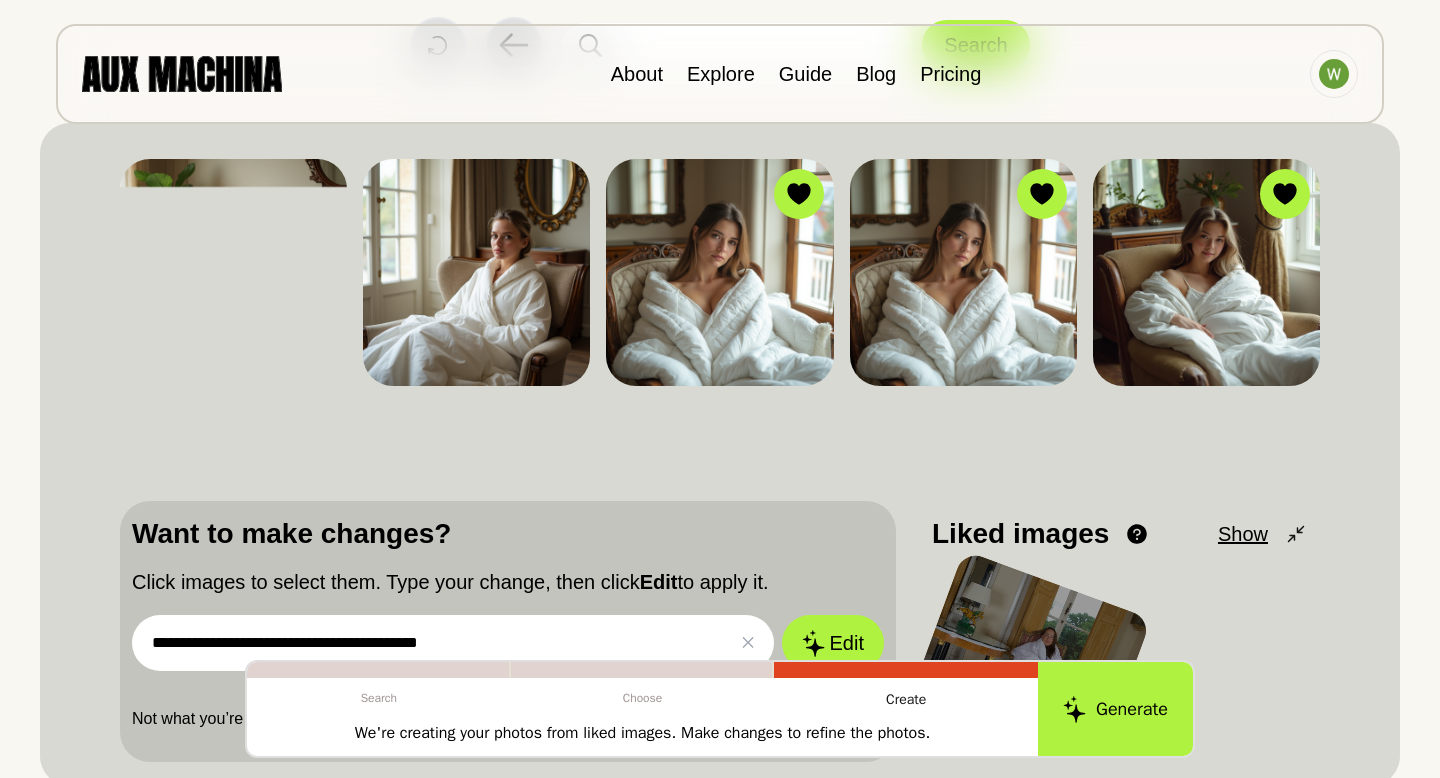 scroll, scrollTop: 173, scrollLeft: 0, axis: vertical 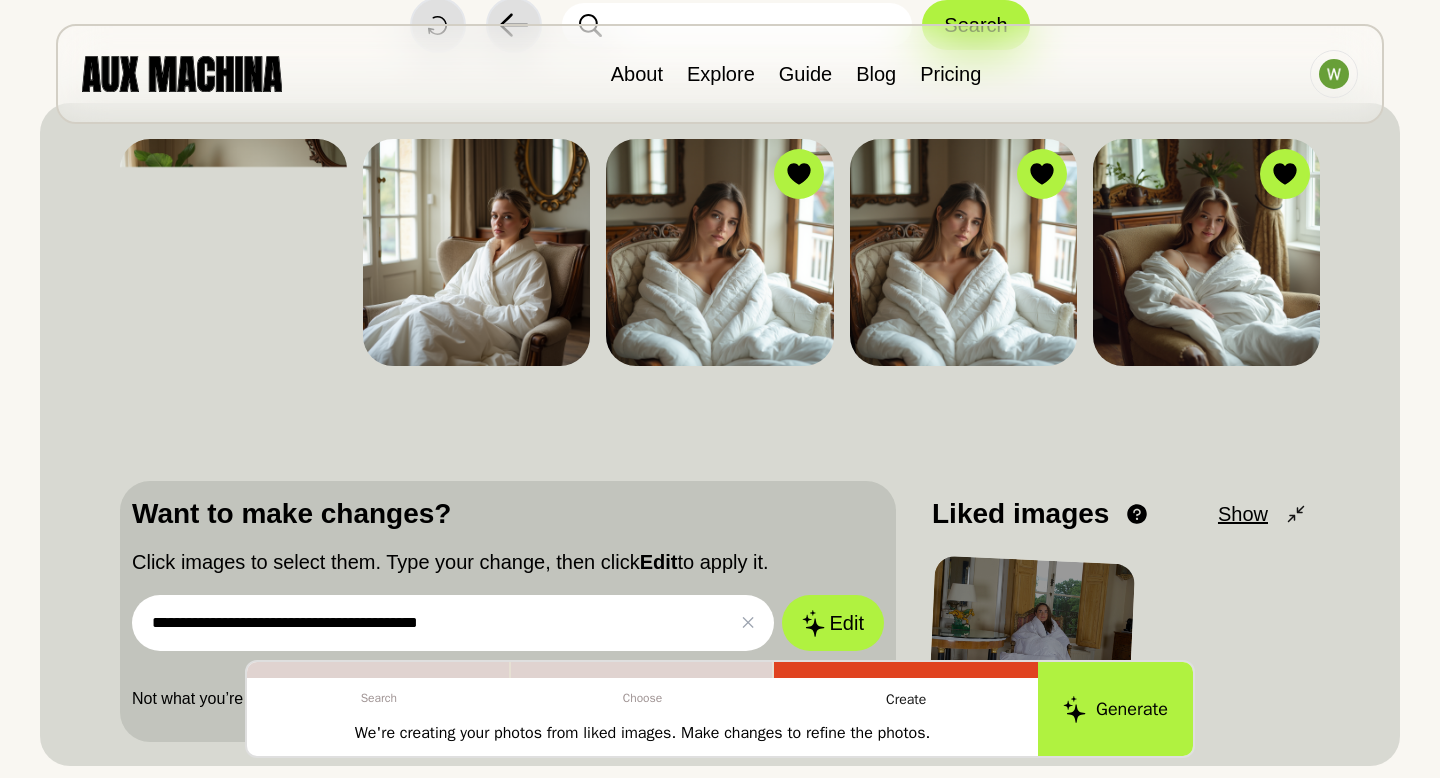 click on "**********" at bounding box center [453, 623] 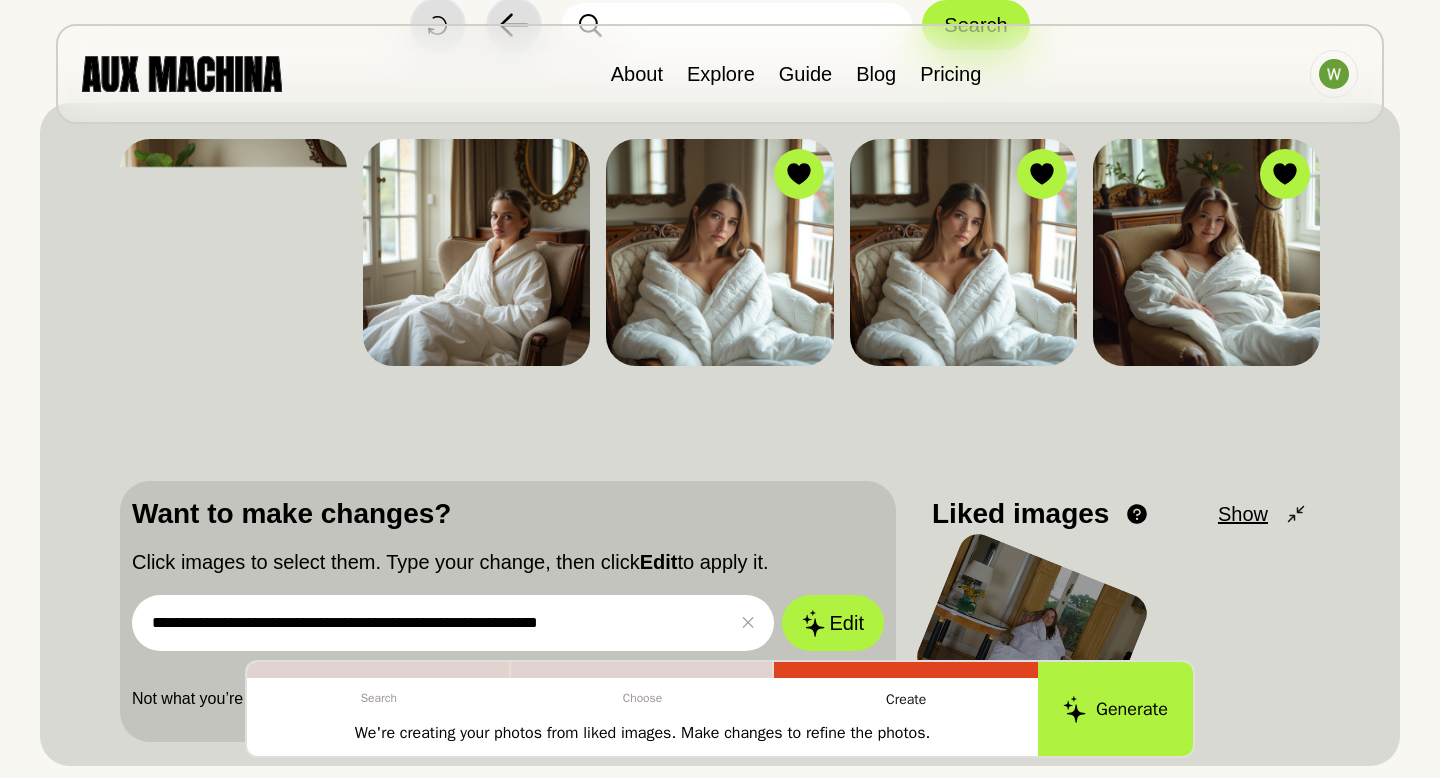 click on "**********" at bounding box center [453, 623] 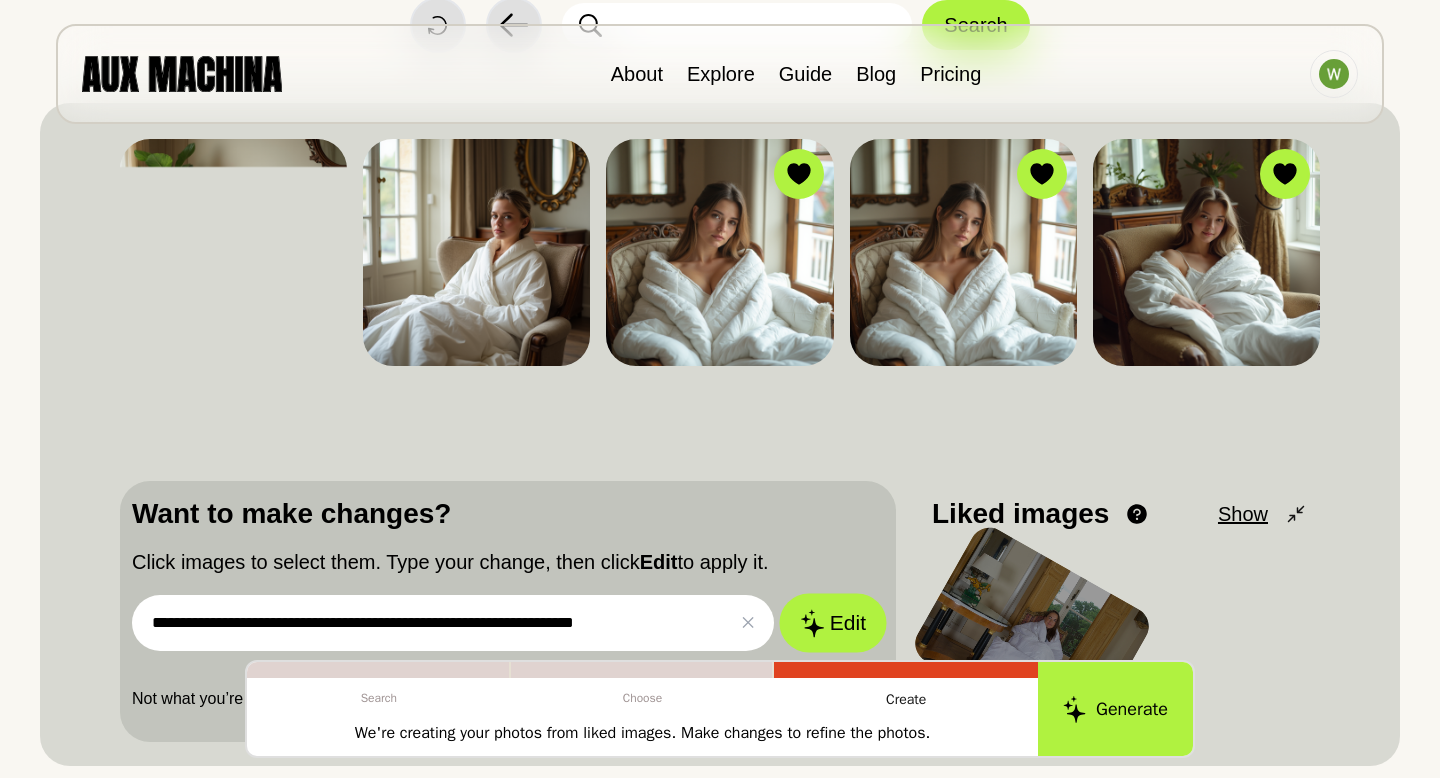 click on "Edit" at bounding box center (833, 623) 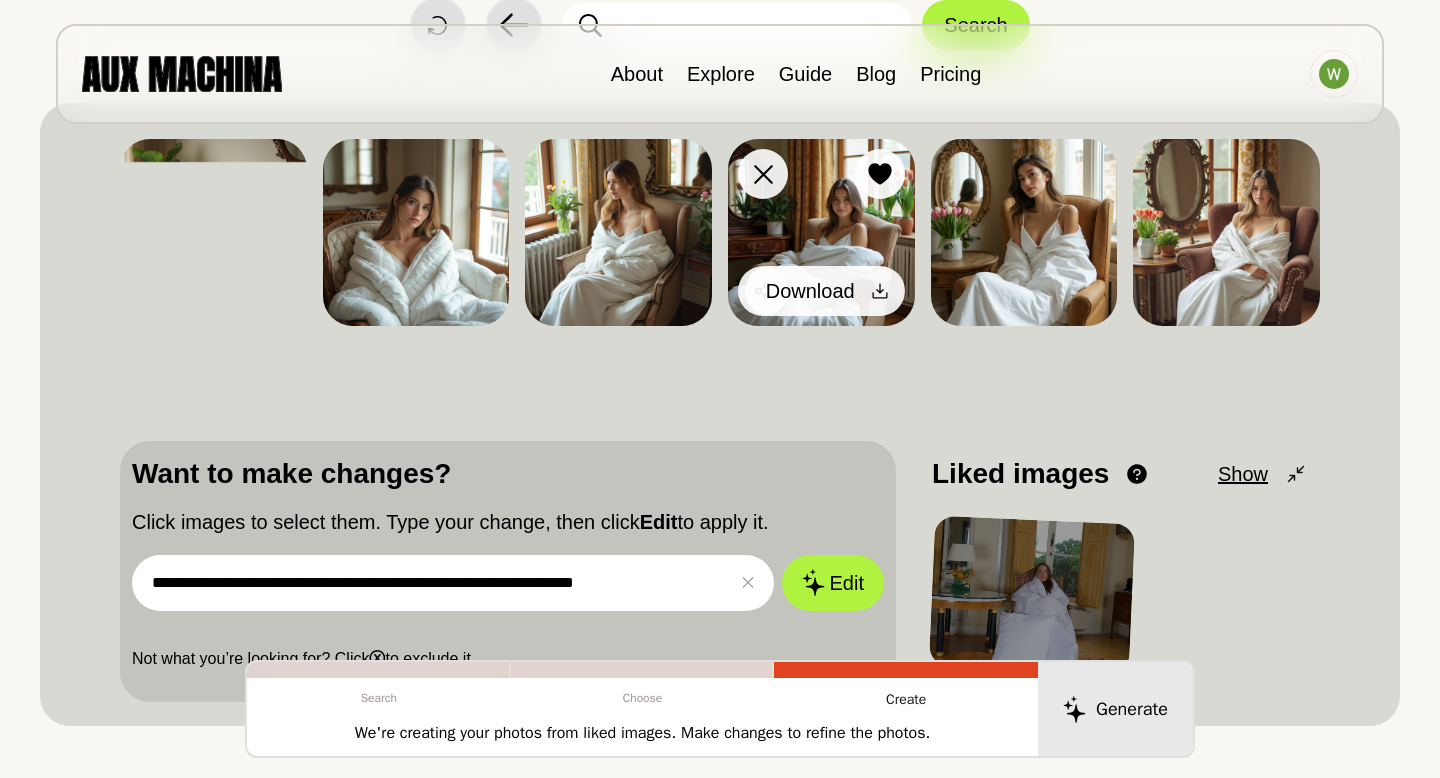 click on "Download" at bounding box center (825, 291) 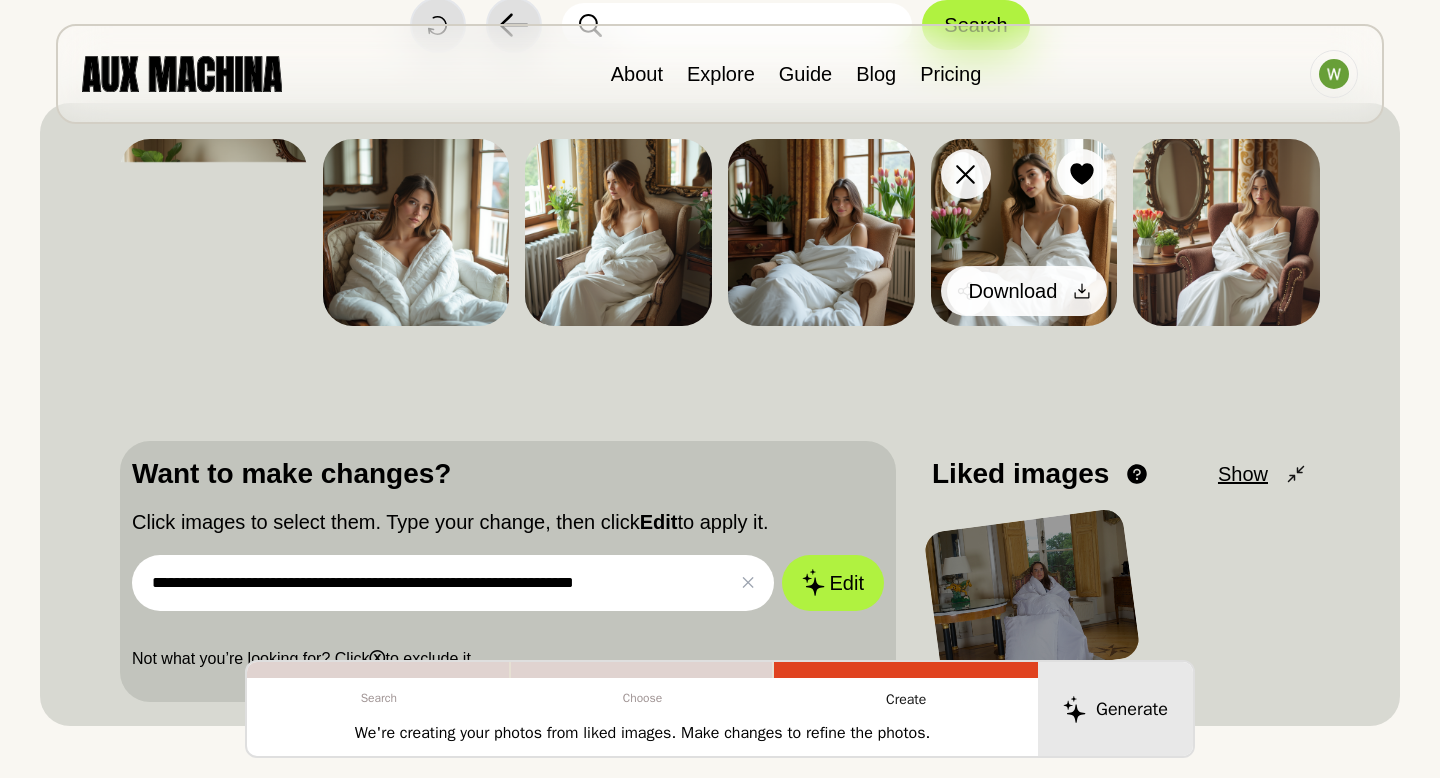 click 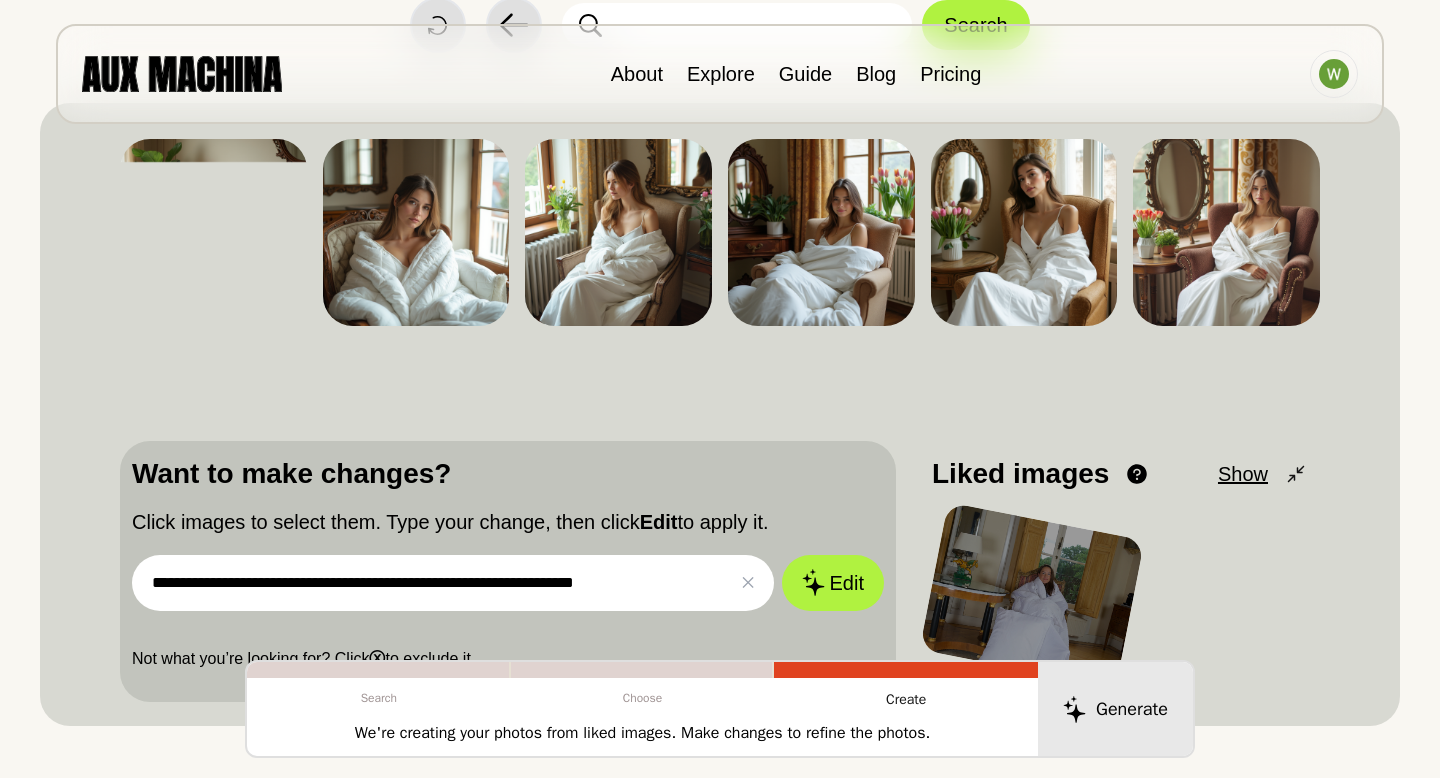 click on "**********" at bounding box center (720, 414) 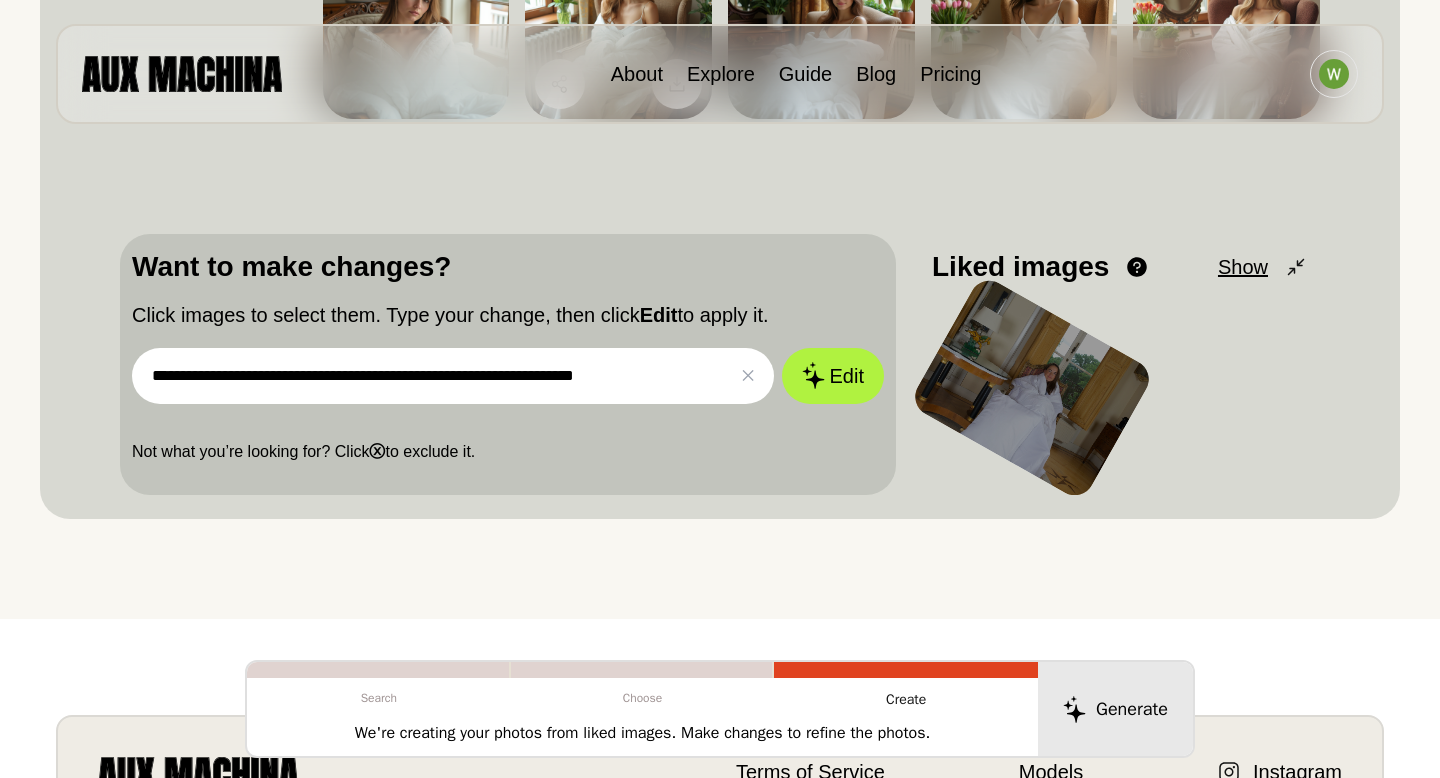 scroll, scrollTop: 384, scrollLeft: 0, axis: vertical 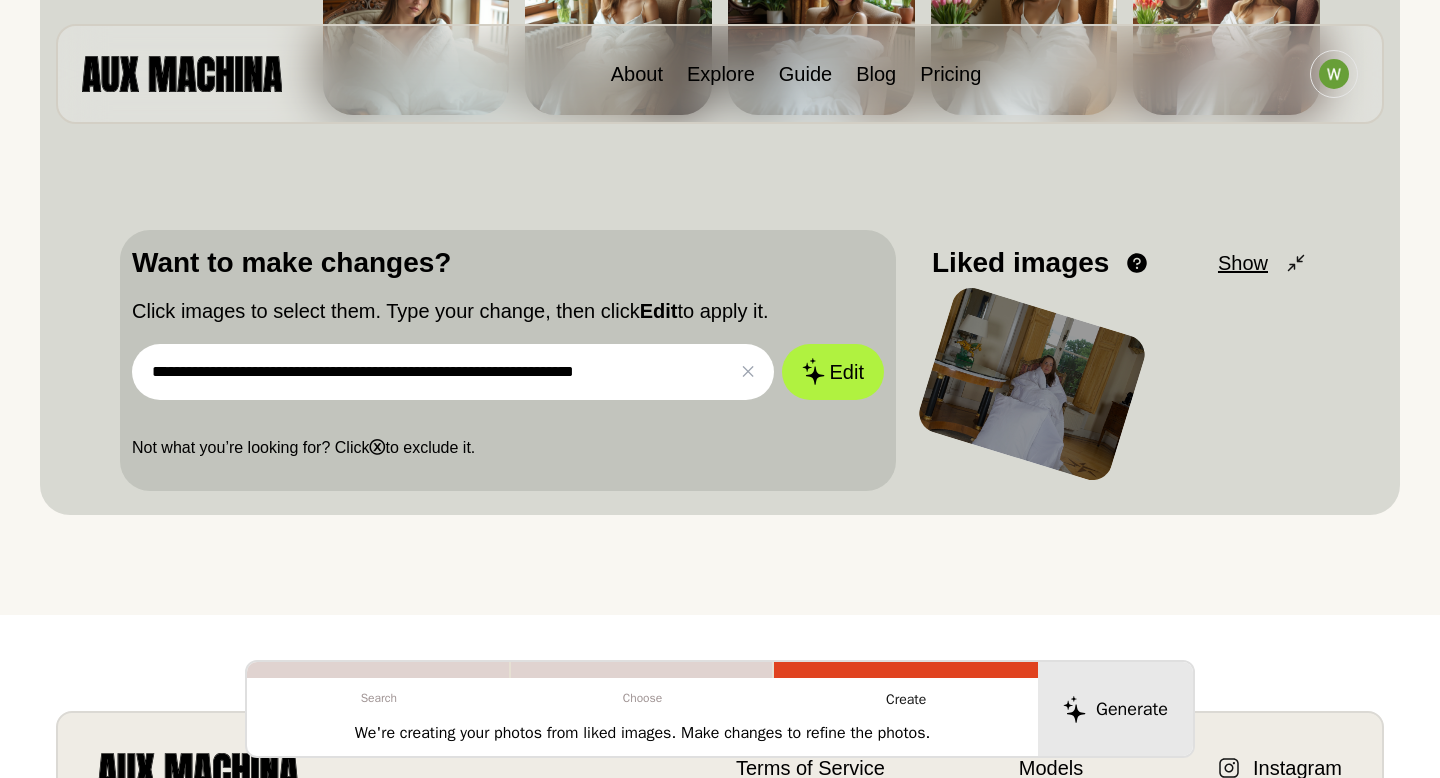 click on "**********" at bounding box center [453, 372] 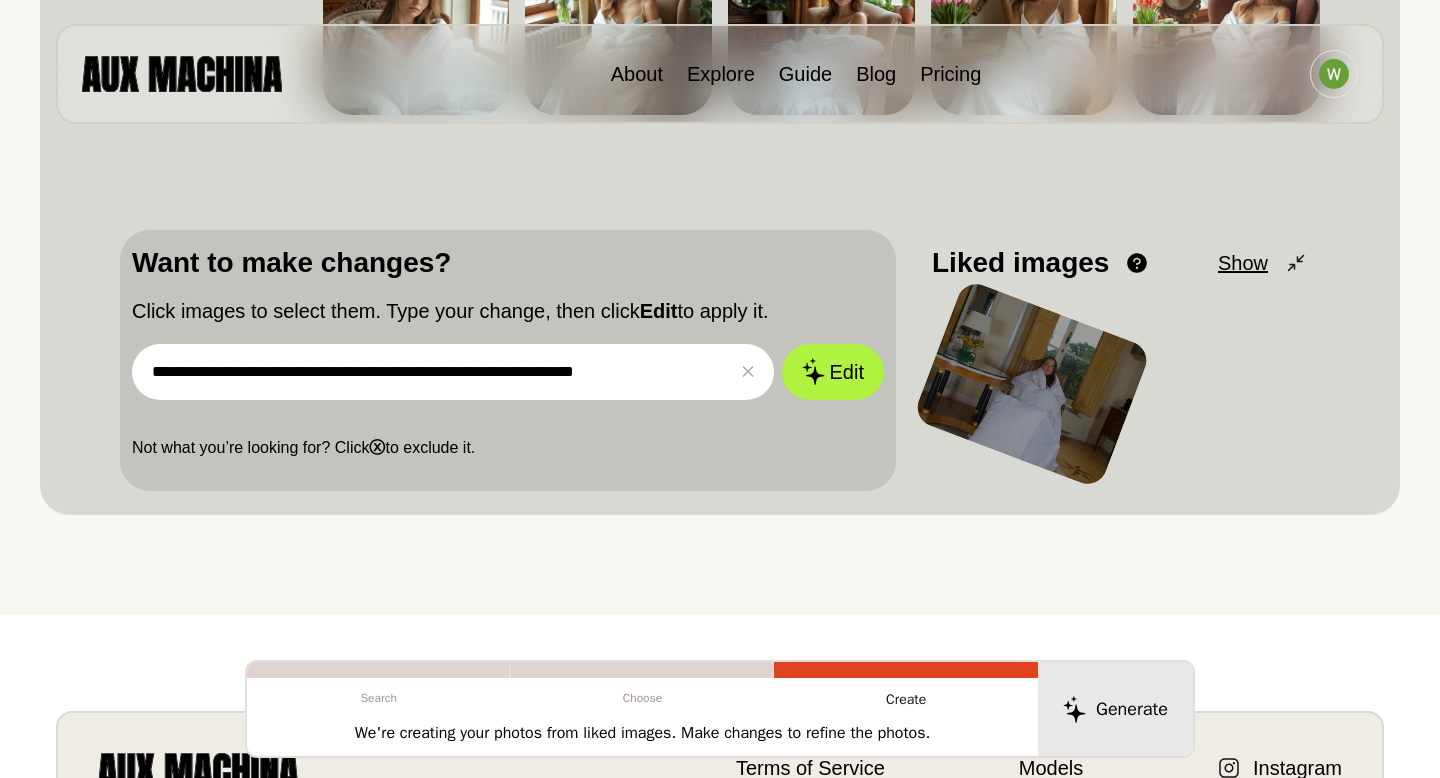 click on "**********" at bounding box center [453, 372] 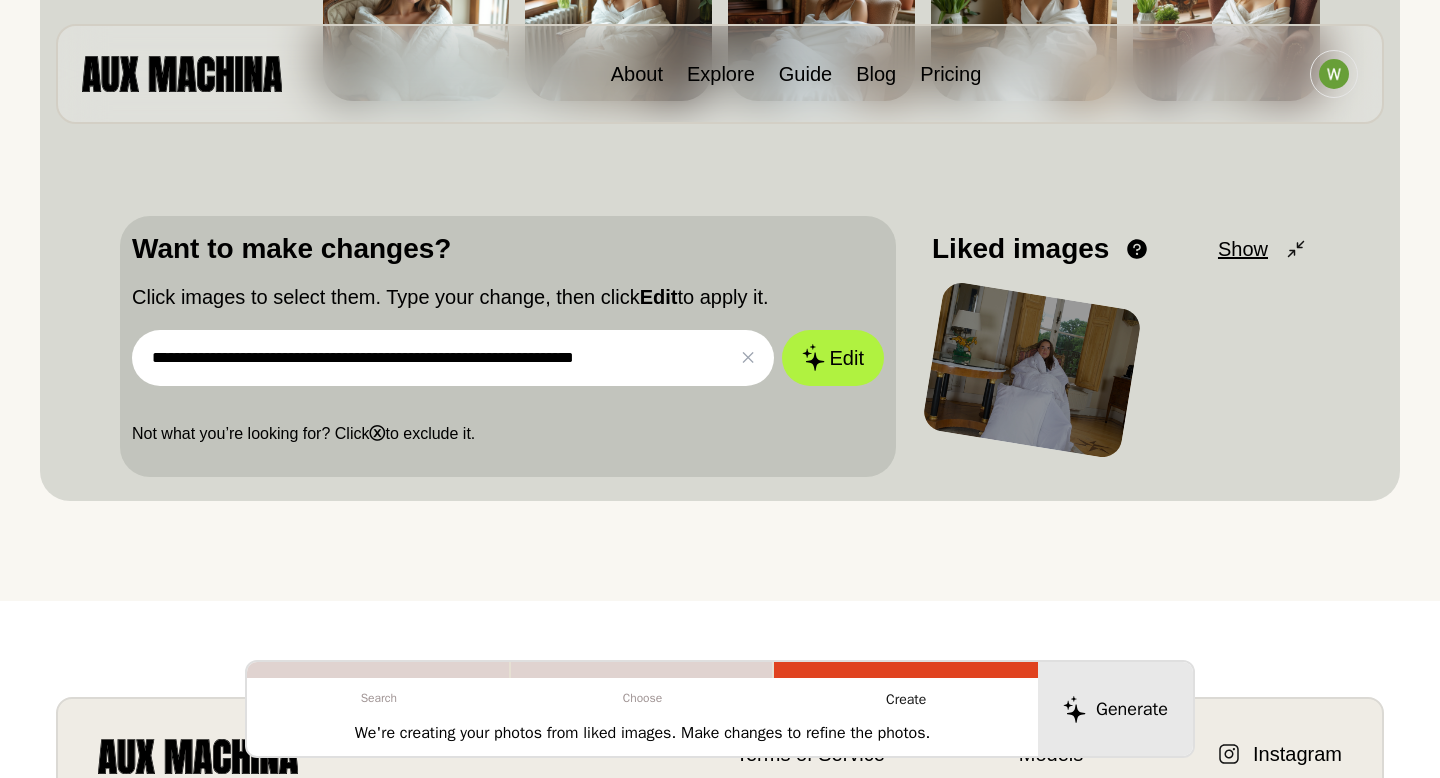 scroll, scrollTop: 397, scrollLeft: 0, axis: vertical 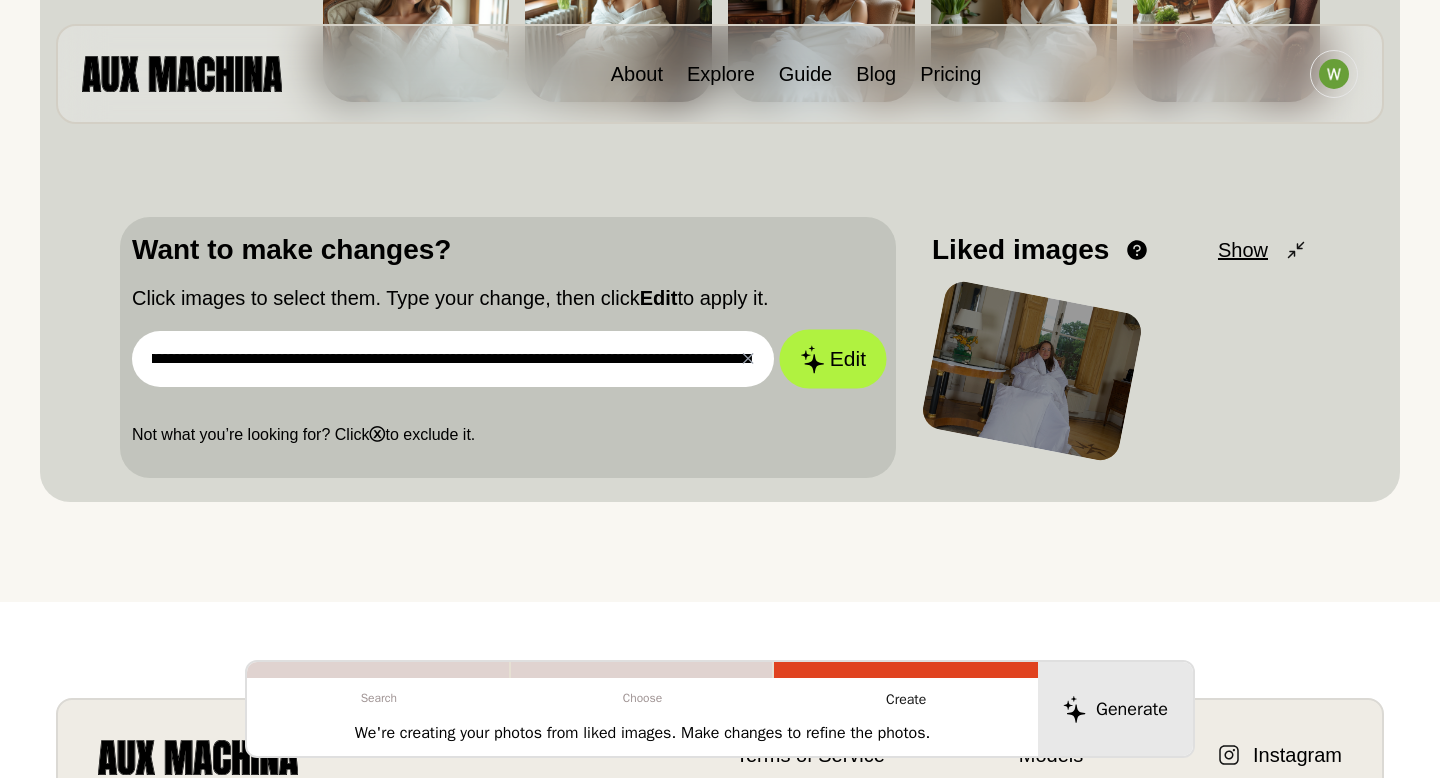 type on "**********" 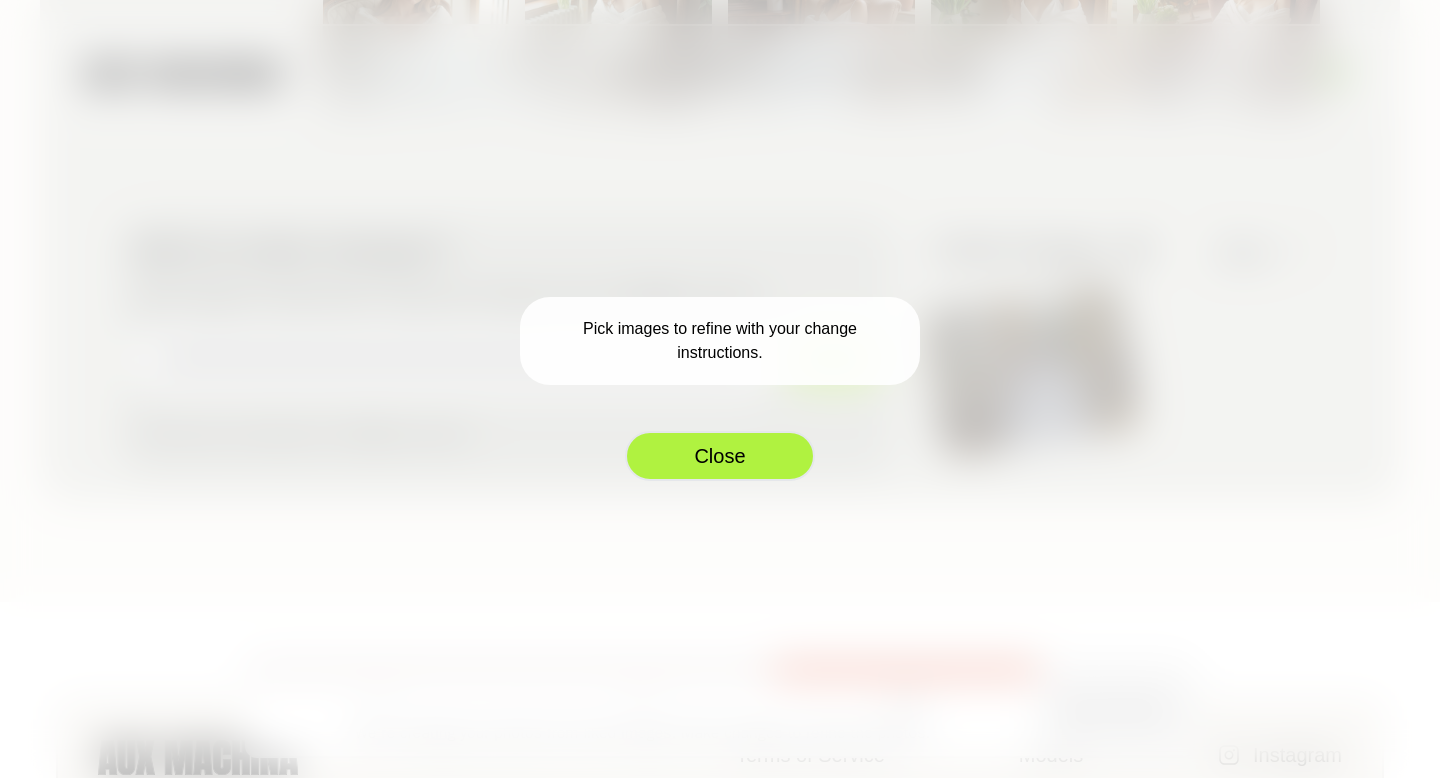 click on "Close" at bounding box center (720, 456) 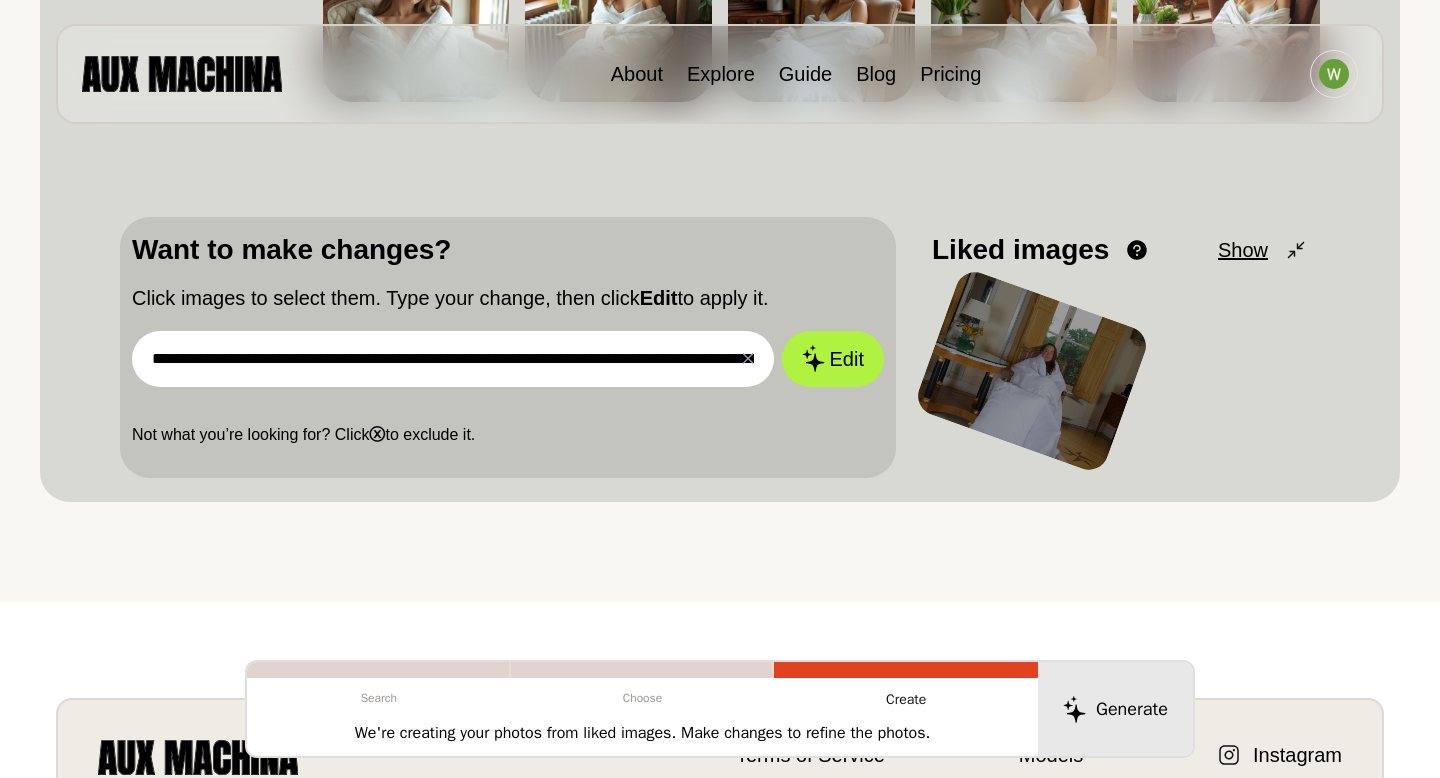 click at bounding box center (1032, 370) 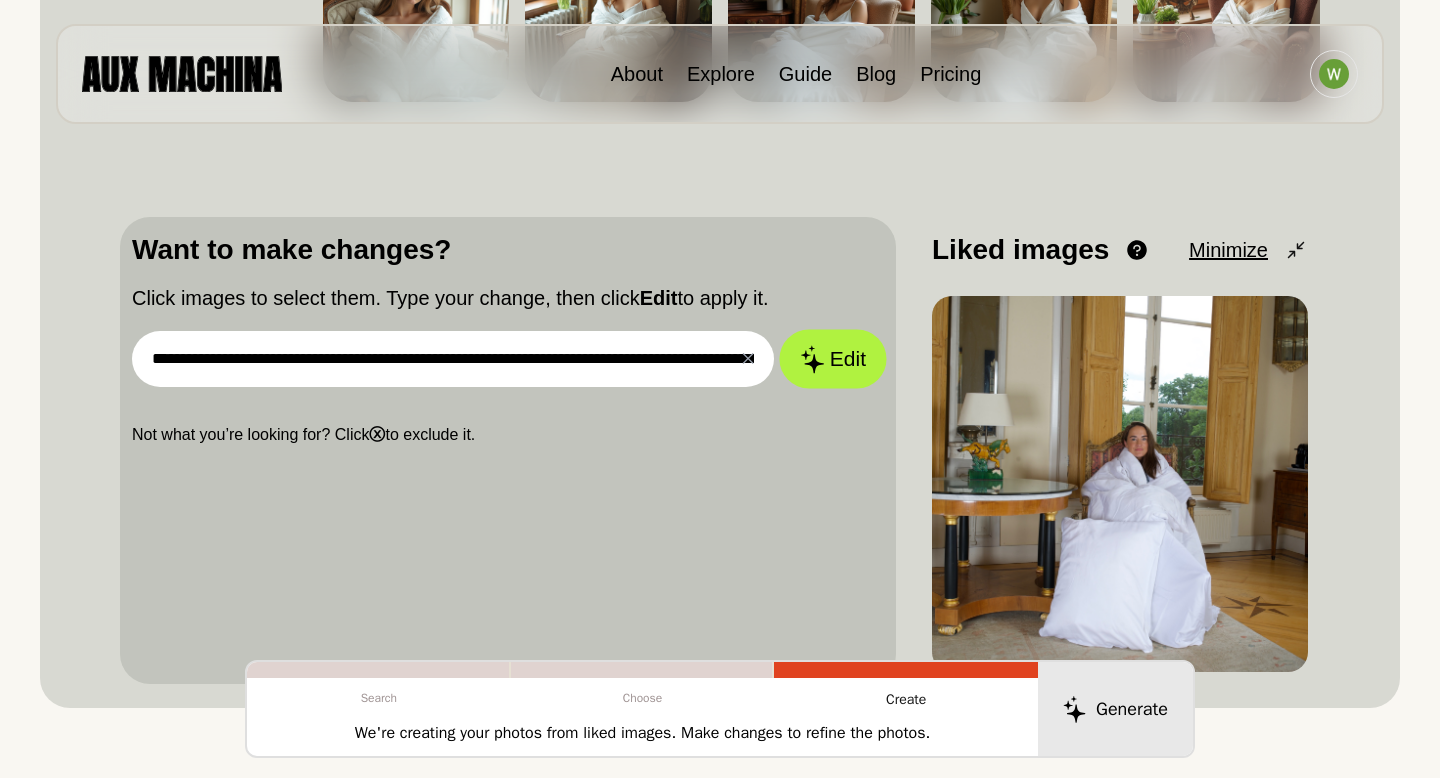 click on "Edit" at bounding box center (833, 358) 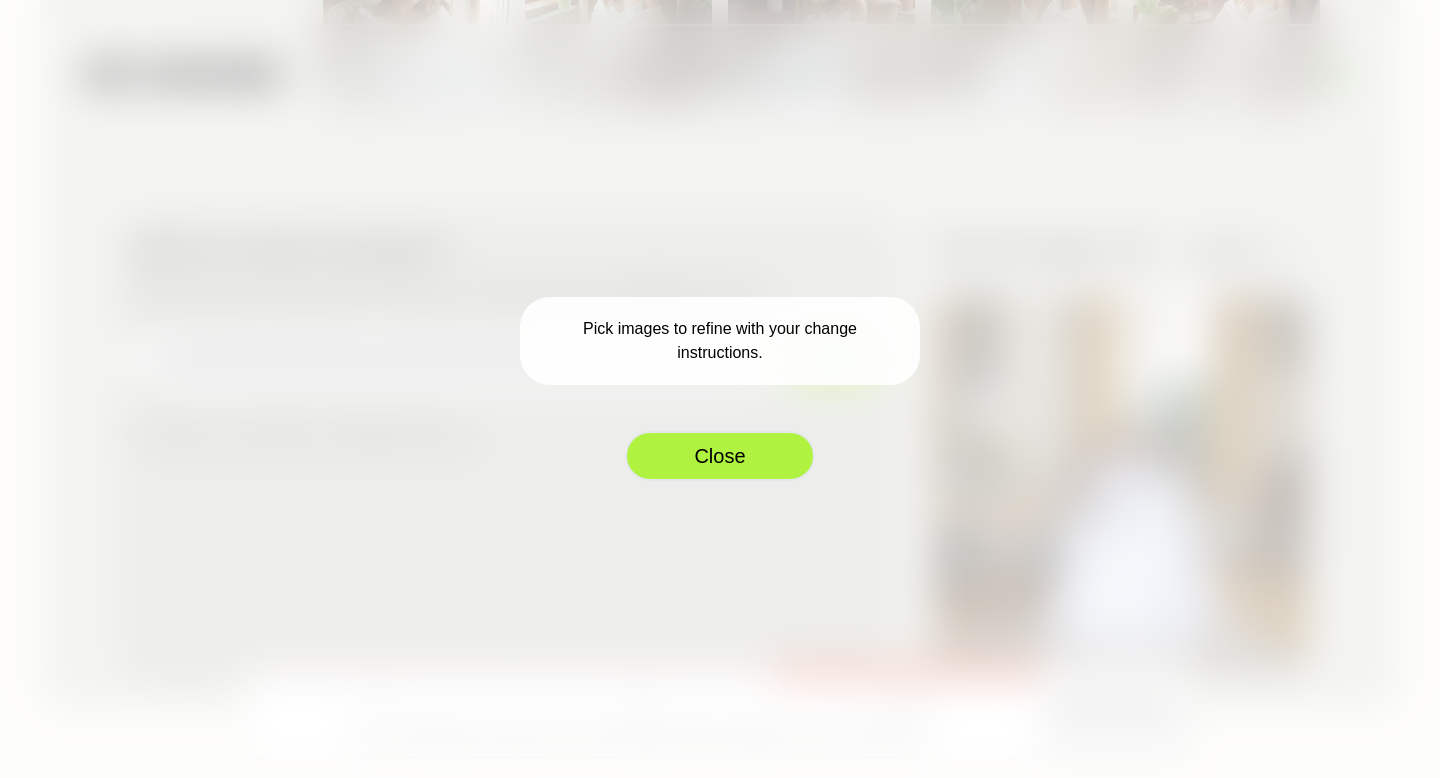click on "Close" at bounding box center (720, 456) 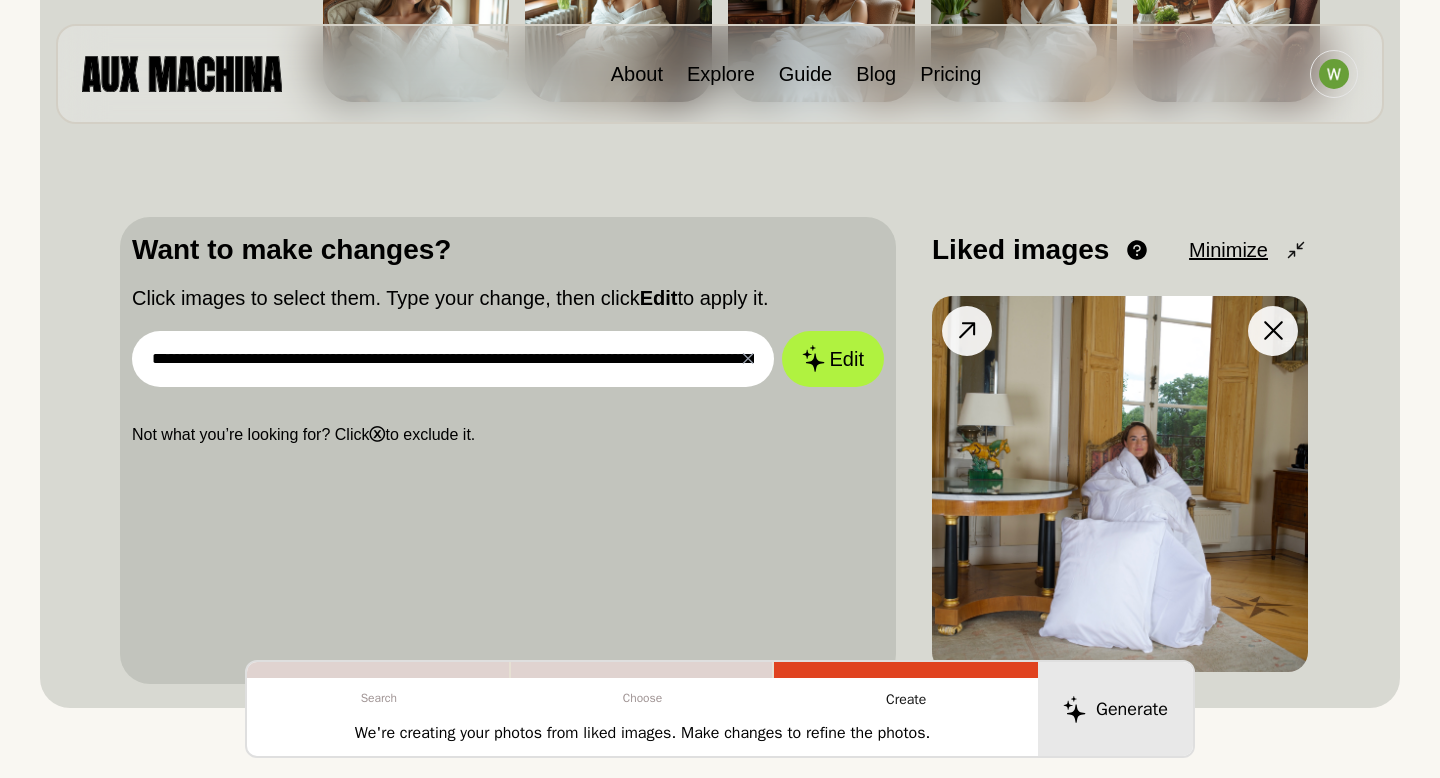click at bounding box center (967, 331) 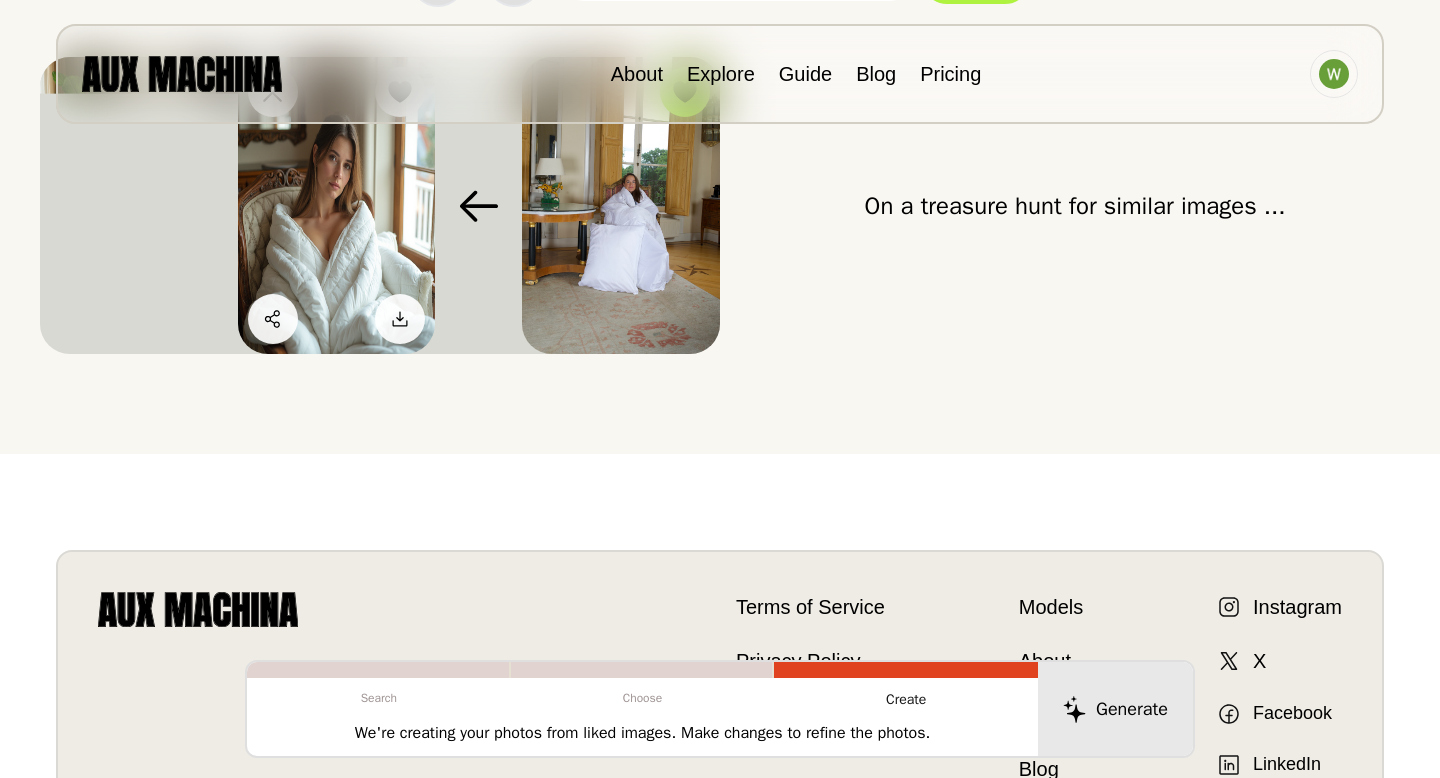 scroll, scrollTop: 234, scrollLeft: 0, axis: vertical 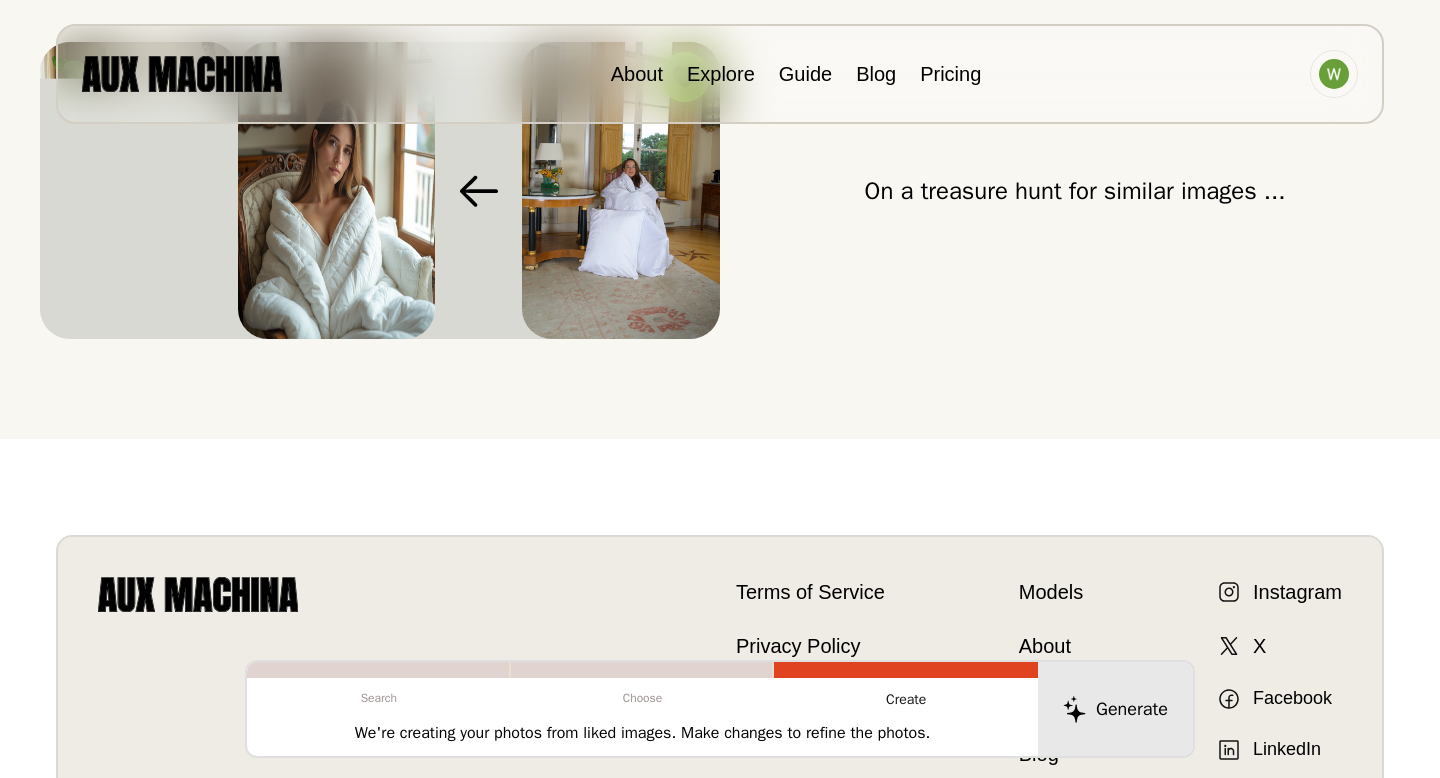 click at bounding box center (621, 190) 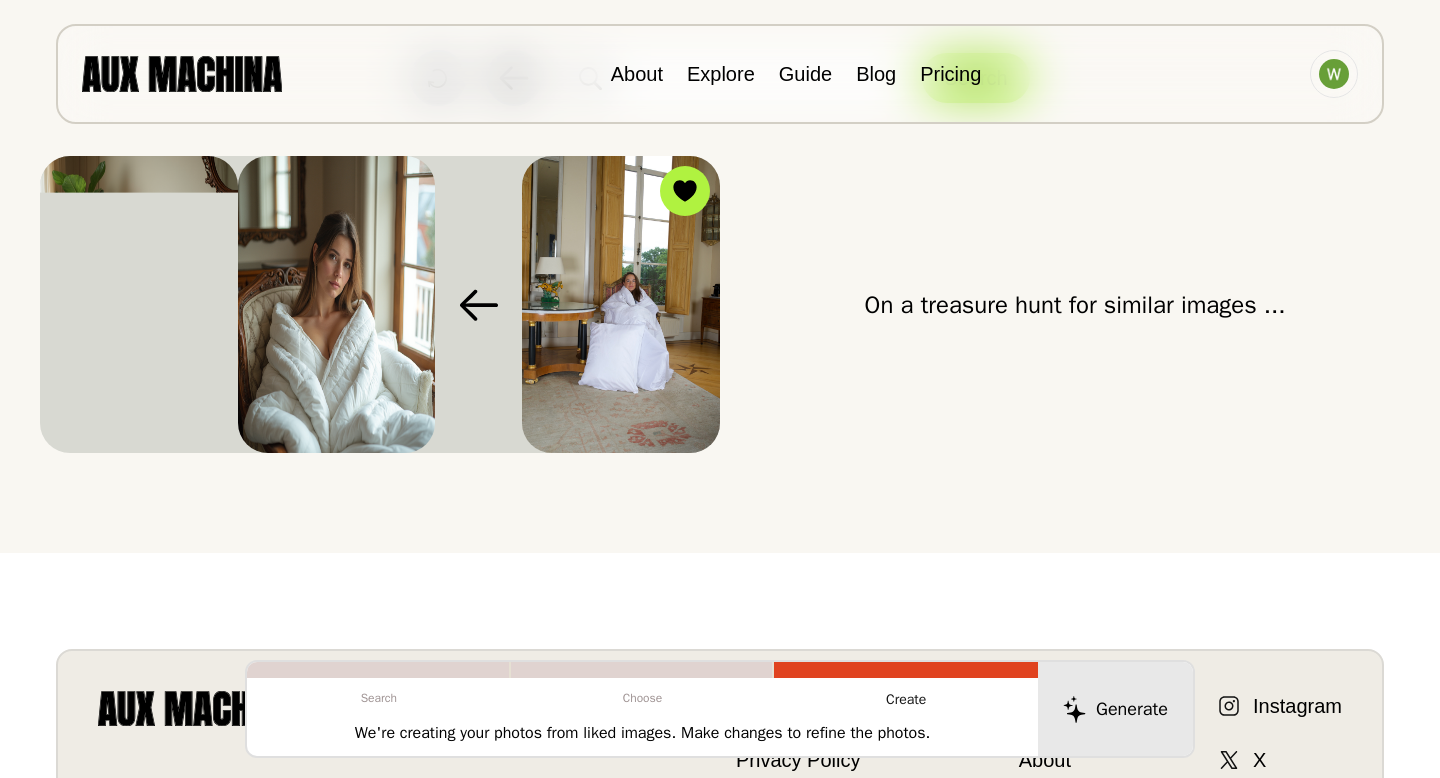 click at bounding box center (621, 304) 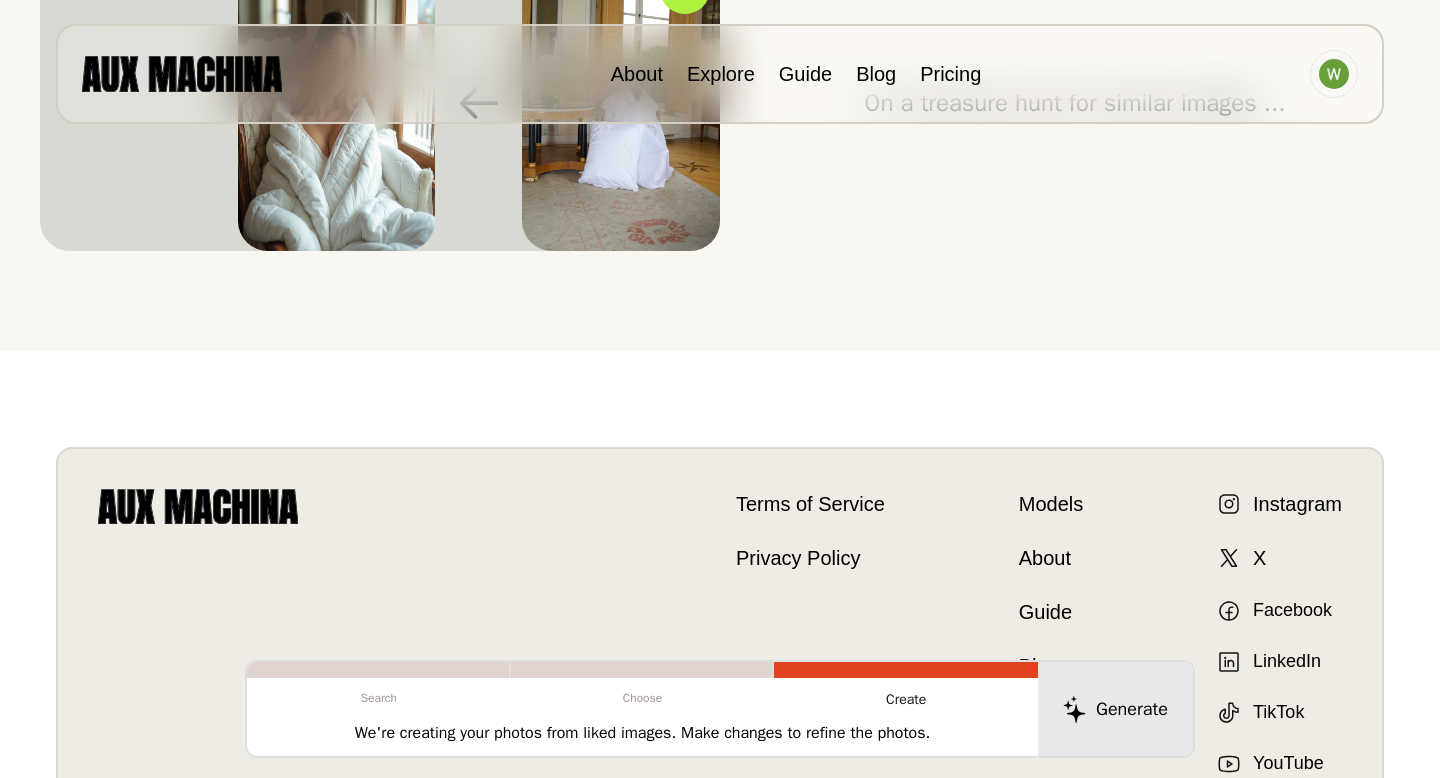 scroll, scrollTop: 371, scrollLeft: 0, axis: vertical 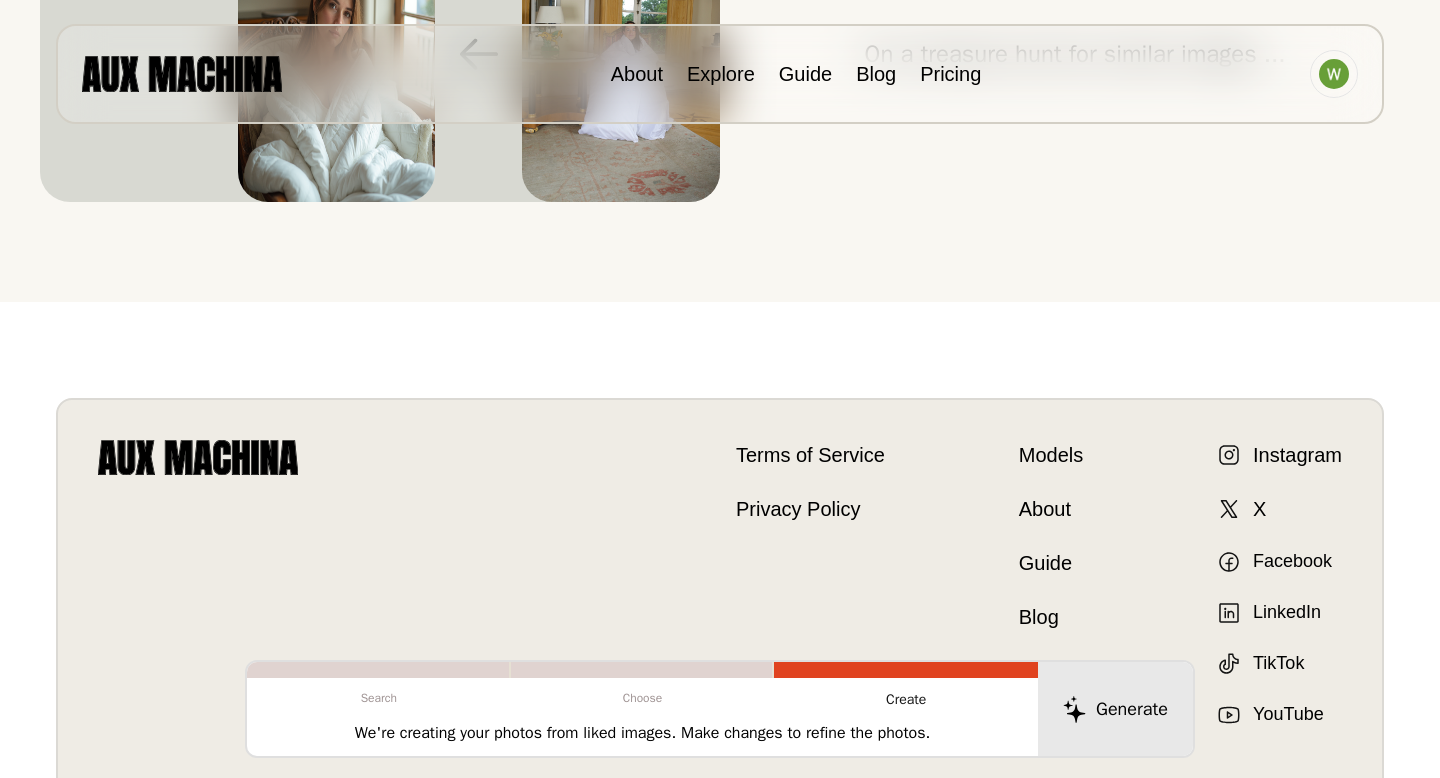 click on "Choose" at bounding box center [643, 698] 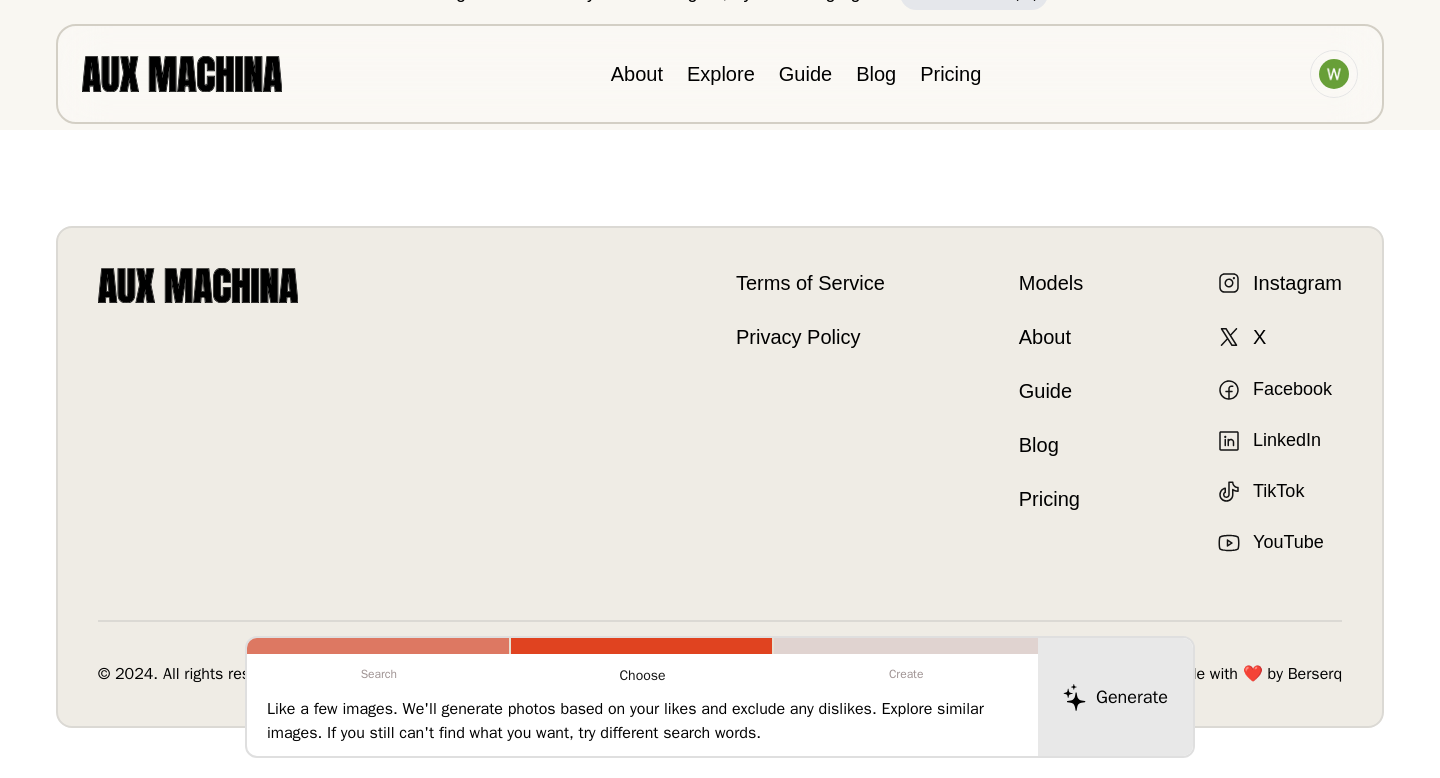 scroll, scrollTop: 0, scrollLeft: 0, axis: both 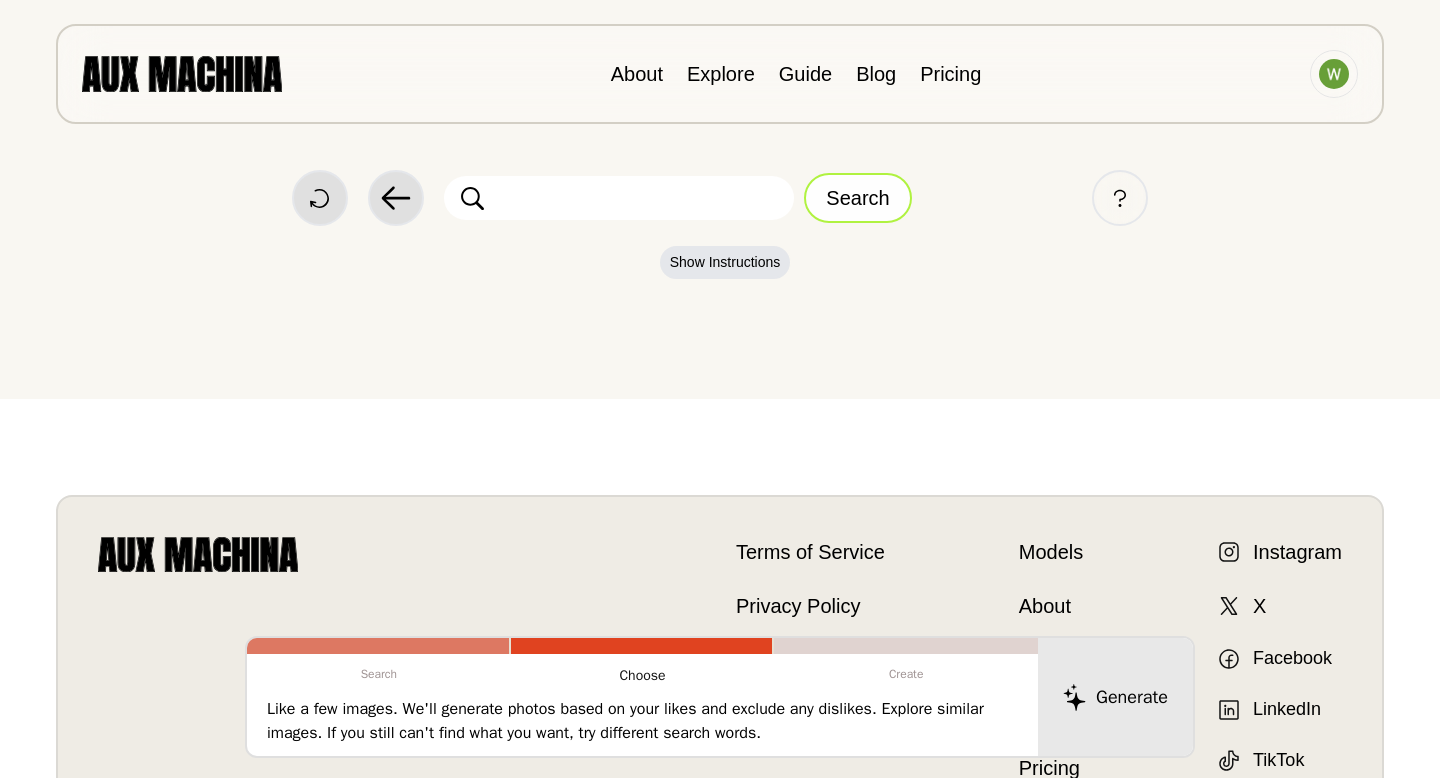 click on "Search" at bounding box center (857, 198) 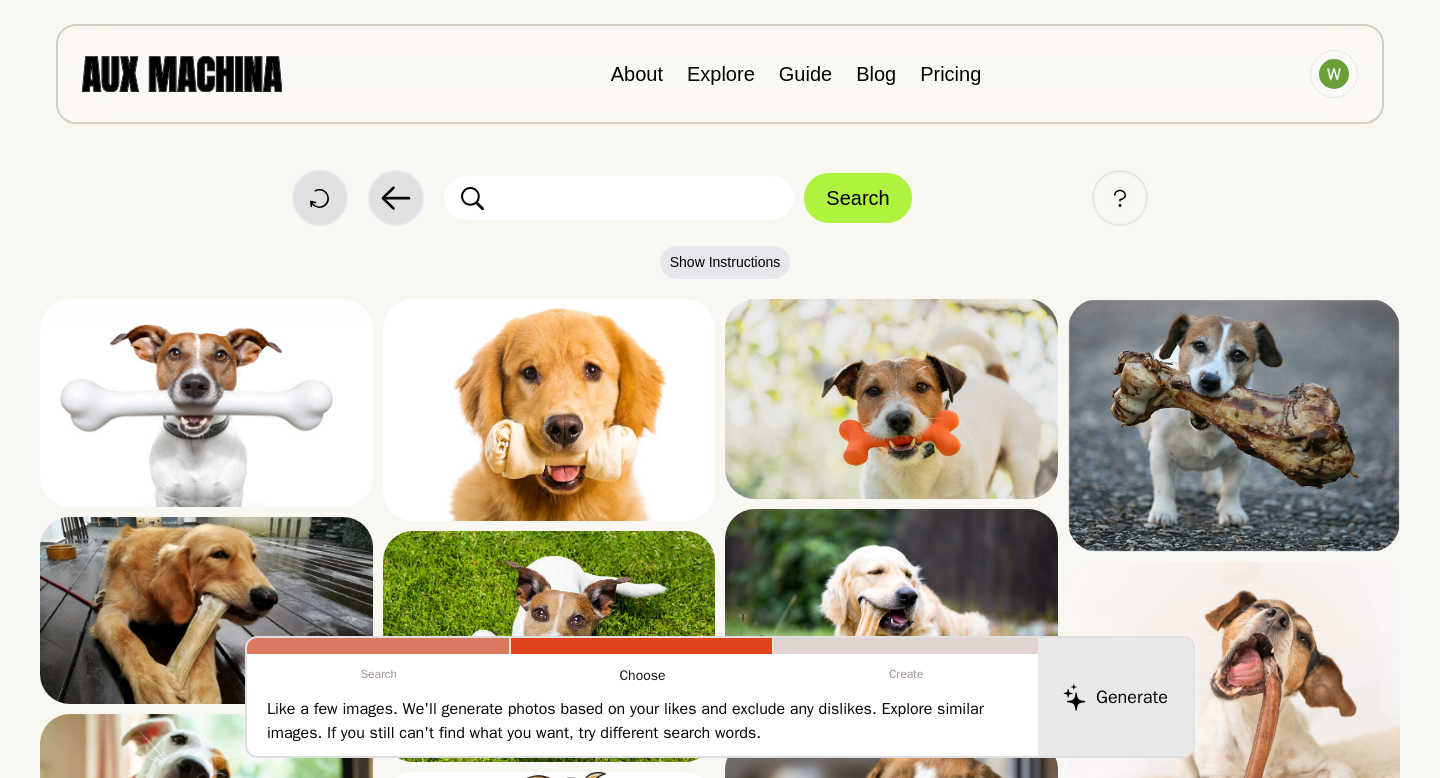 click at bounding box center (182, 73) 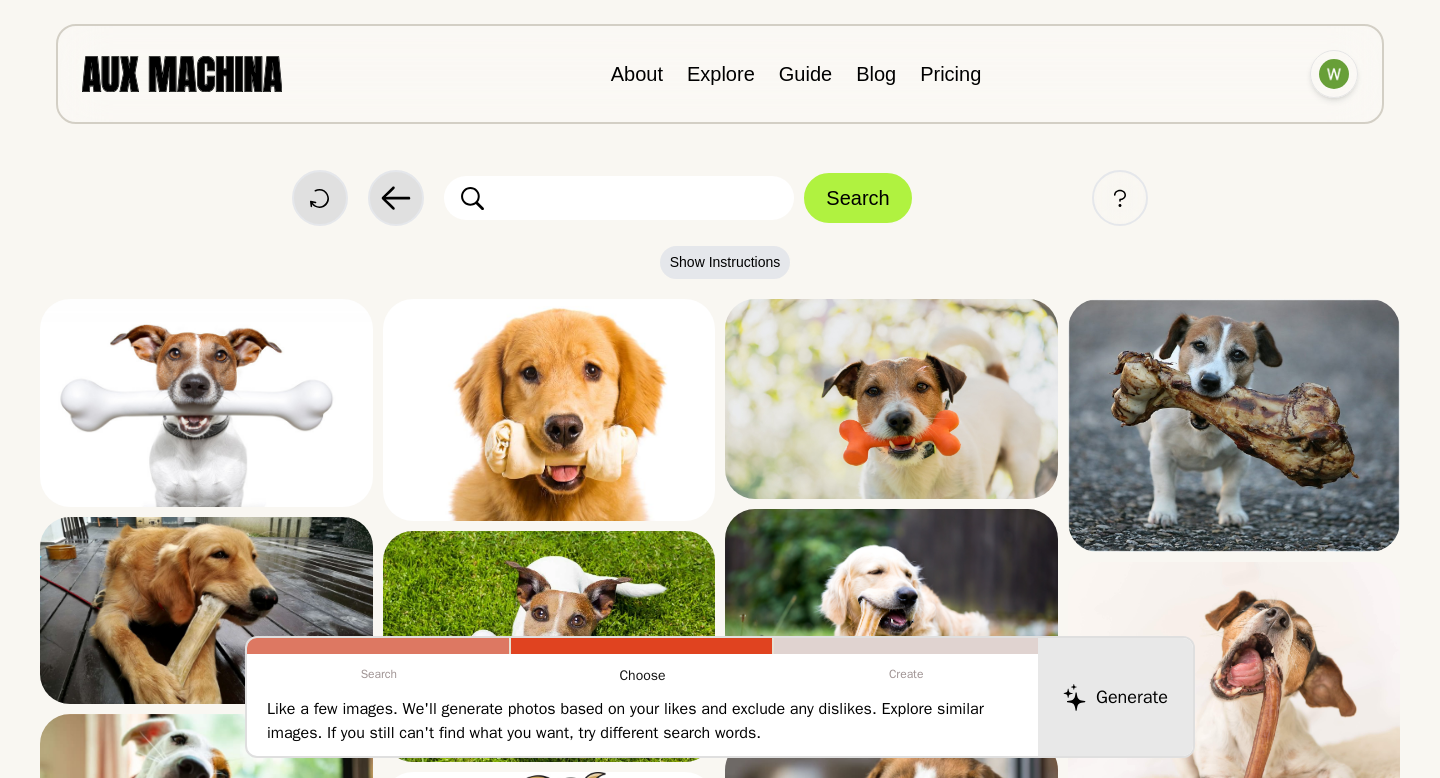 click at bounding box center (1334, 74) 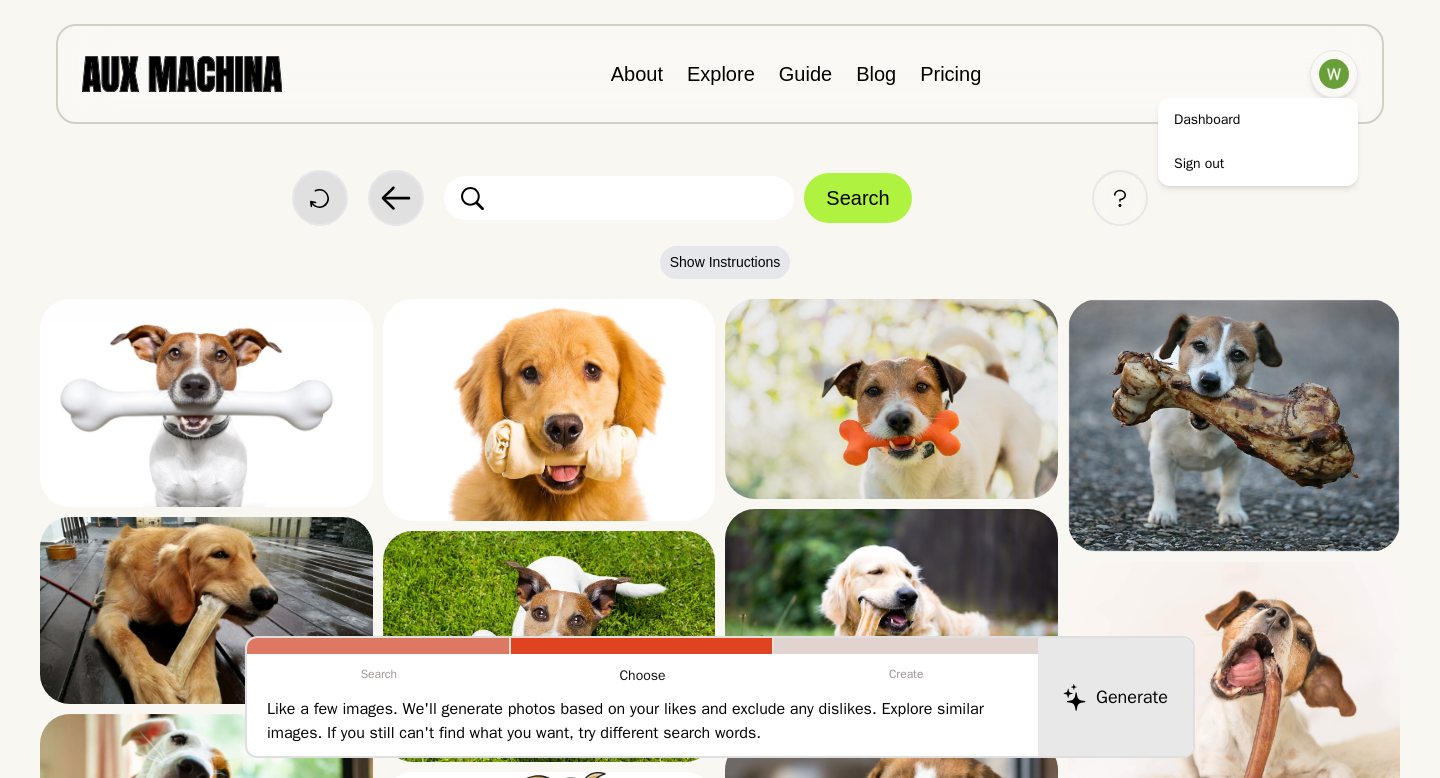 click at bounding box center (1334, 74) 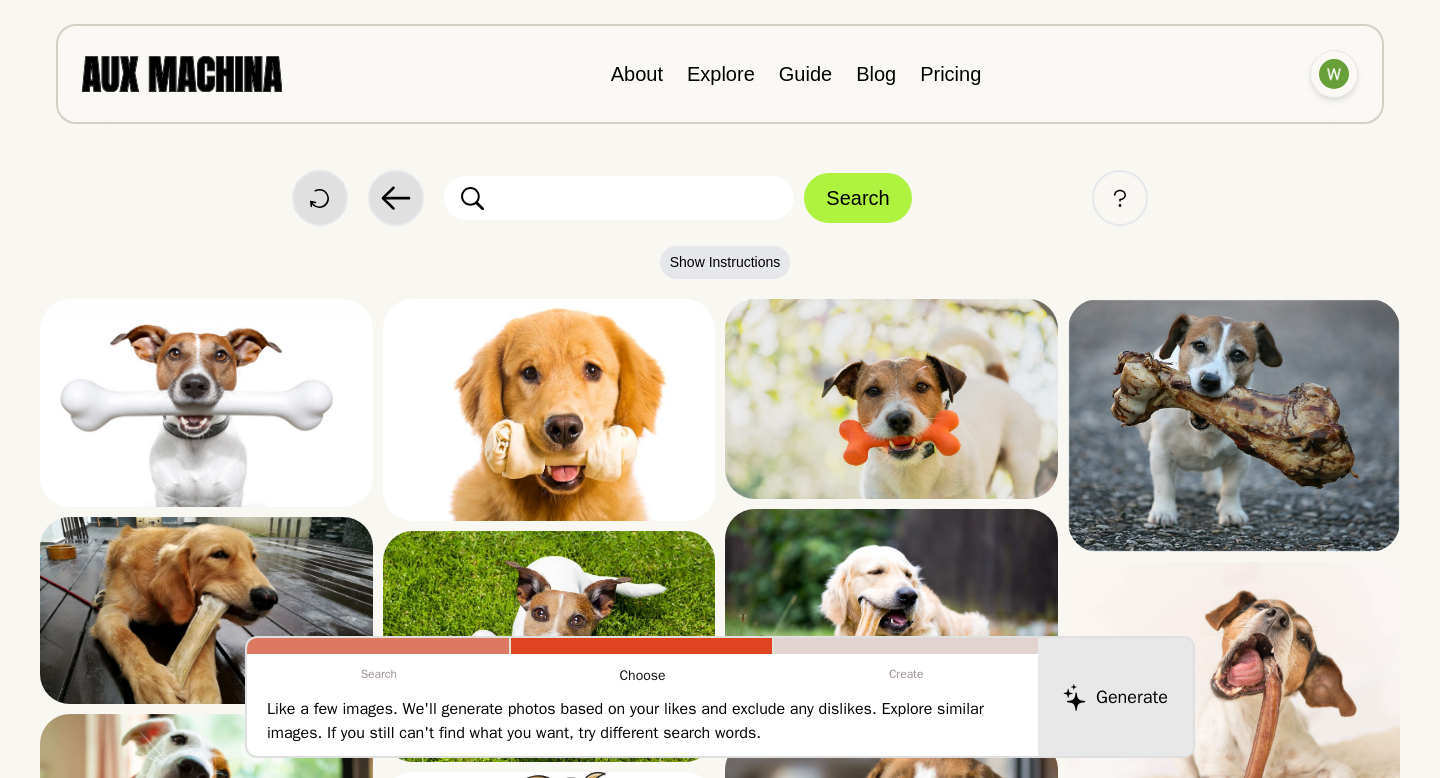 click at bounding box center [1334, 74] 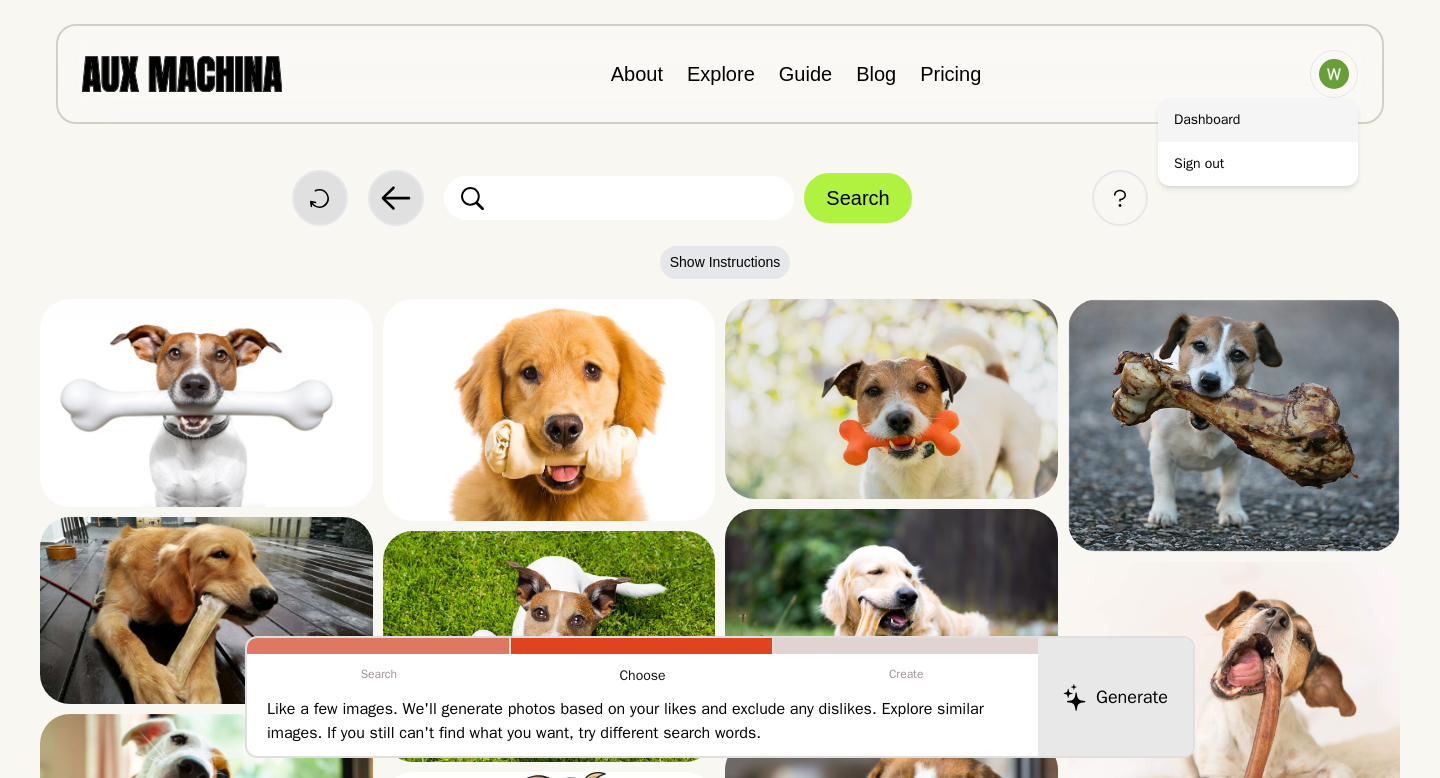 click on "Dashboard" at bounding box center [1258, 120] 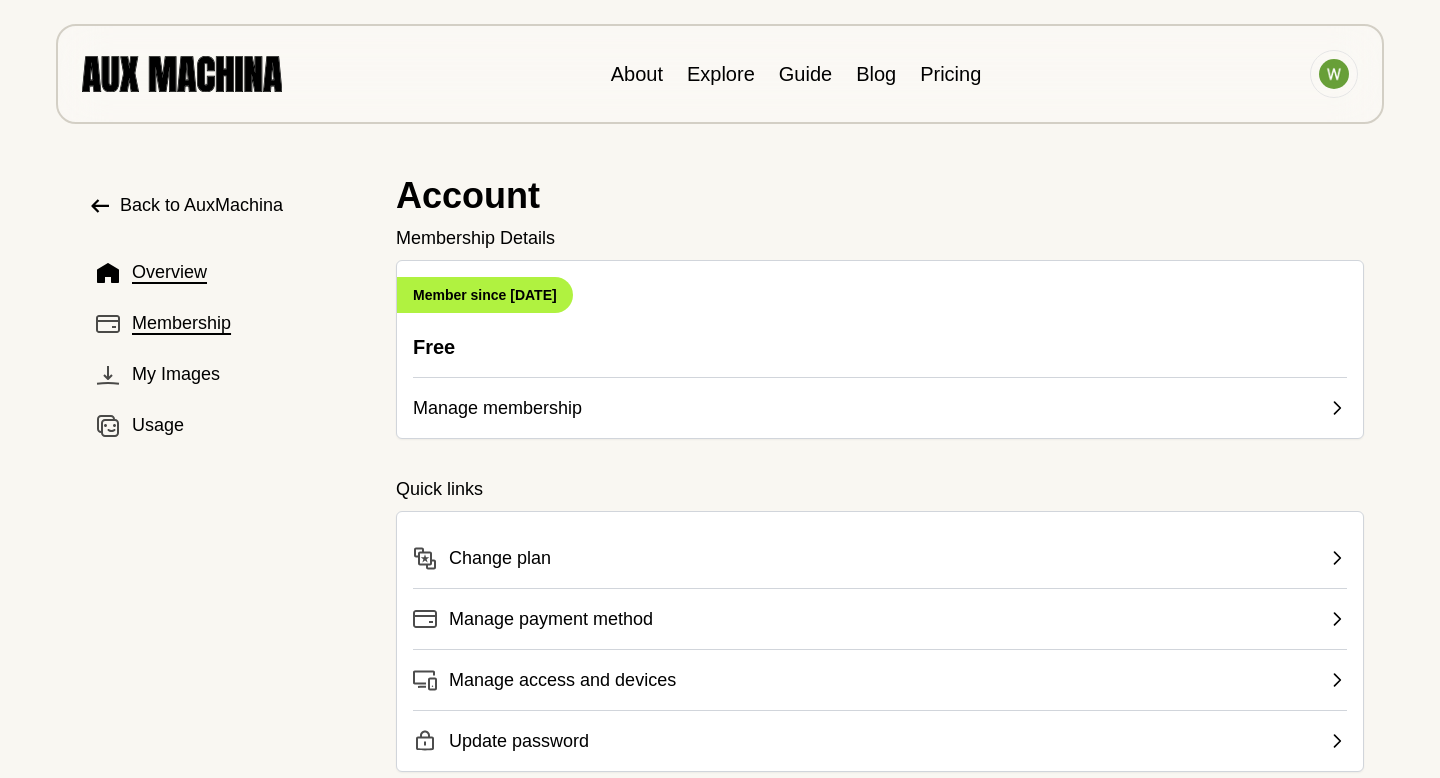 click on "Membership" at bounding box center (181, 323) 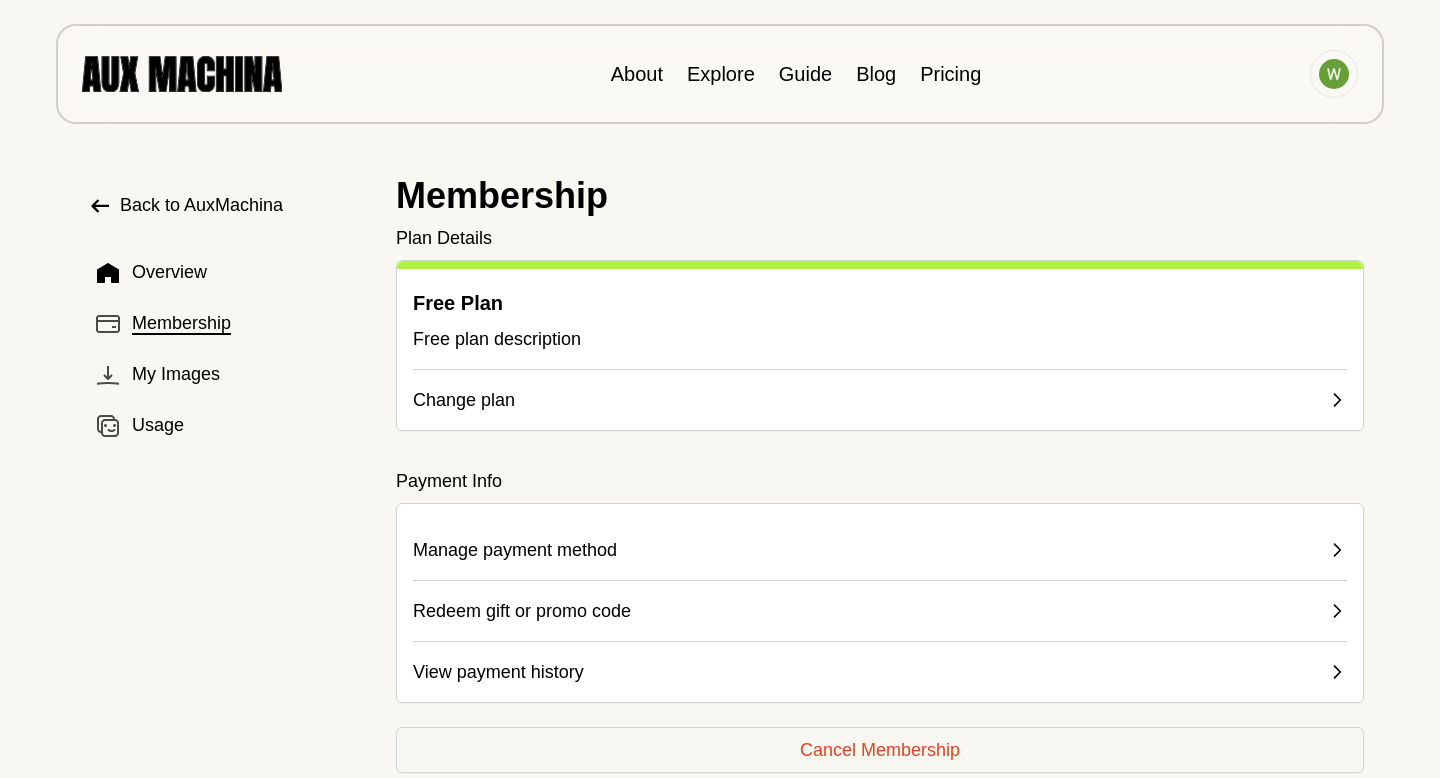 click on "Free Plan Free plan description Change plan" at bounding box center [880, 345] 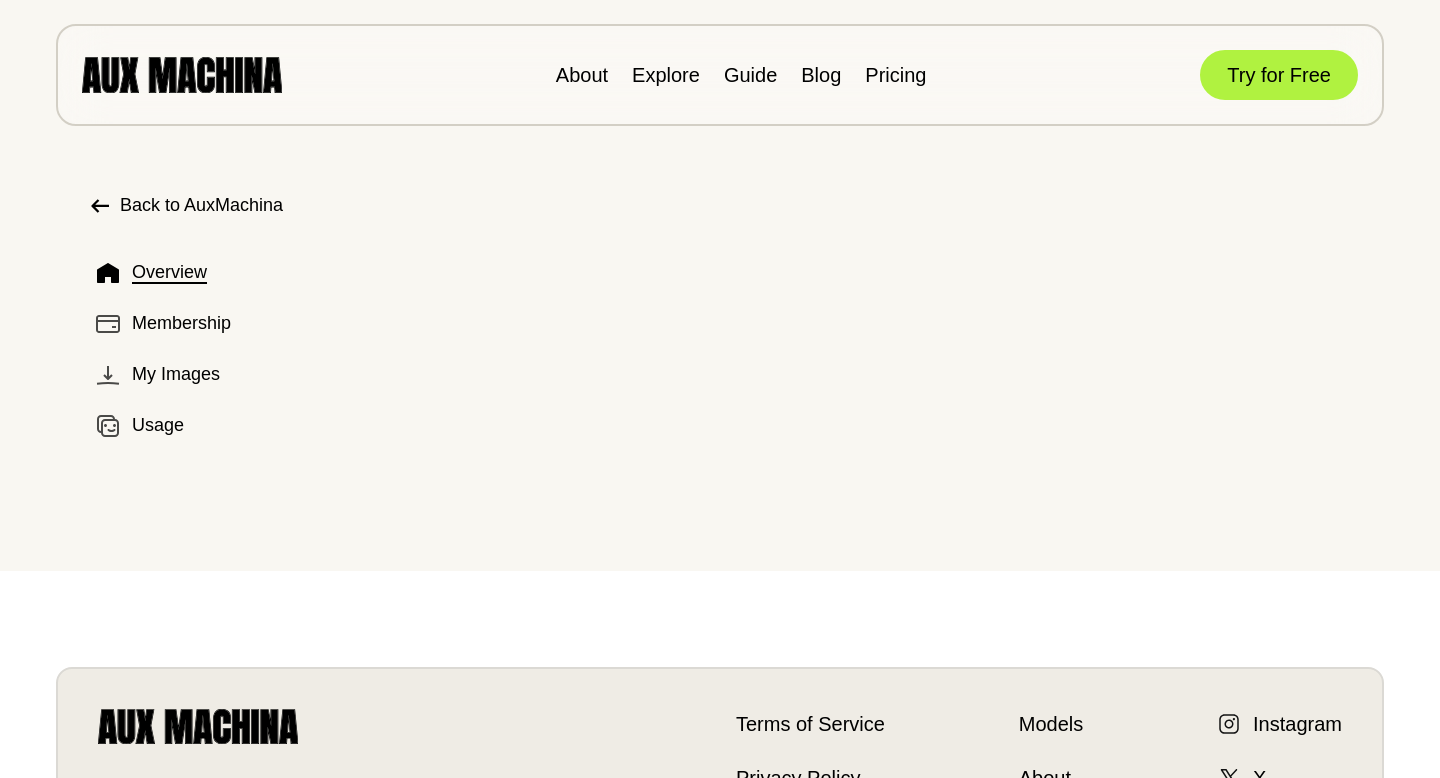 scroll, scrollTop: 0, scrollLeft: 0, axis: both 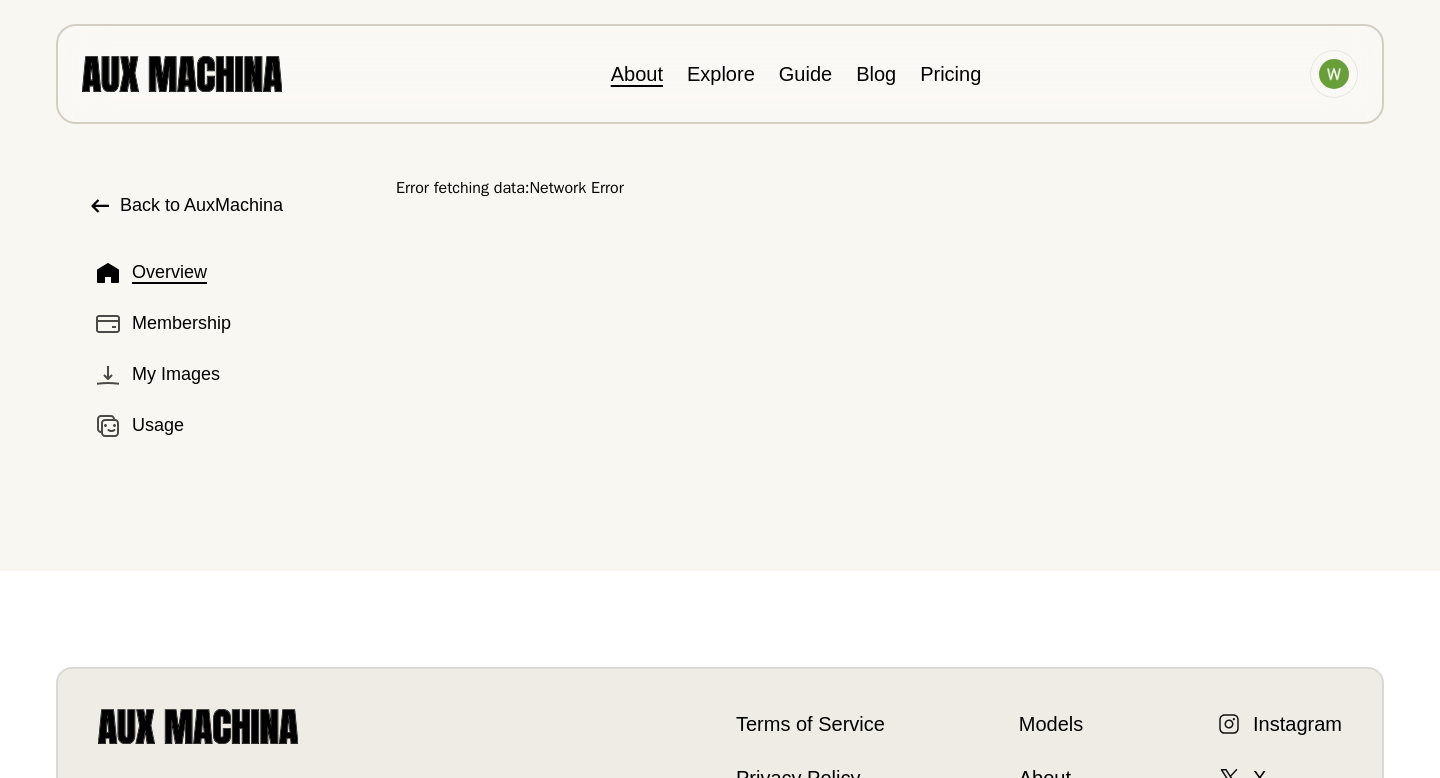 click on "About" at bounding box center (637, 74) 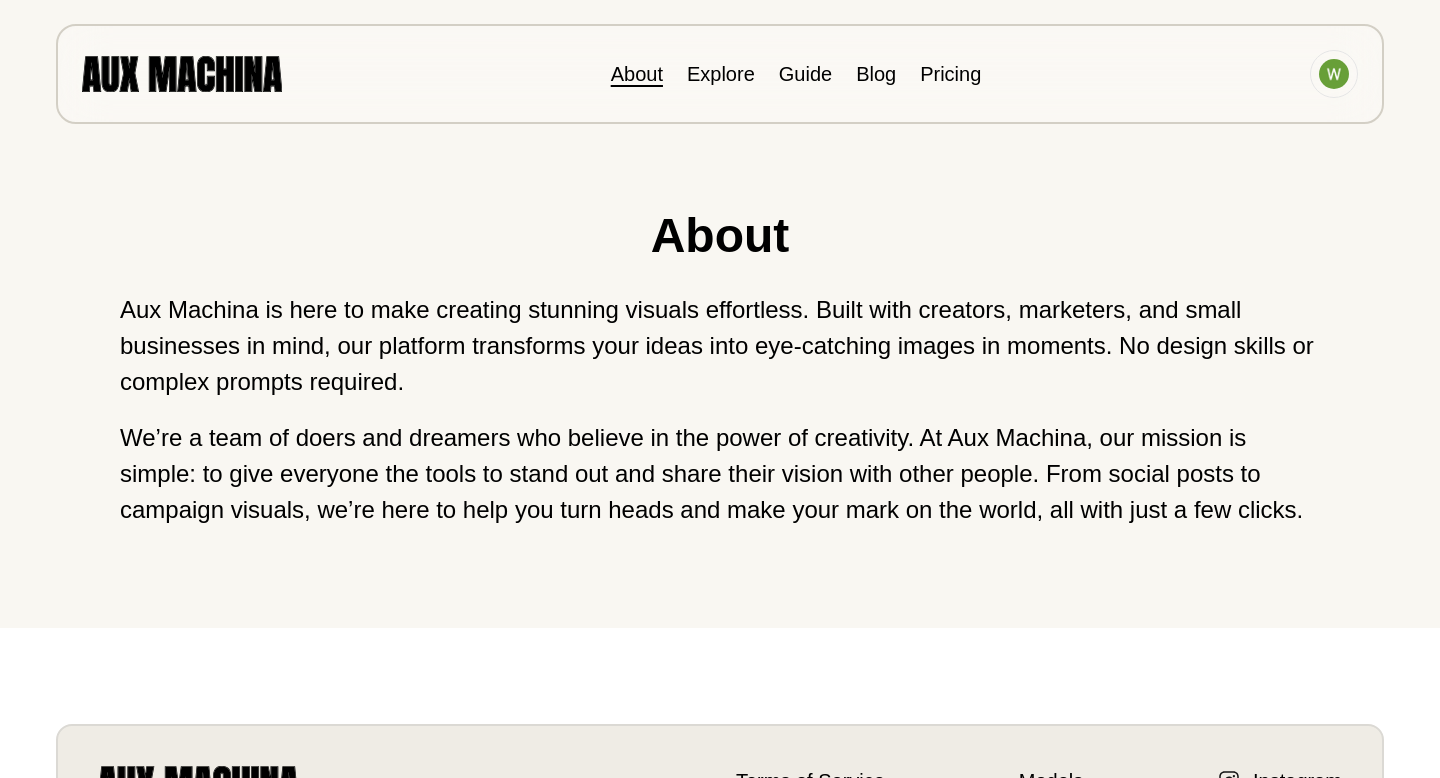 scroll, scrollTop: 68, scrollLeft: 0, axis: vertical 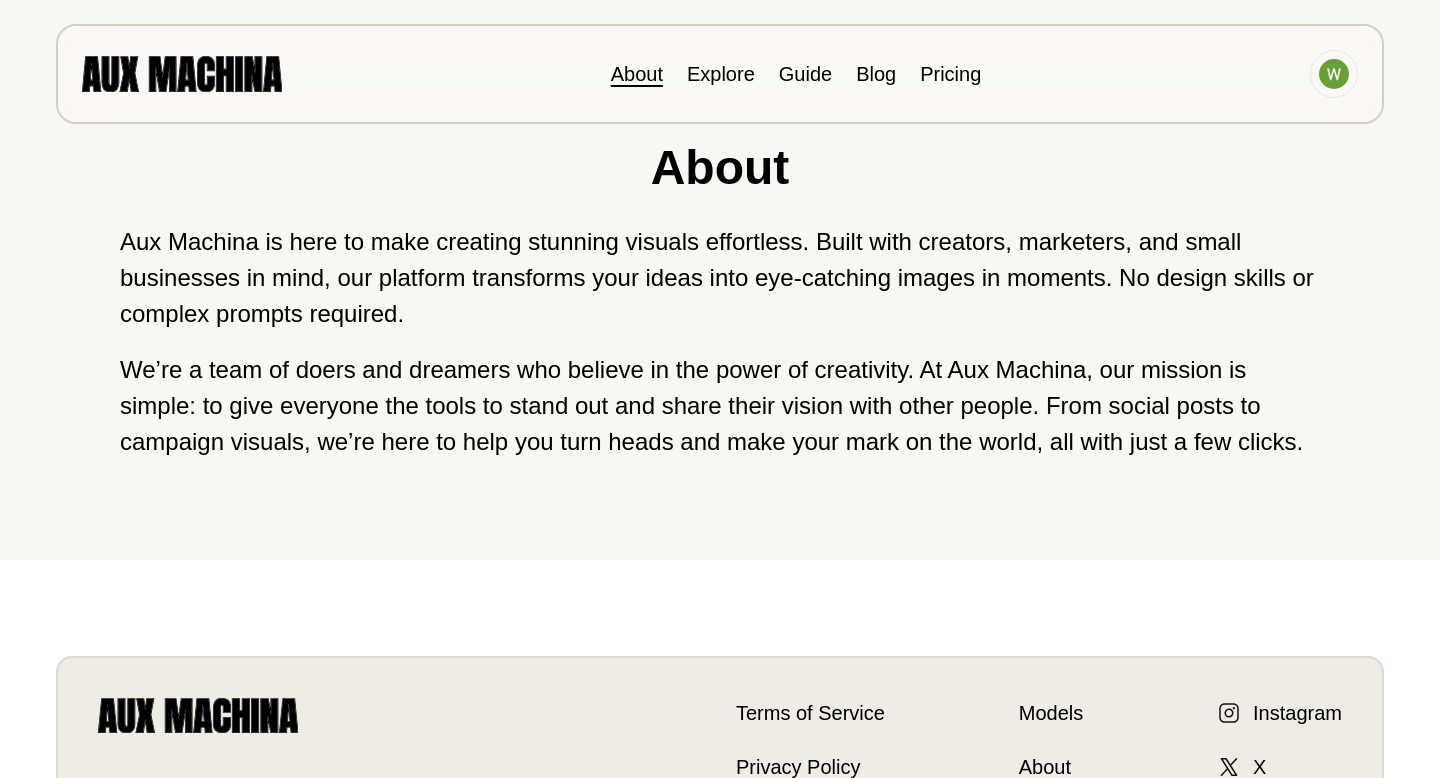 click on "Explore" at bounding box center (721, 74) 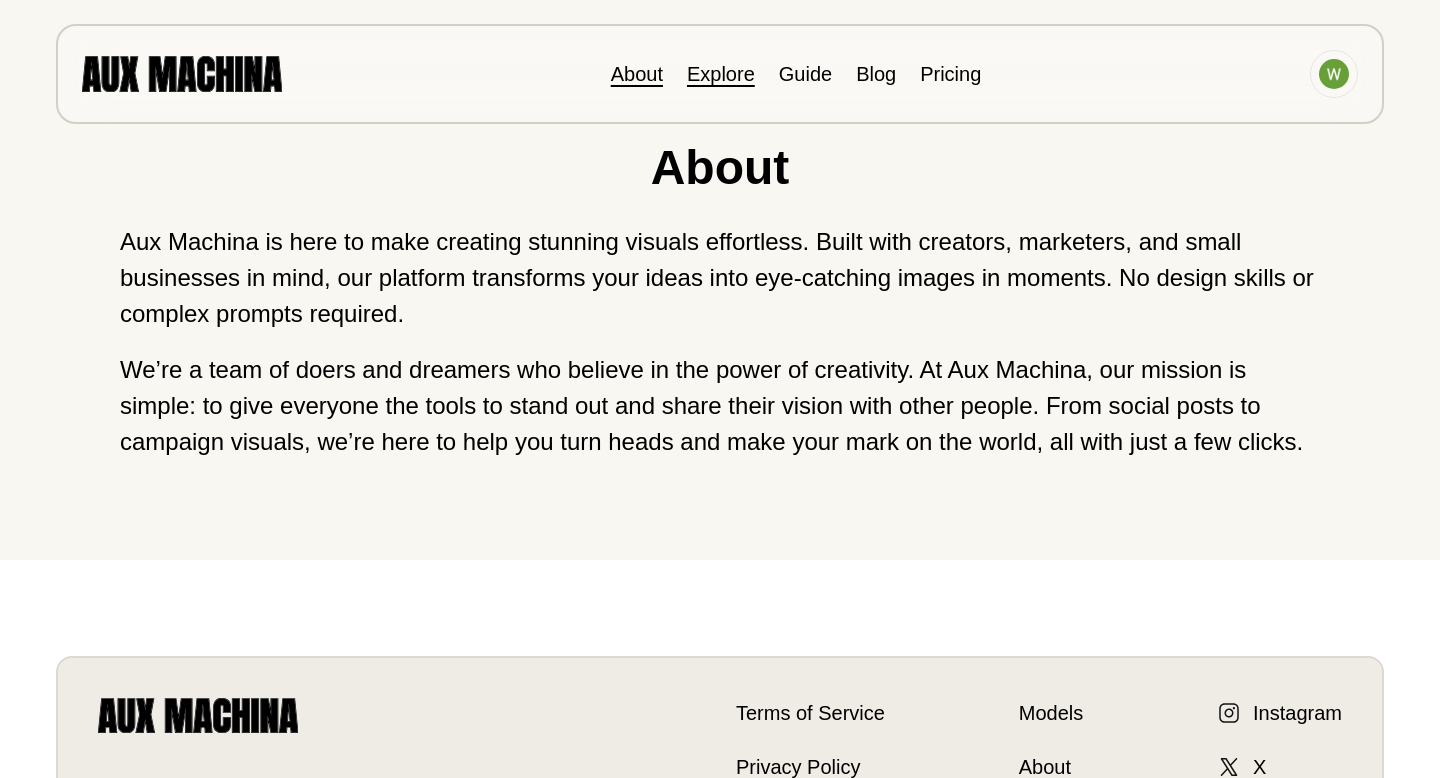 click on "Explore" at bounding box center (721, 74) 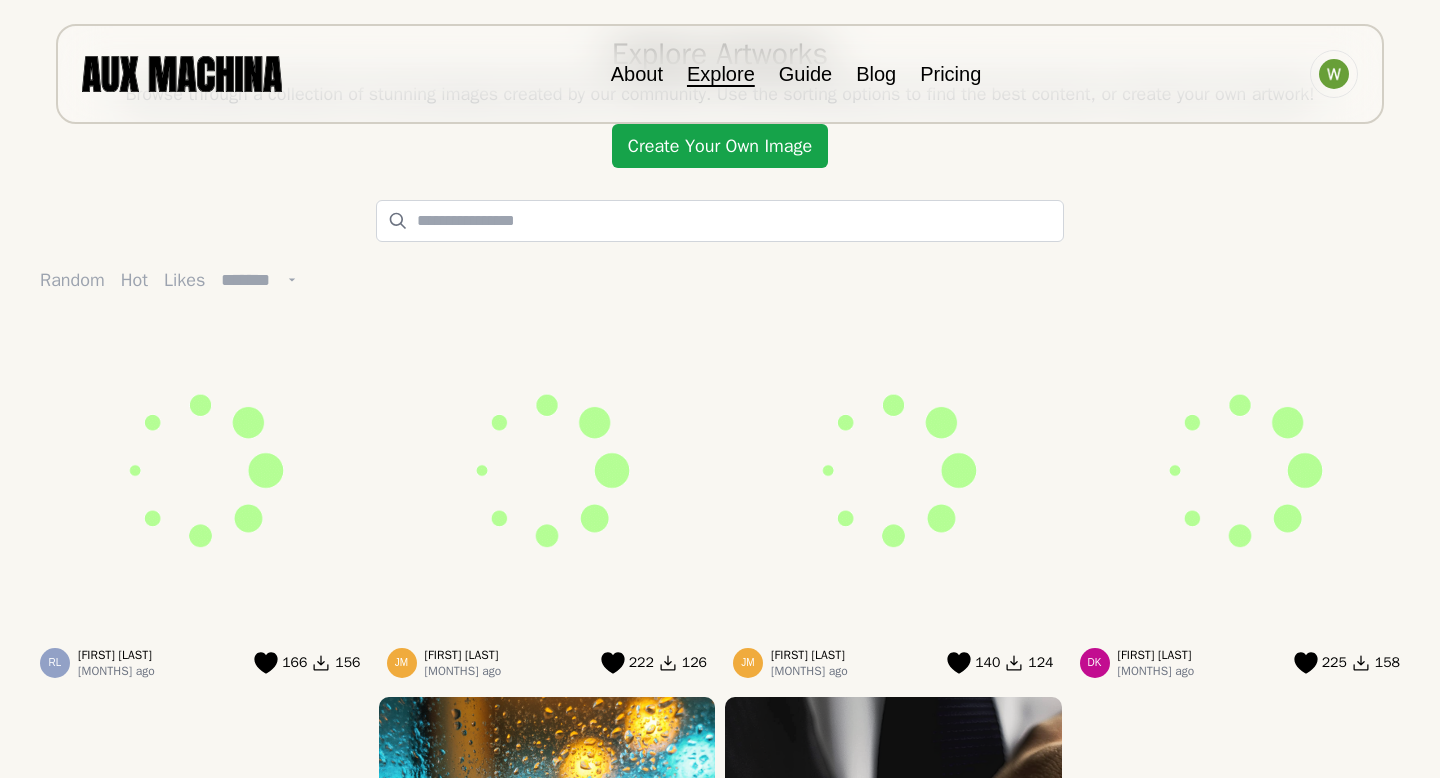 scroll, scrollTop: 0, scrollLeft: 0, axis: both 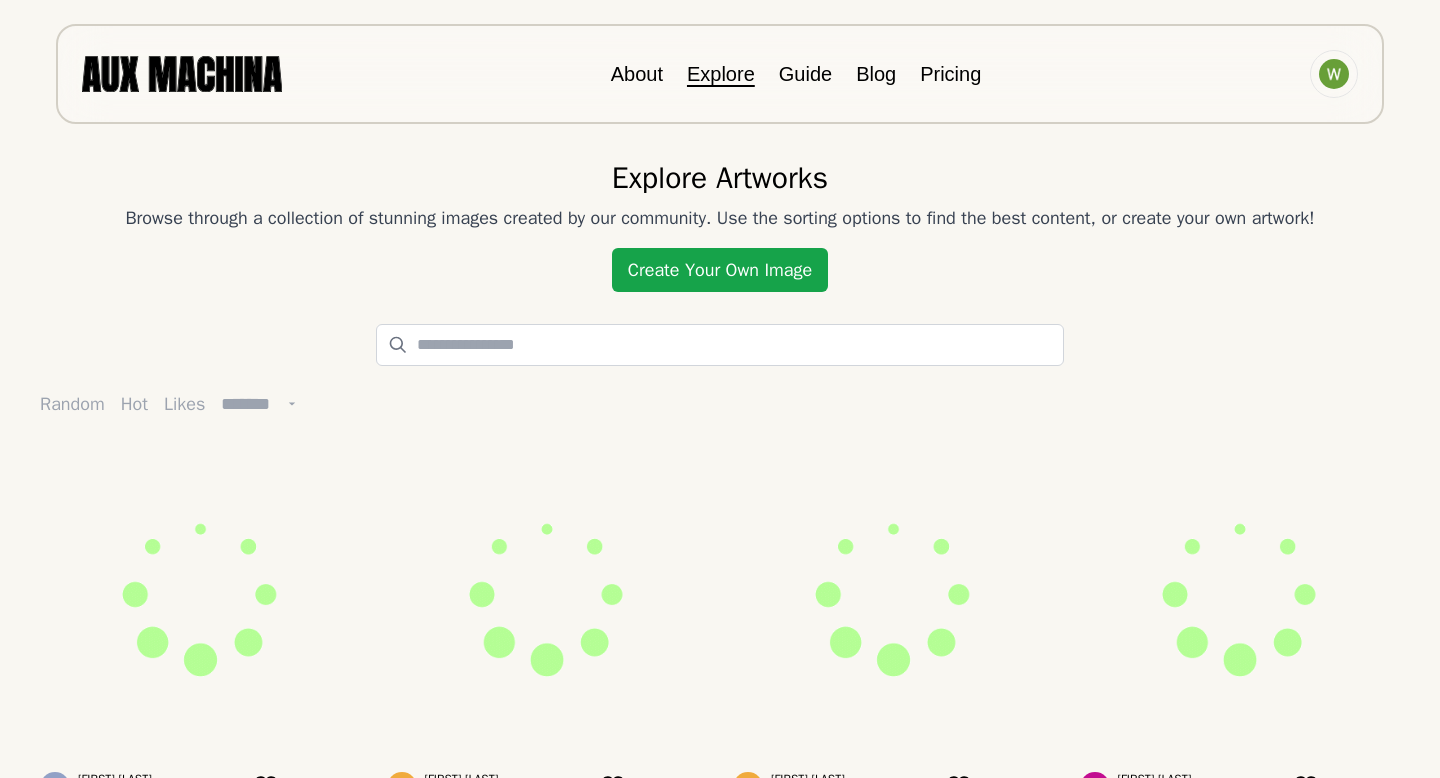 click on "Create Your Own Image" at bounding box center [720, 270] 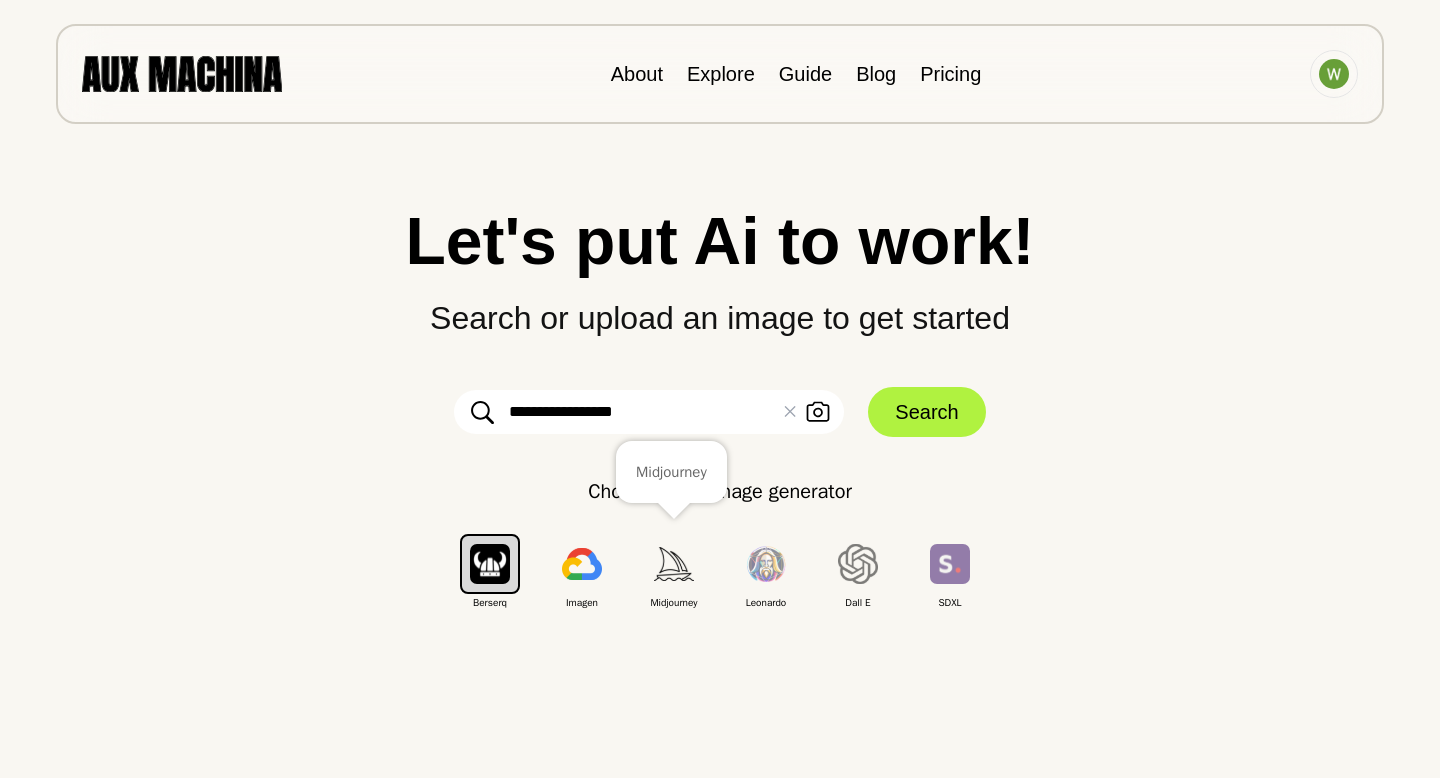 click at bounding box center [674, 563] 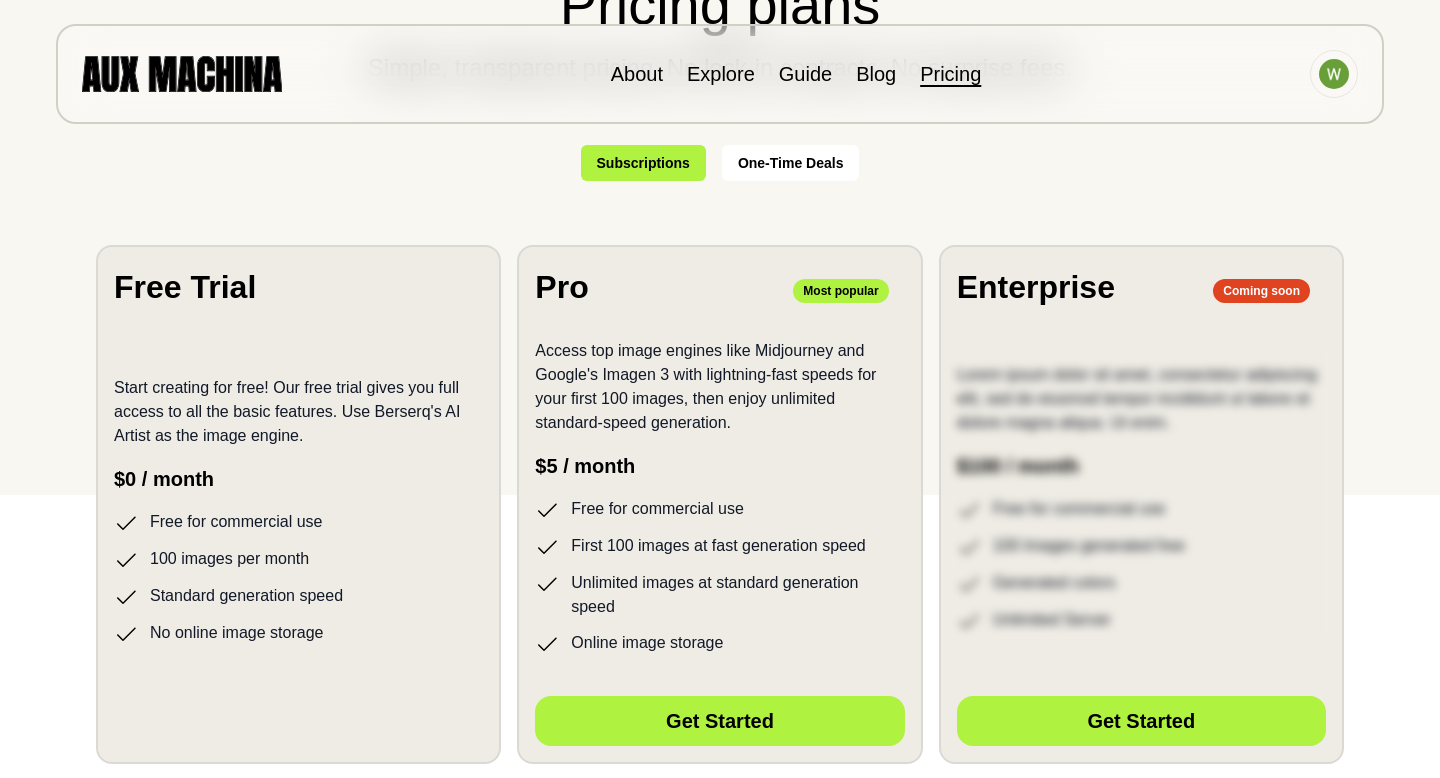 scroll, scrollTop: 286, scrollLeft: 0, axis: vertical 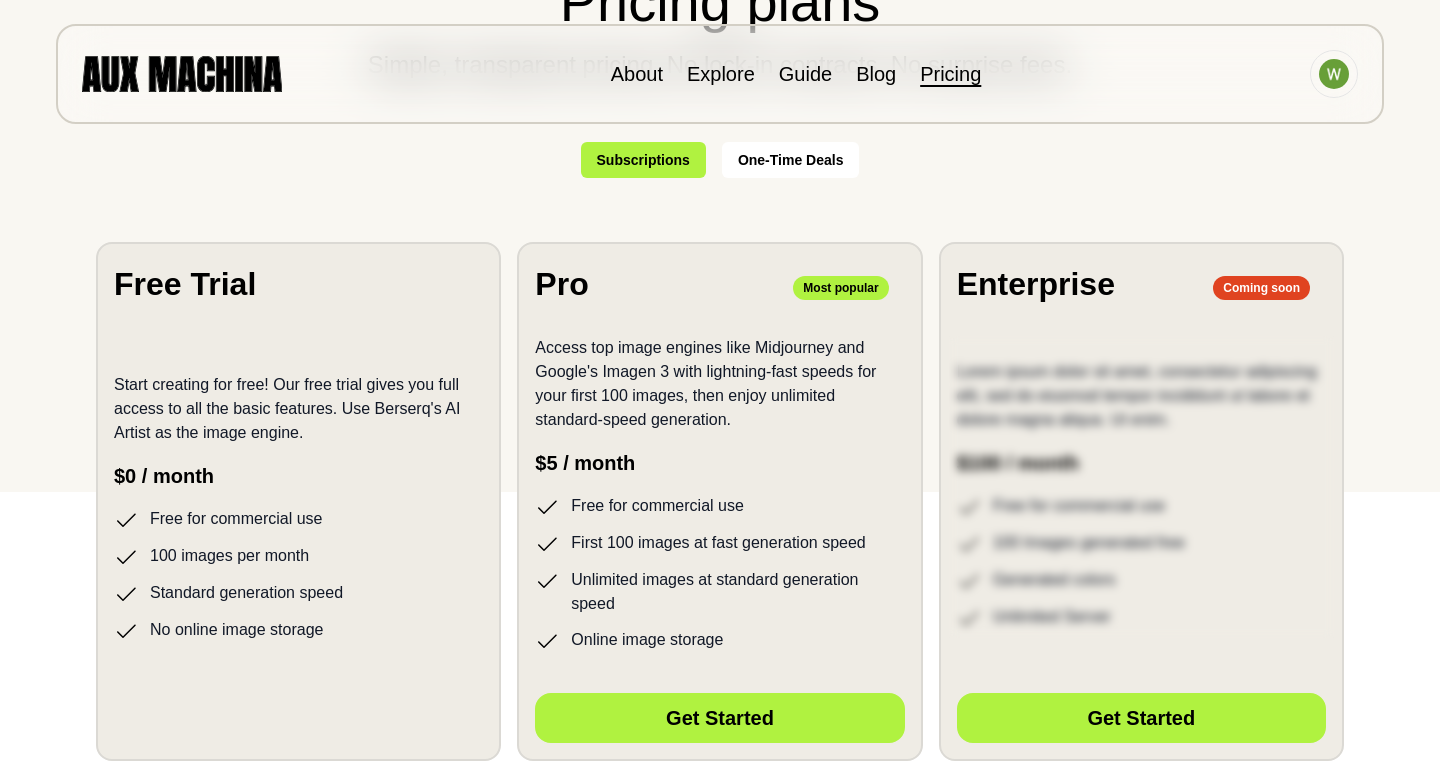 click on "Free Trial Start creating for free! Our free trial gives you full access to all the basic features. Use Berserq's AI Artist as the image engine. $0 / month Free for commercial use 100 images per month Standard generation speed No online image storage Hidden Button Placeholder" at bounding box center [298, 501] 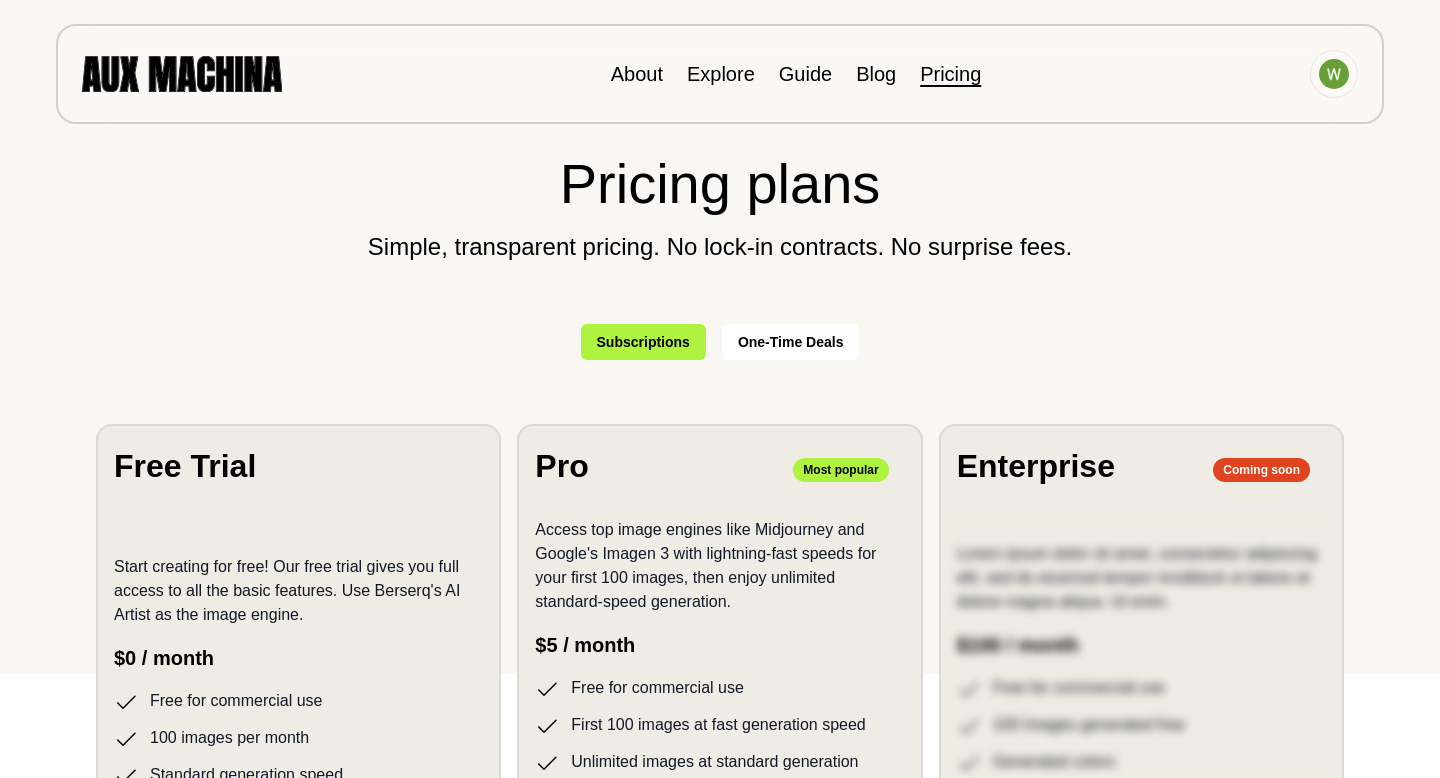 scroll, scrollTop: 0, scrollLeft: 0, axis: both 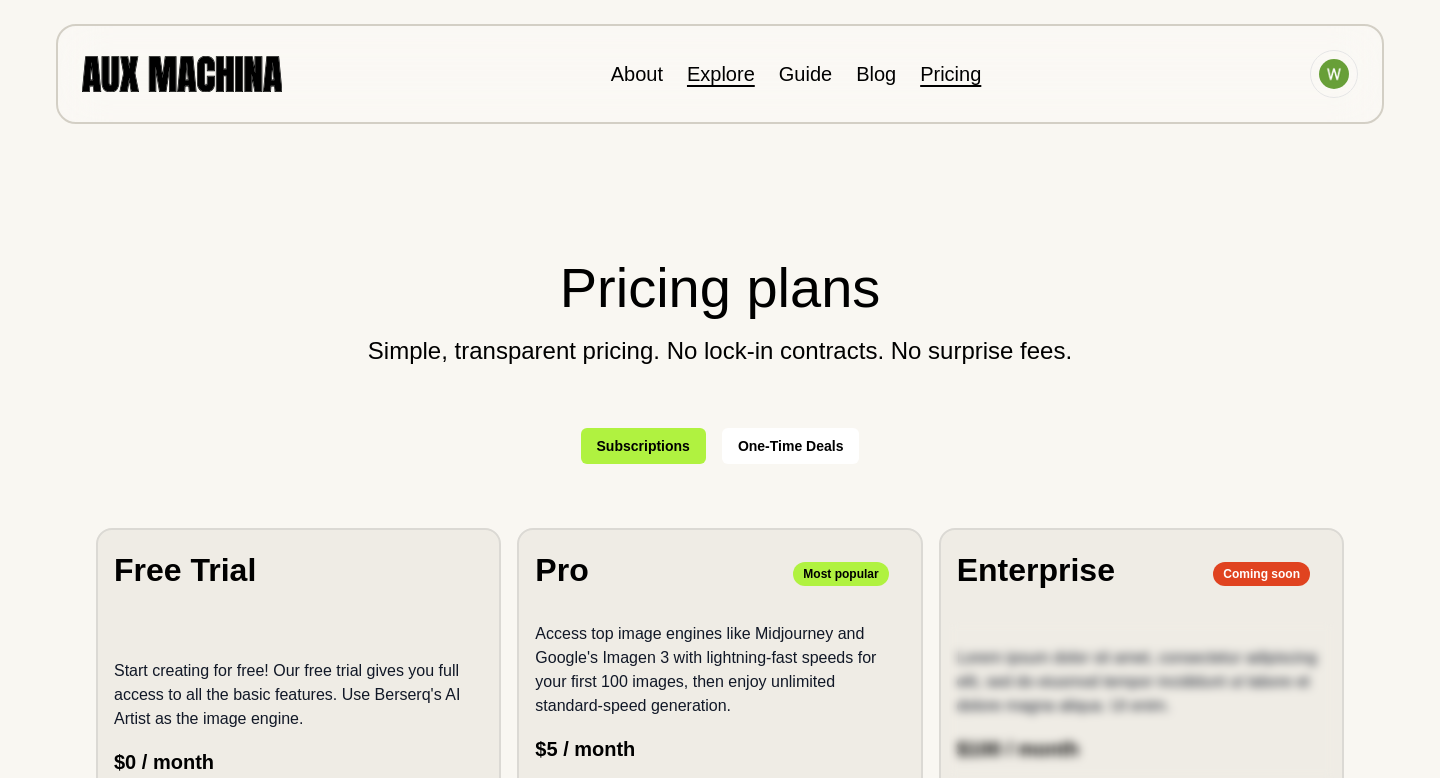 click on "Explore" at bounding box center (721, 74) 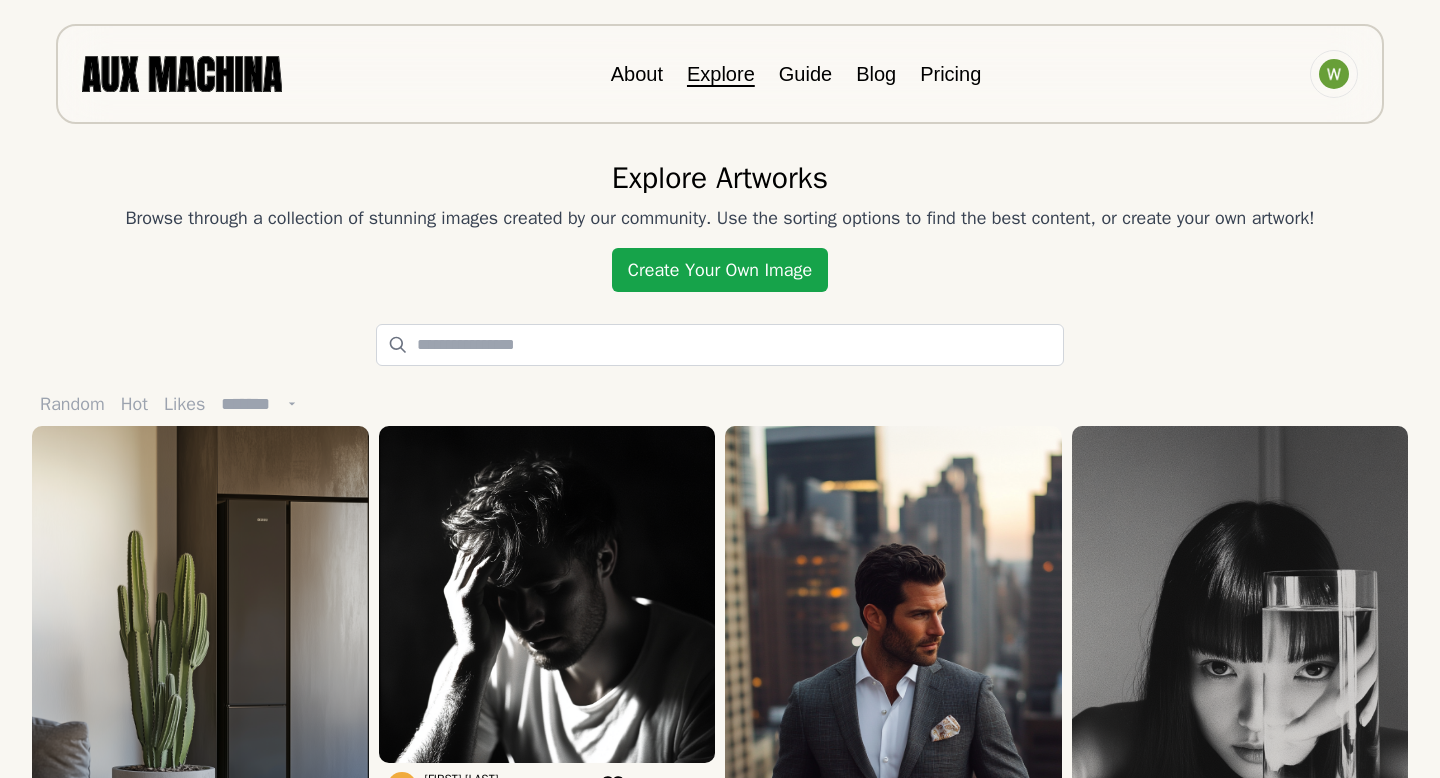 click on "Create Your Own Image" at bounding box center [720, 270] 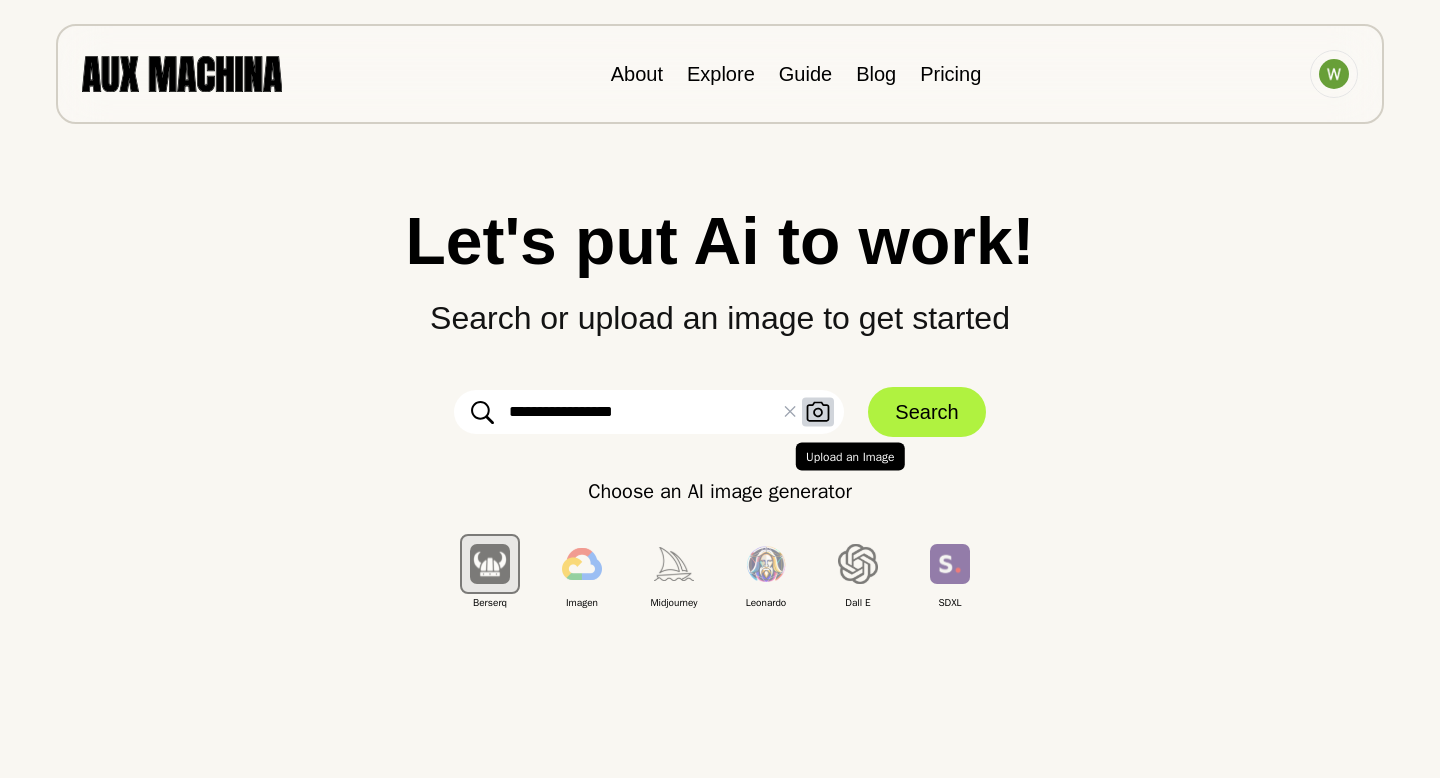 click 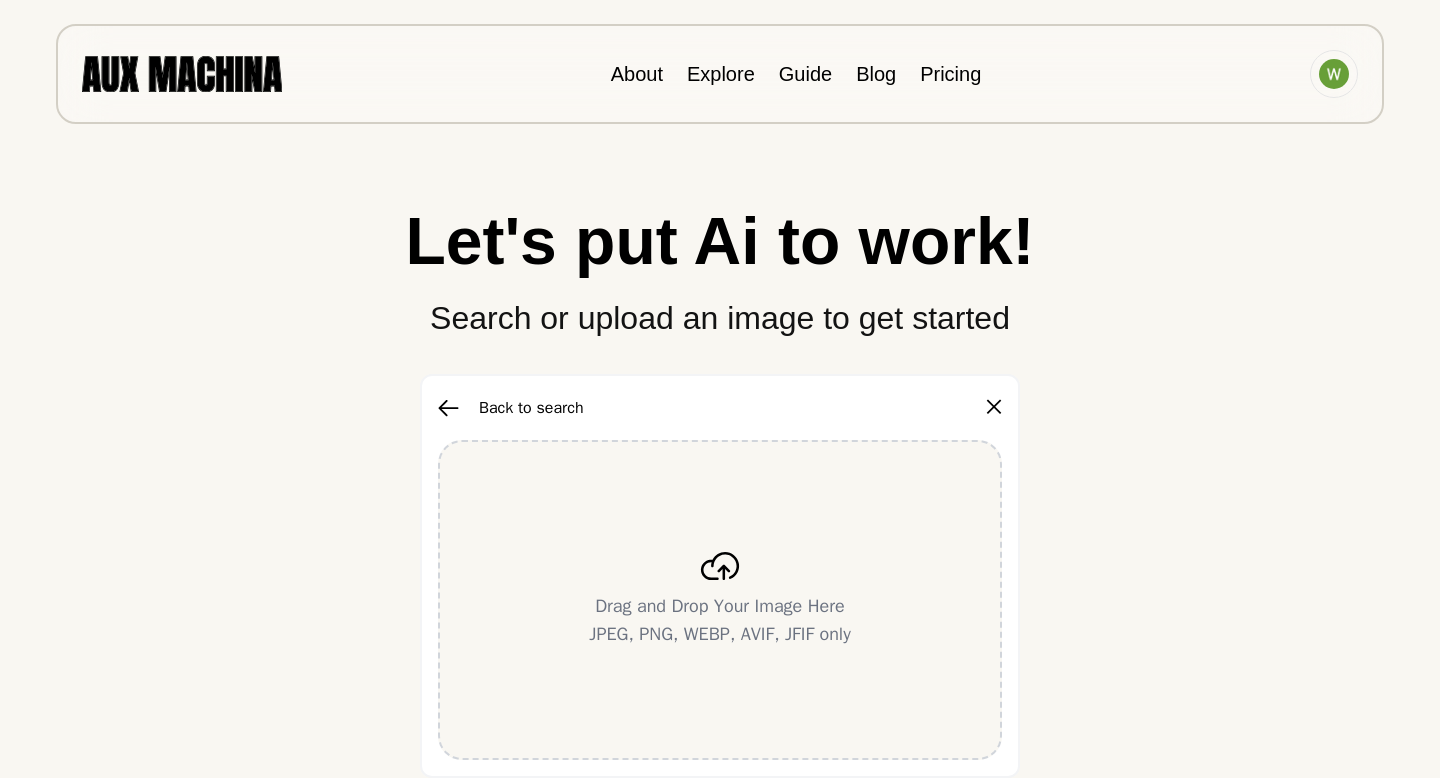 click on "Drag and Drop Your Image Here JPEG, PNG, WEBP, AVIF, JFIF only" at bounding box center [719, 620] 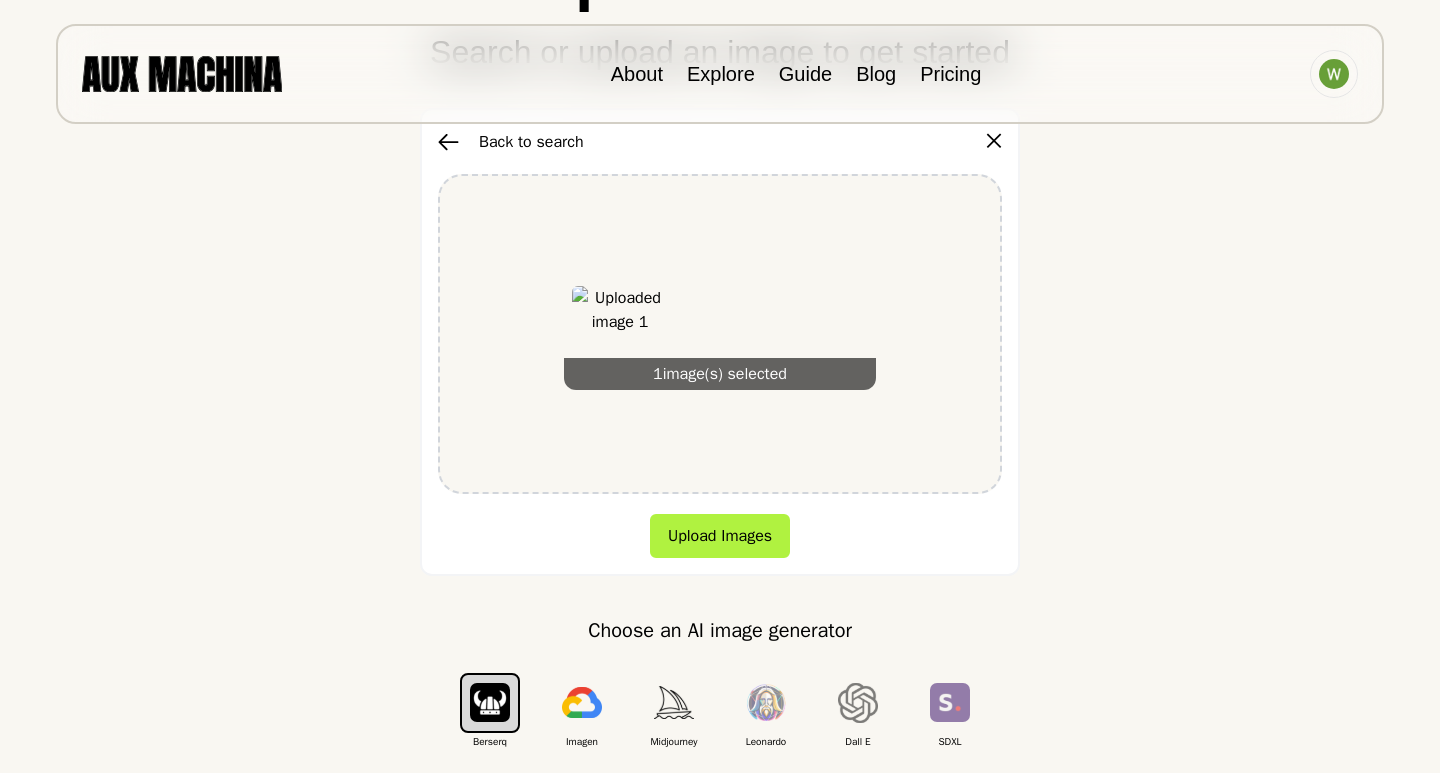 scroll, scrollTop: 279, scrollLeft: 0, axis: vertical 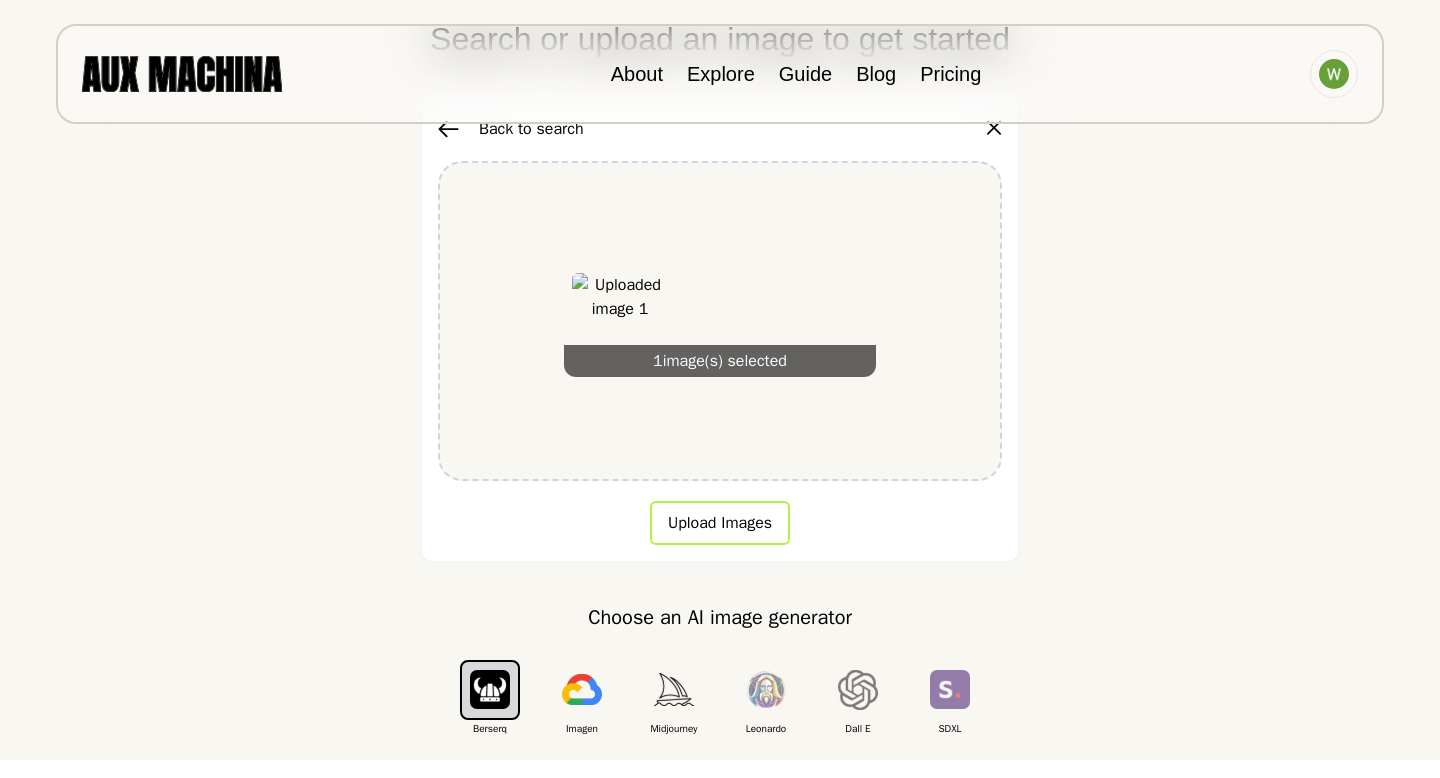 click on "Upload Images" at bounding box center [720, 523] 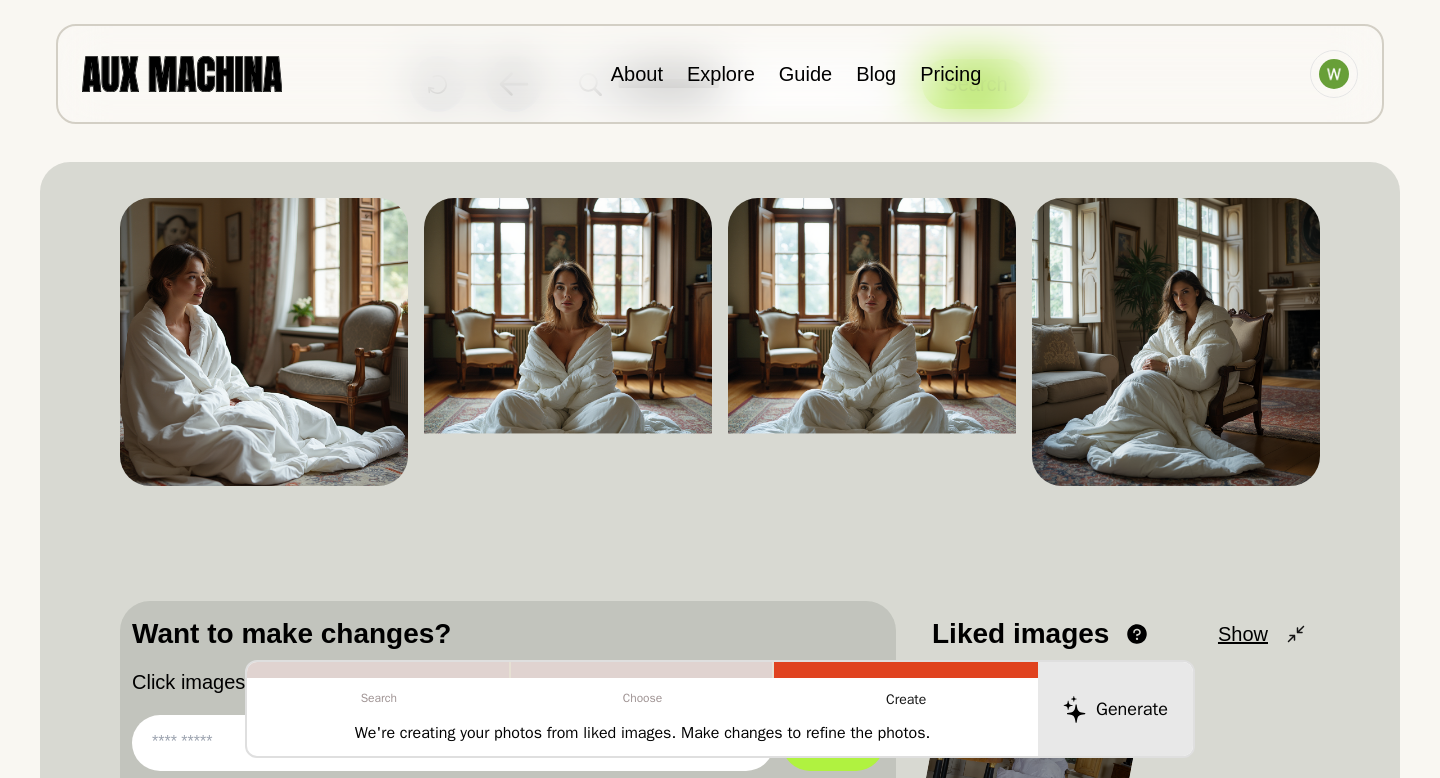 scroll, scrollTop: 113, scrollLeft: 0, axis: vertical 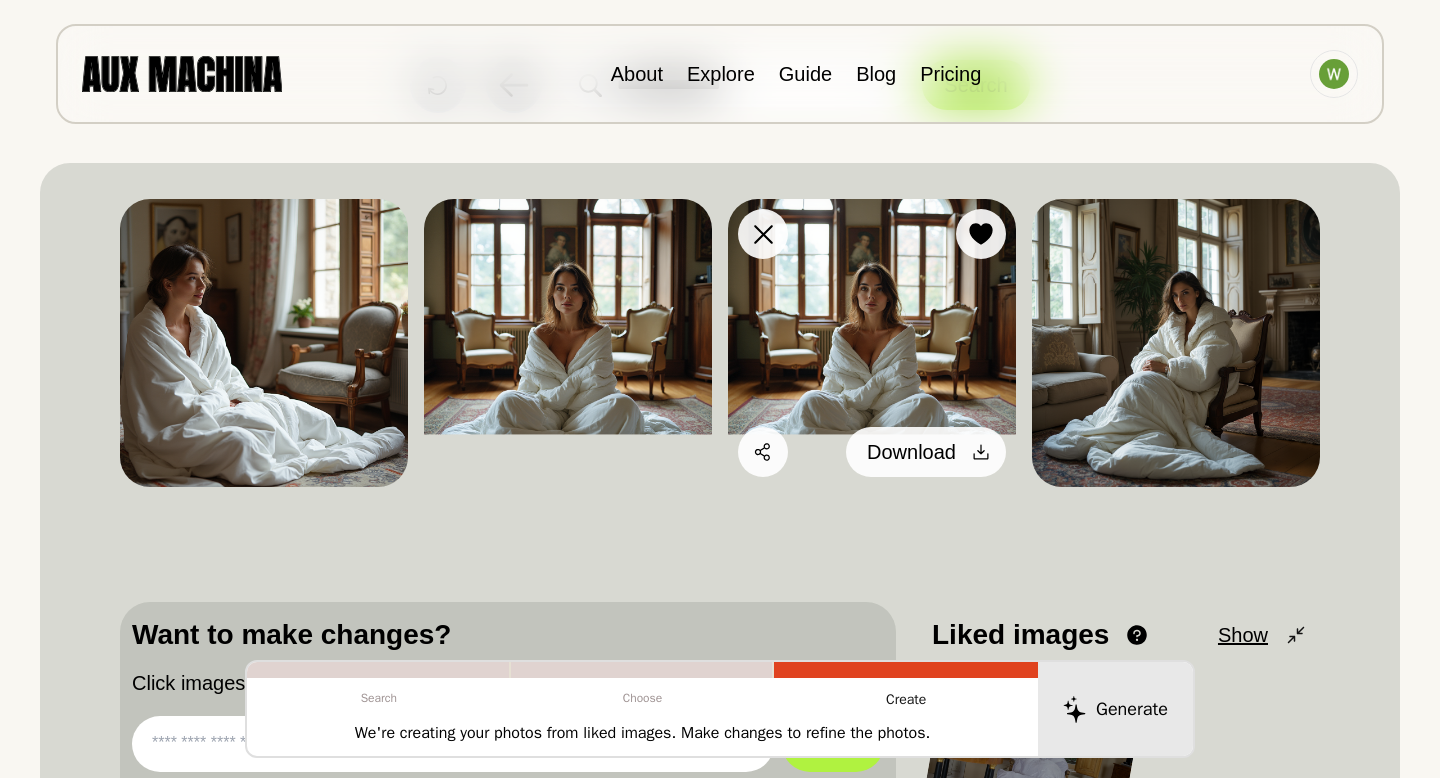 click 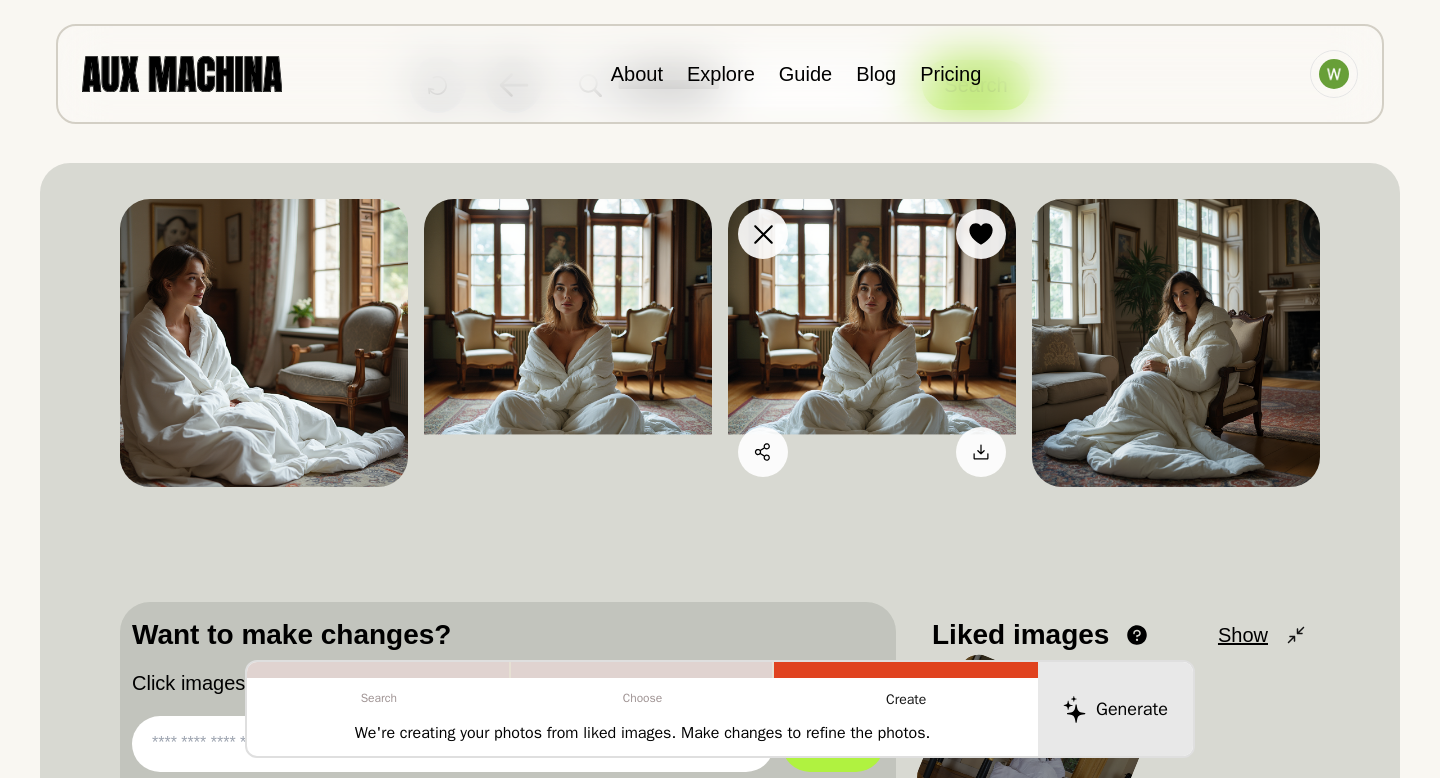 click at bounding box center (872, 343) 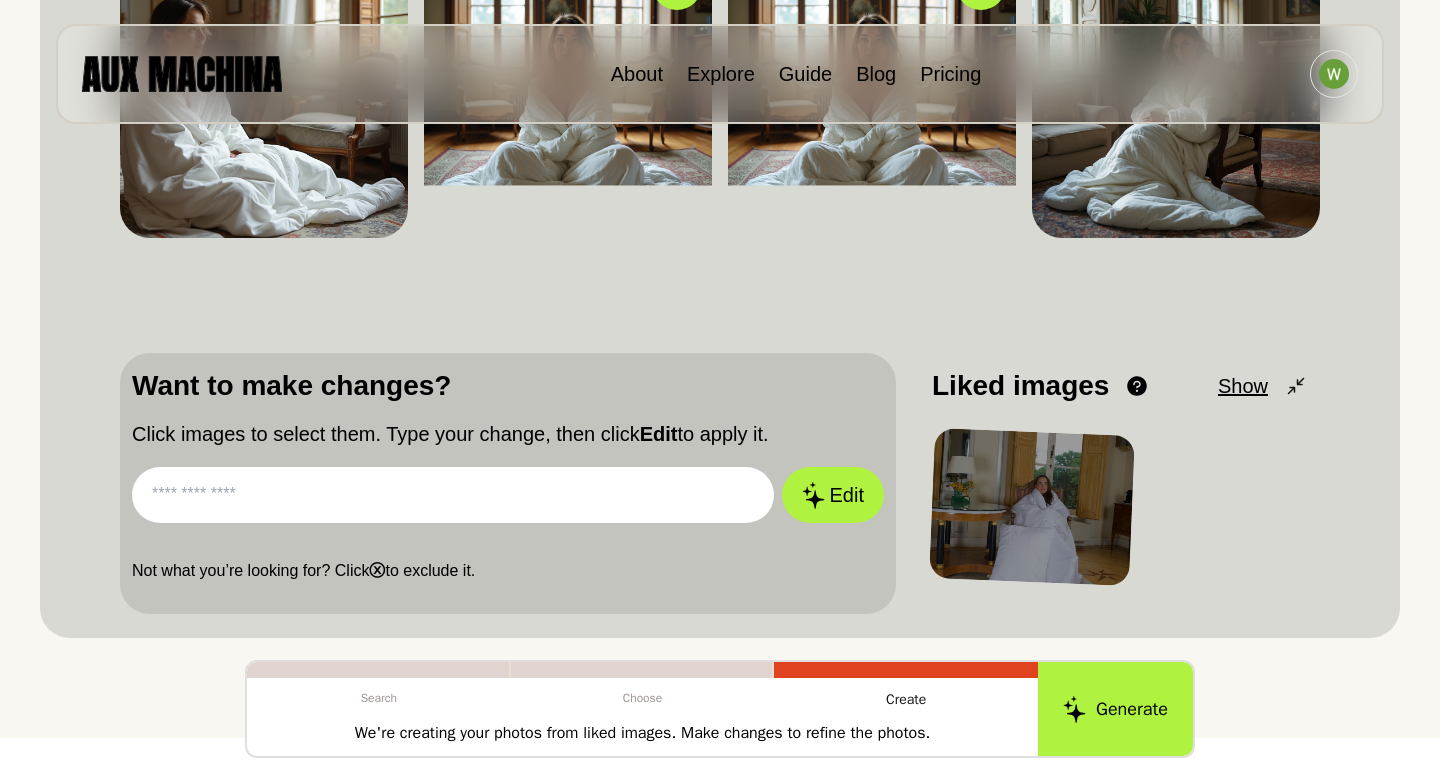 scroll, scrollTop: 369, scrollLeft: 0, axis: vertical 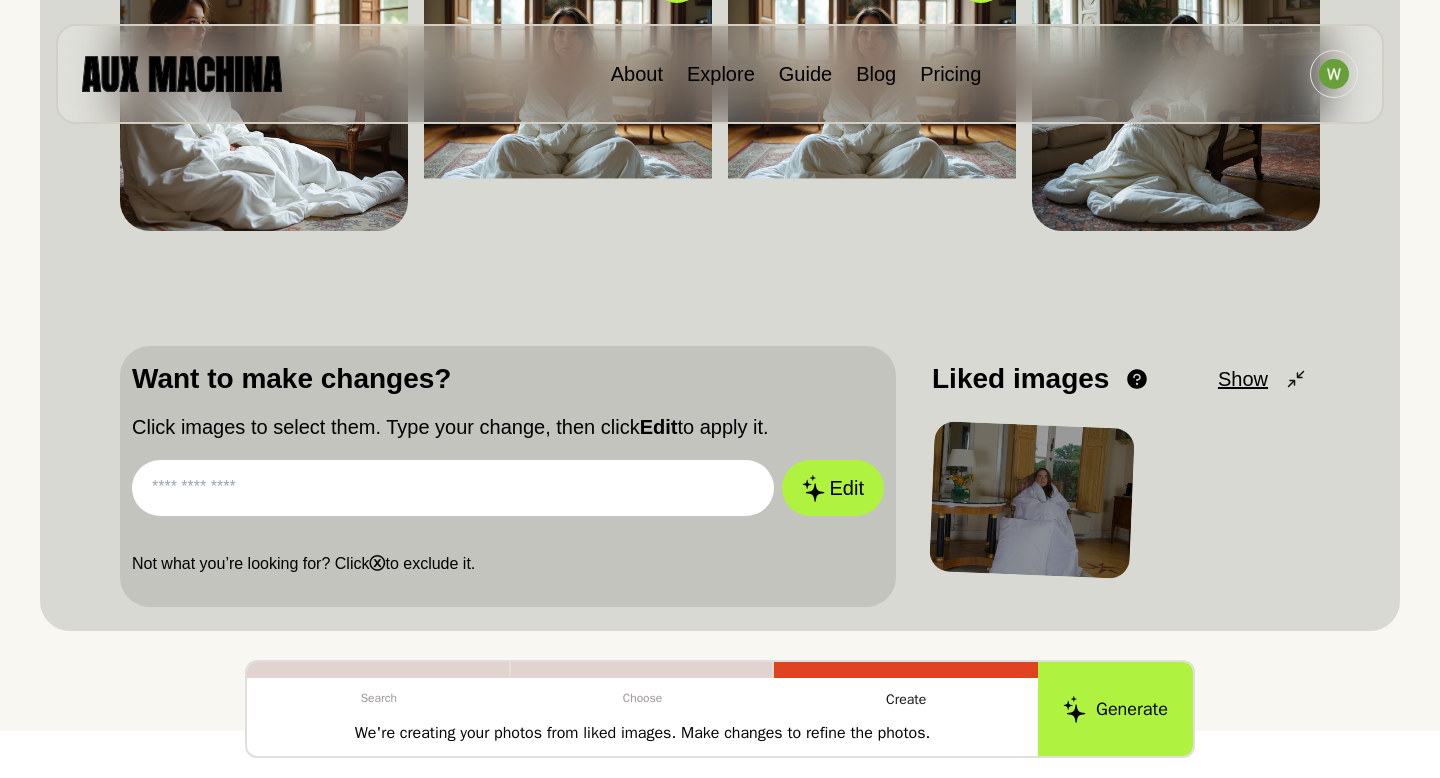 click at bounding box center (453, 488) 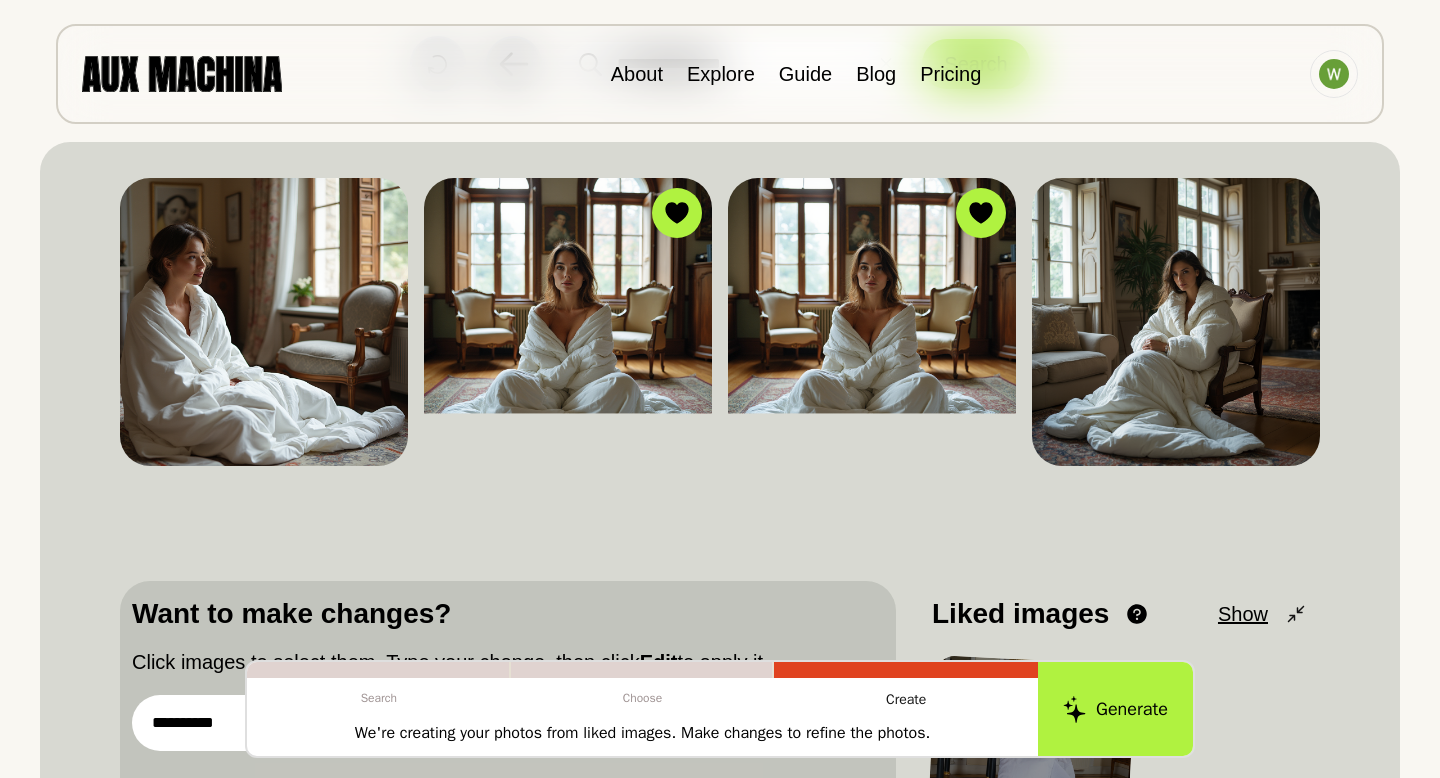 scroll, scrollTop: 131, scrollLeft: 0, axis: vertical 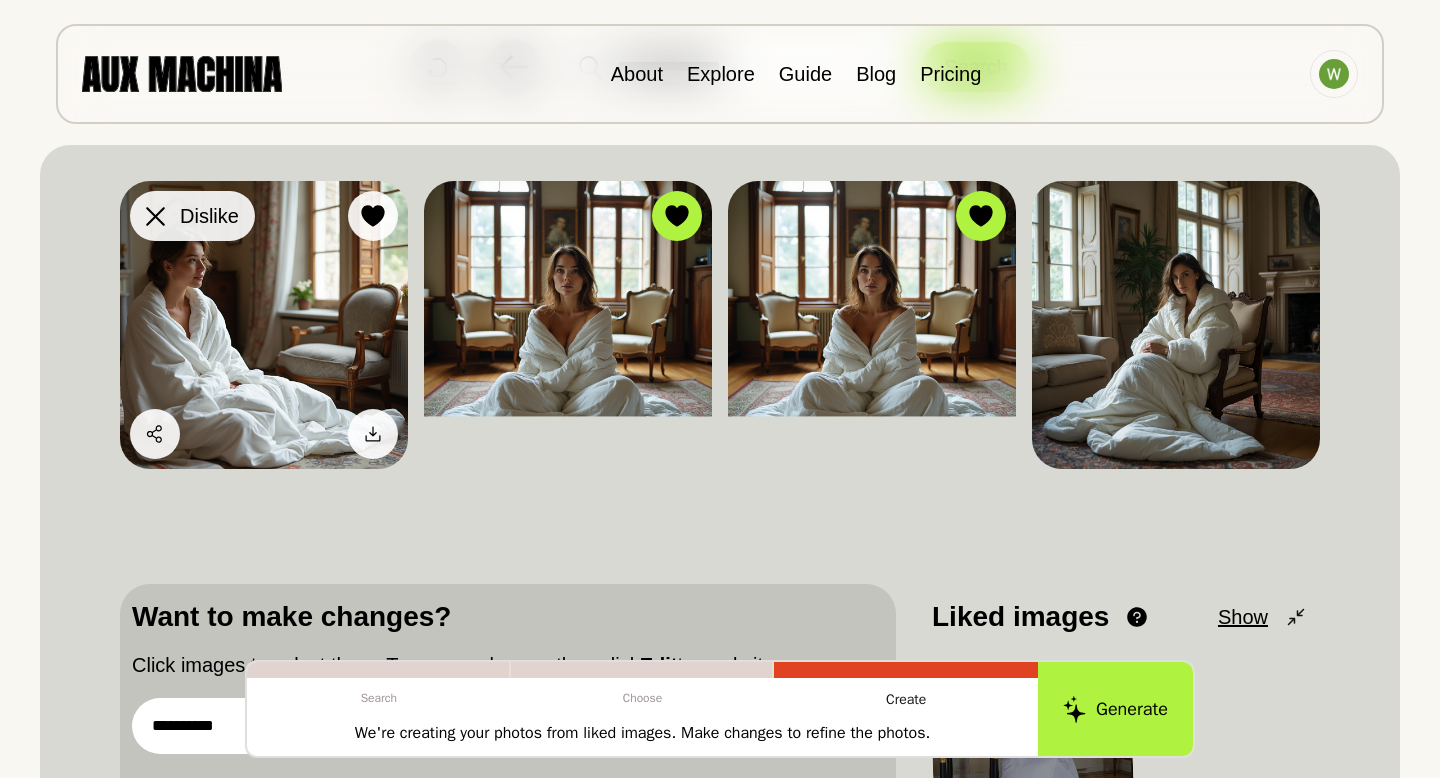 click 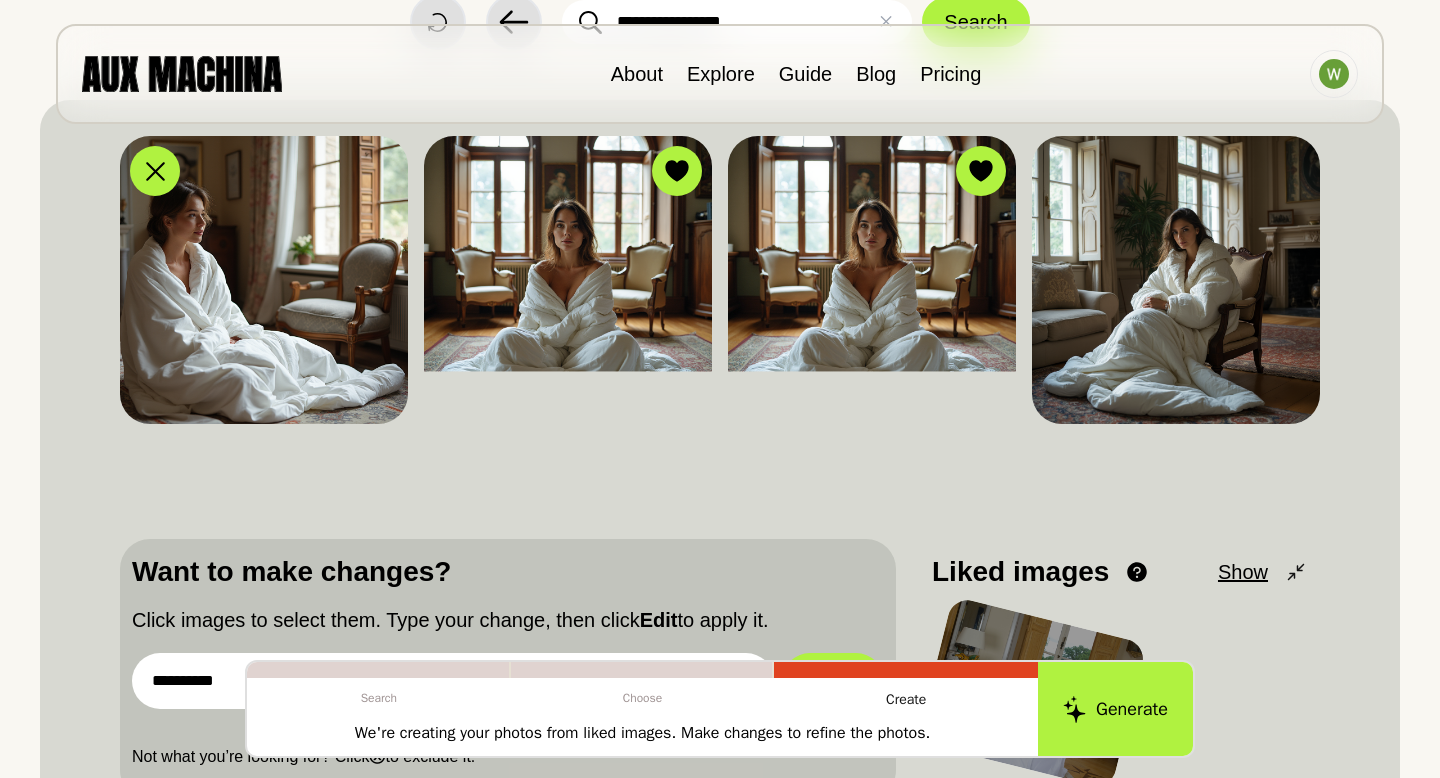 scroll, scrollTop: 178, scrollLeft: 0, axis: vertical 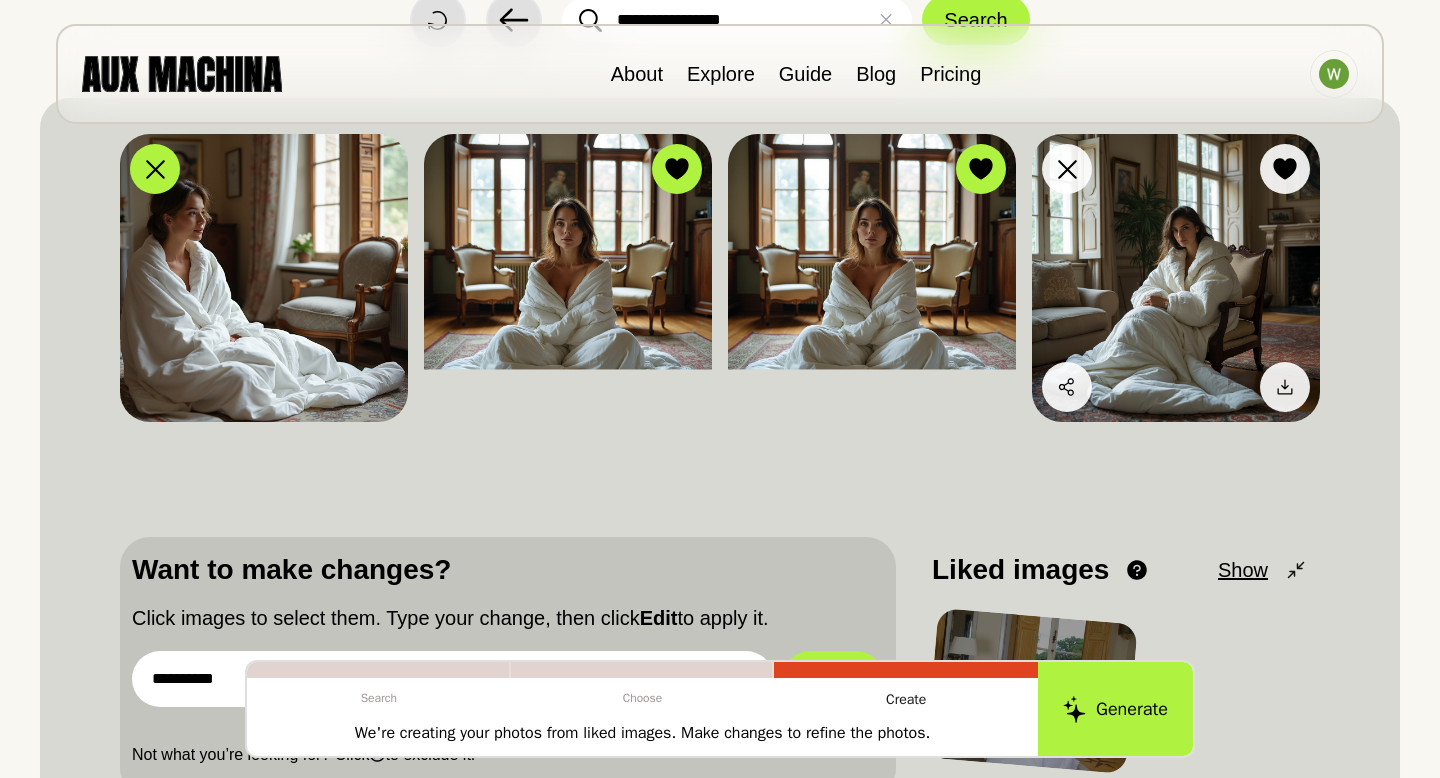click on "Like" at bounding box center (1285, 169) 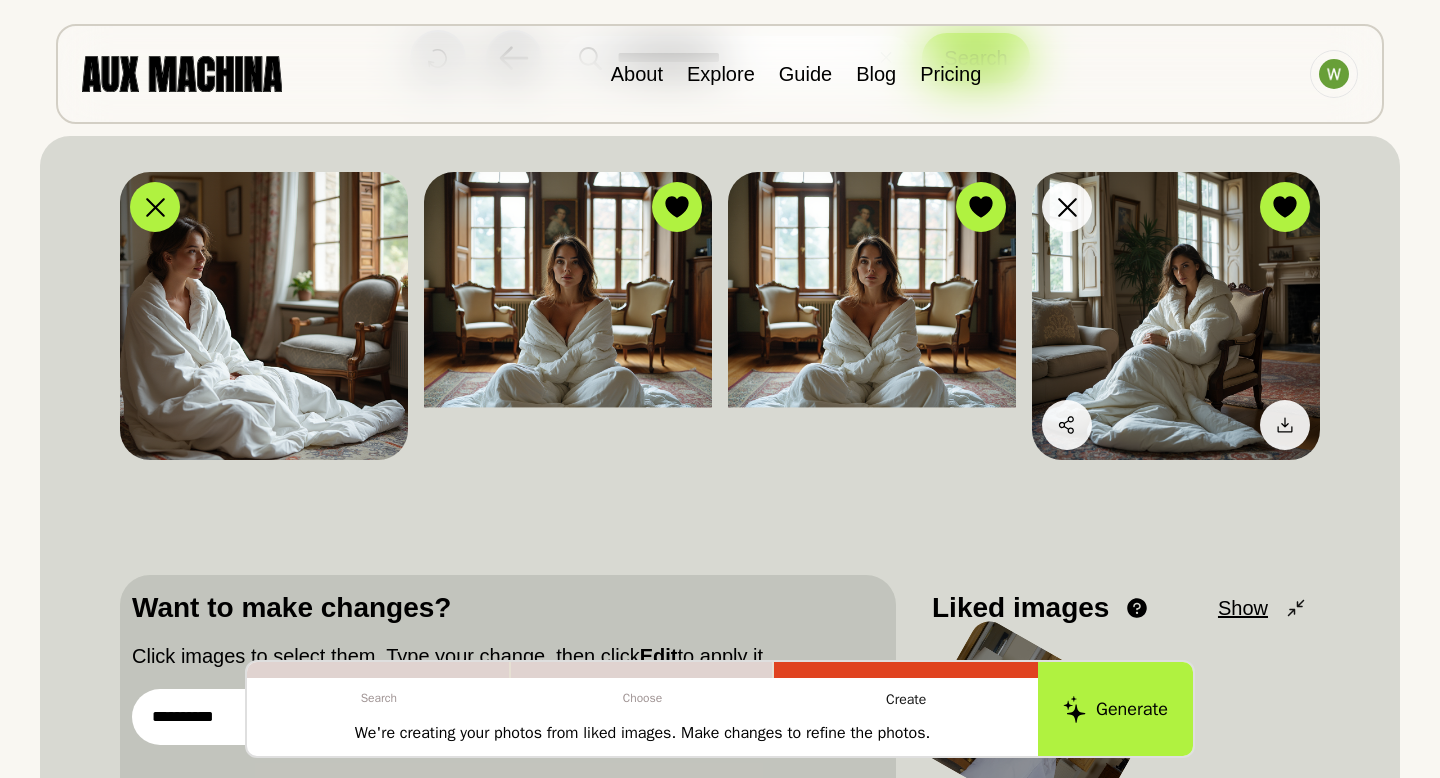 scroll, scrollTop: 139, scrollLeft: 0, axis: vertical 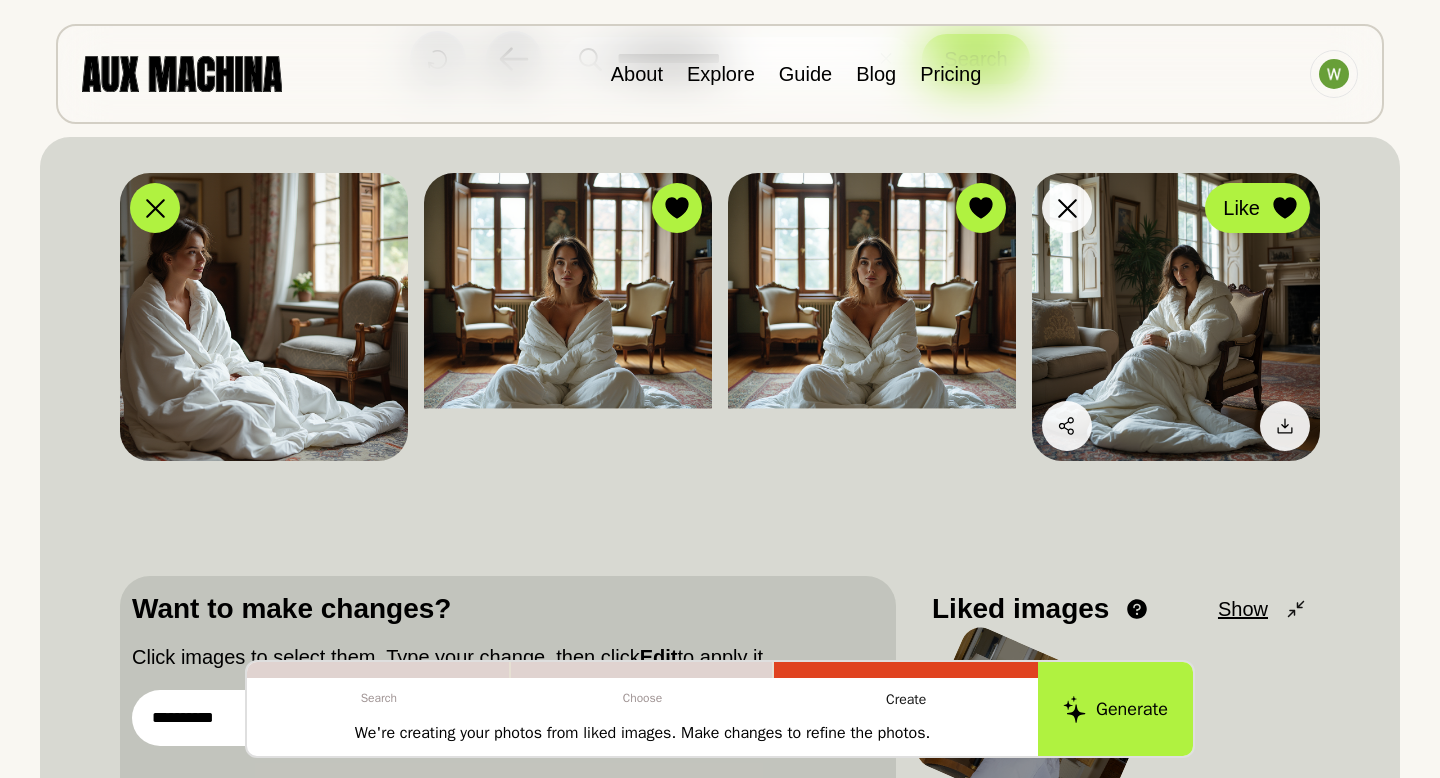 click 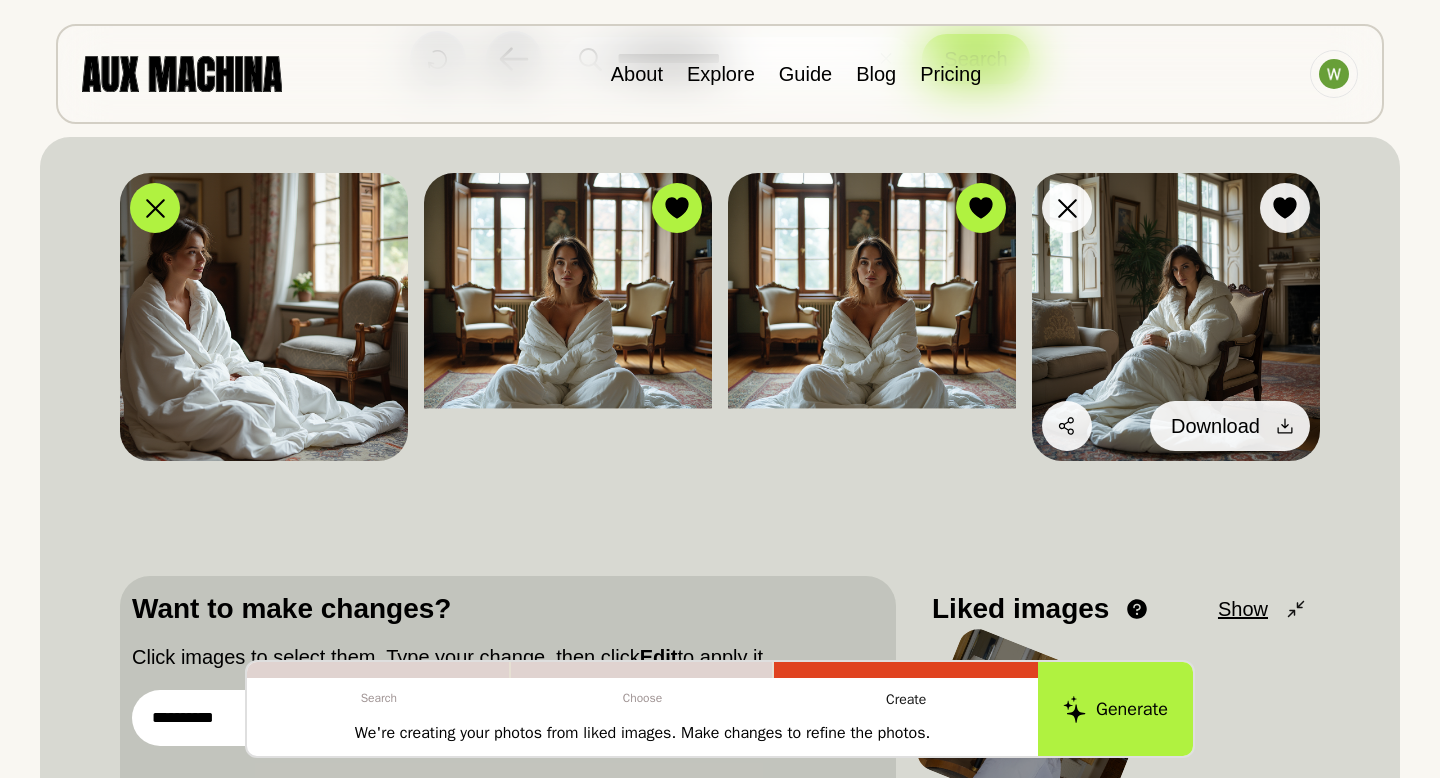 click on "Download" at bounding box center (1215, 426) 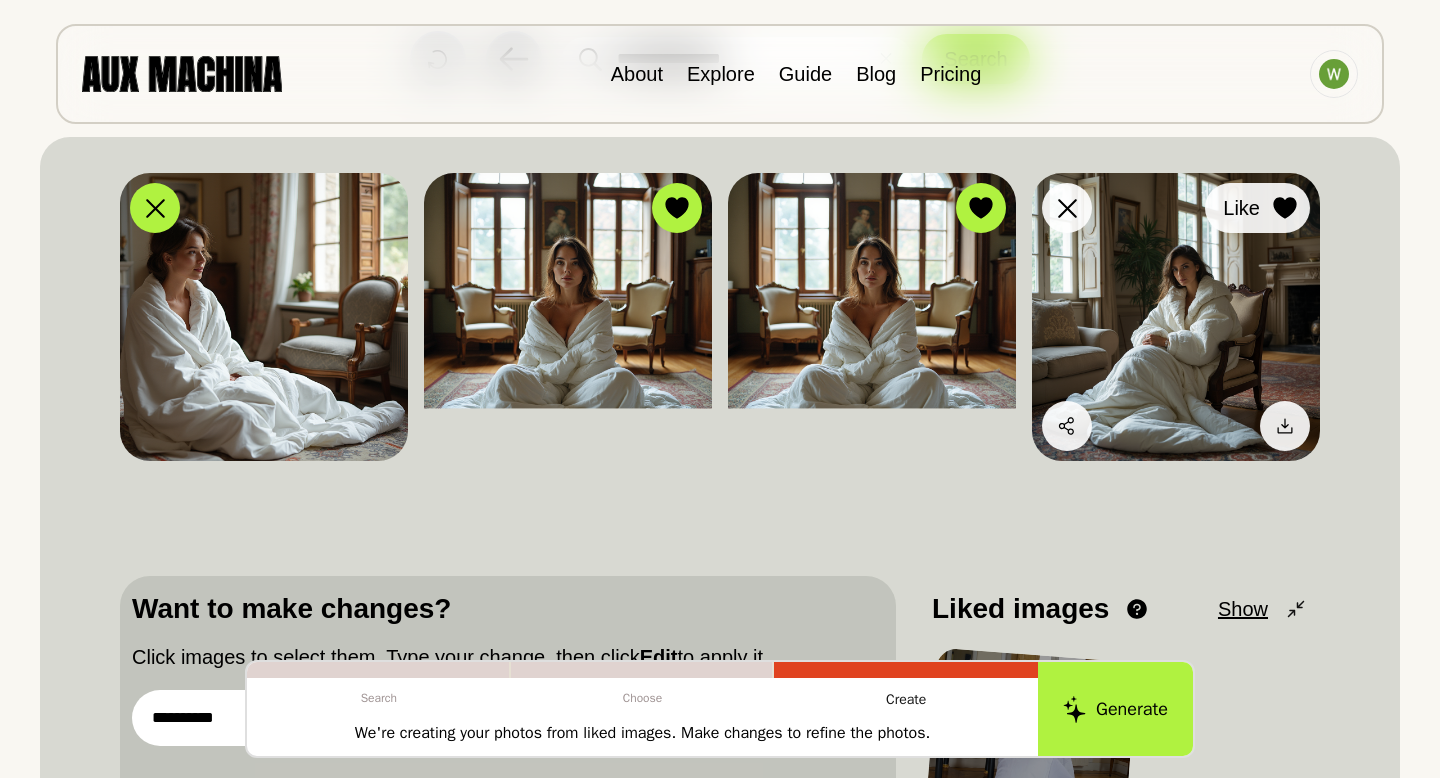 click 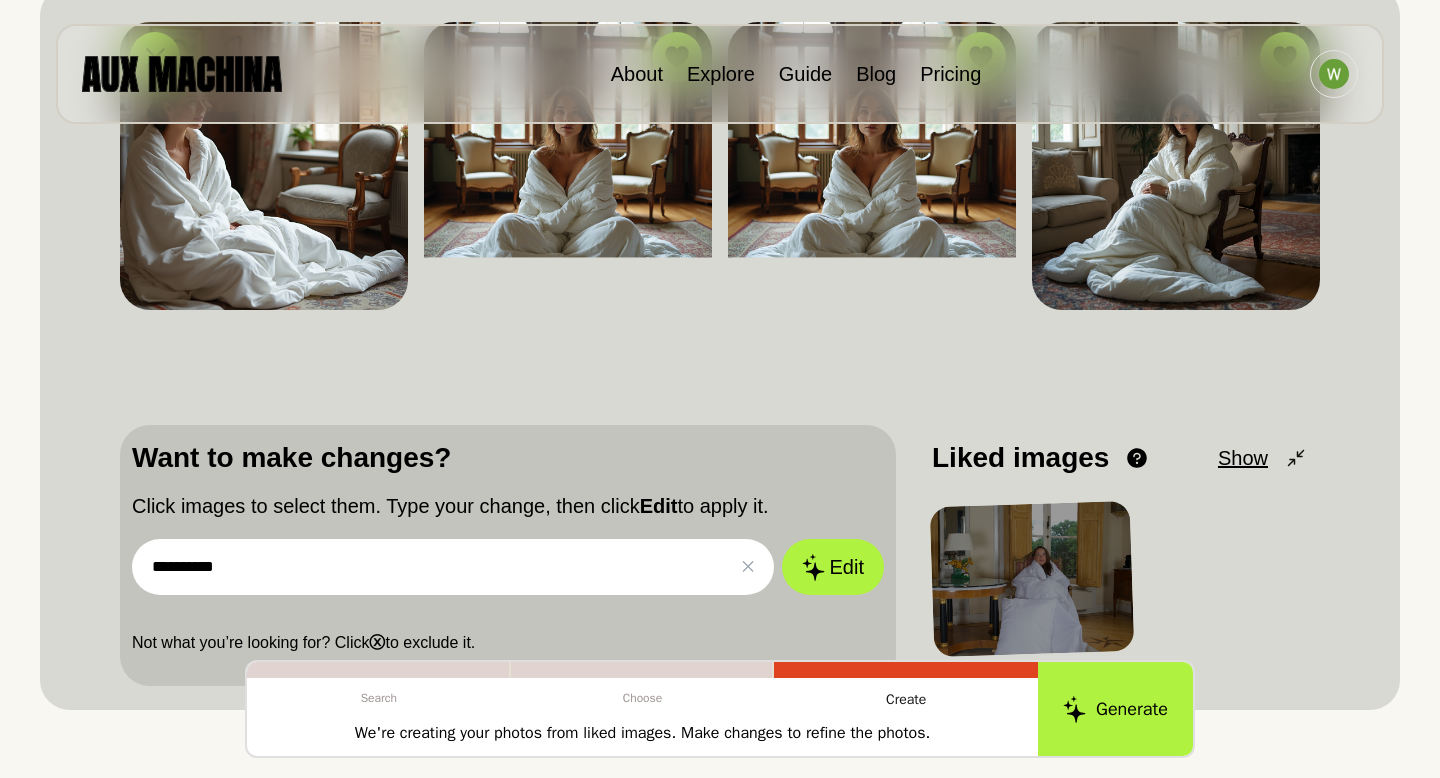 scroll, scrollTop: 296, scrollLeft: 0, axis: vertical 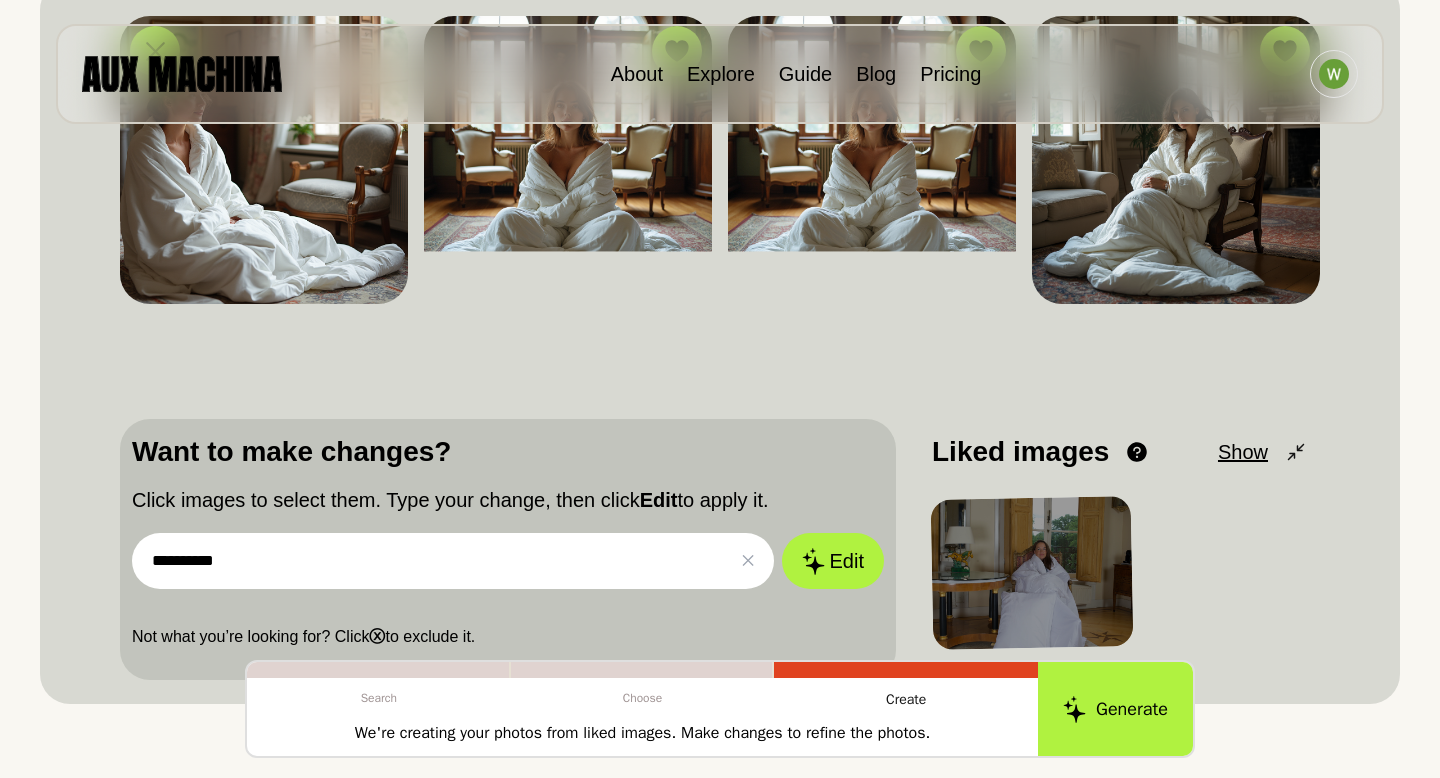 click on "**********" at bounding box center (453, 561) 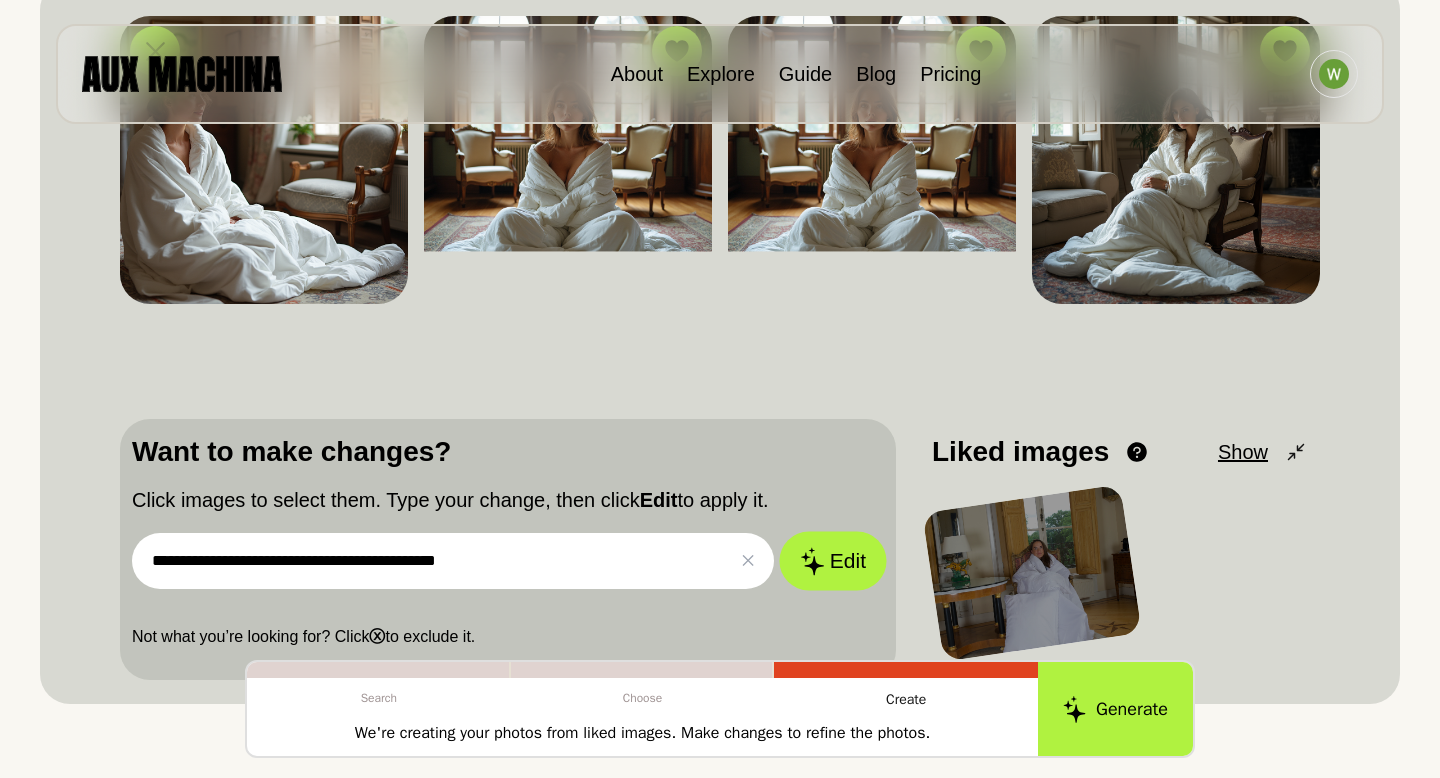 click on "Edit" at bounding box center [833, 561] 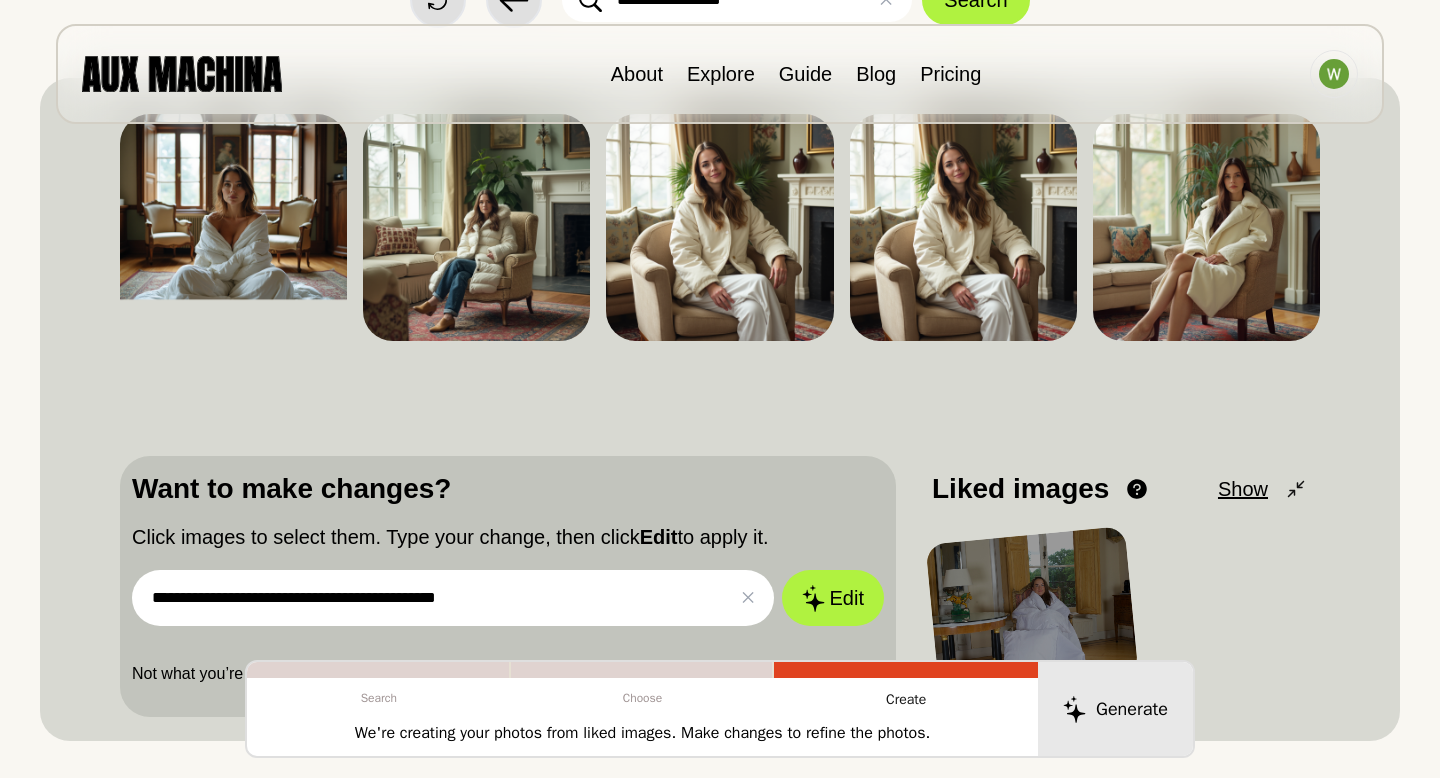 scroll, scrollTop: 199, scrollLeft: 0, axis: vertical 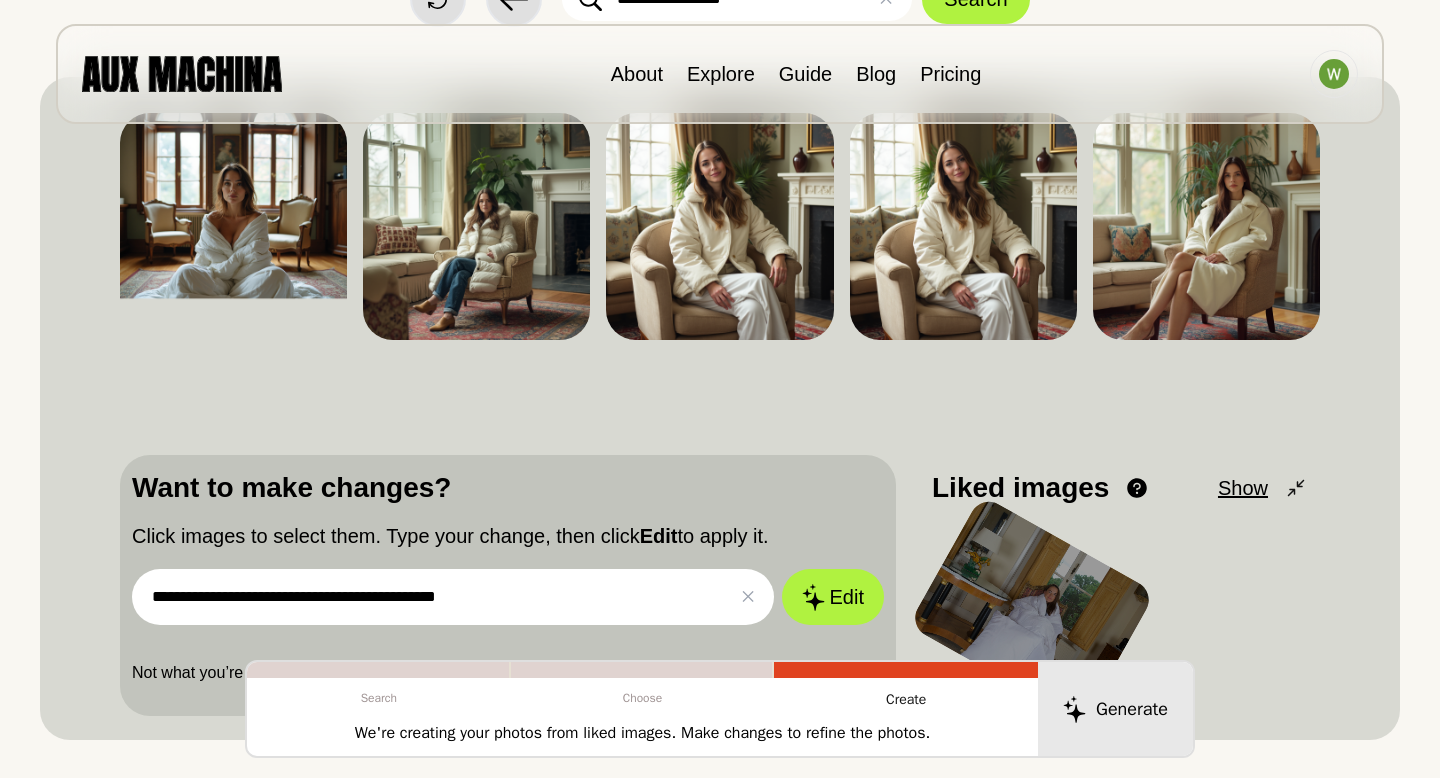 click on "**********" at bounding box center (453, 597) 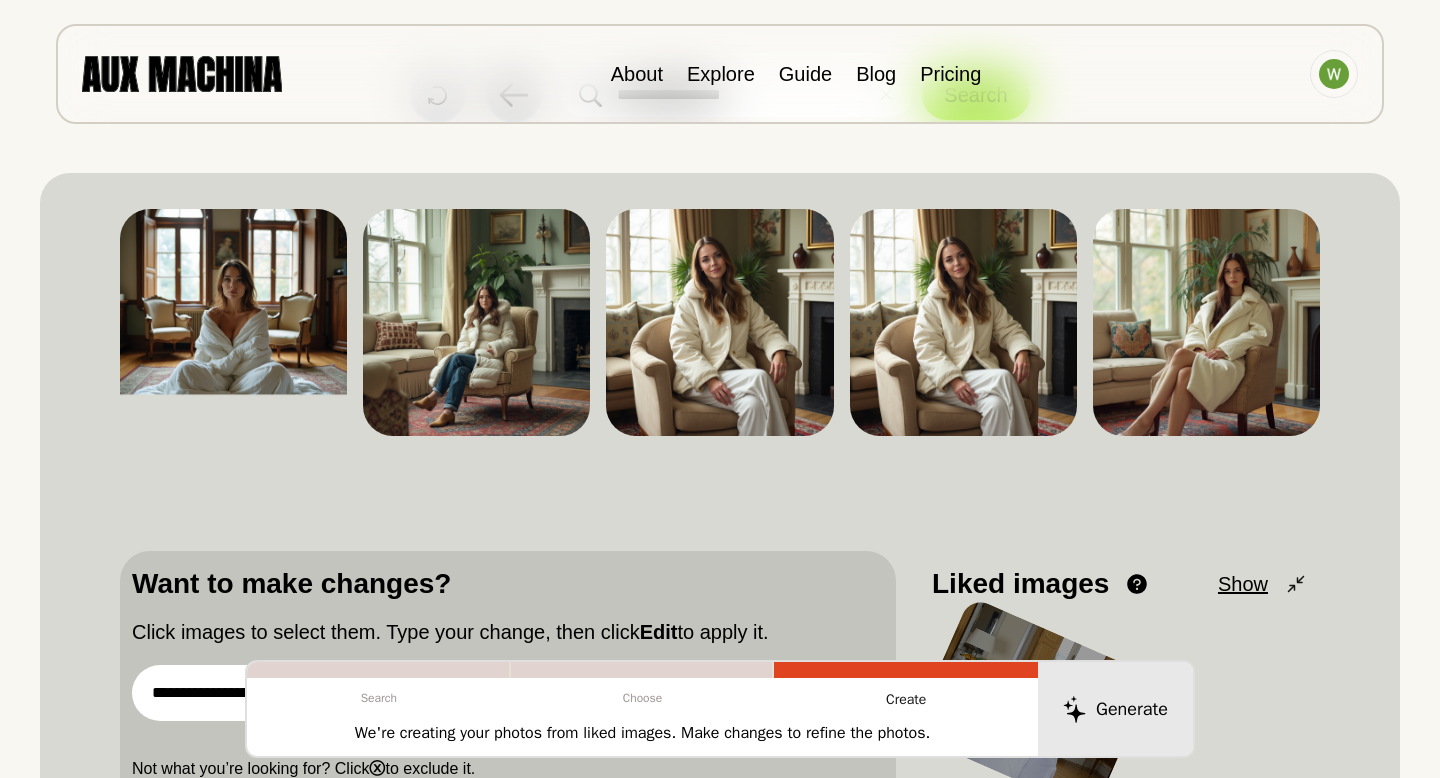 scroll, scrollTop: 80, scrollLeft: 0, axis: vertical 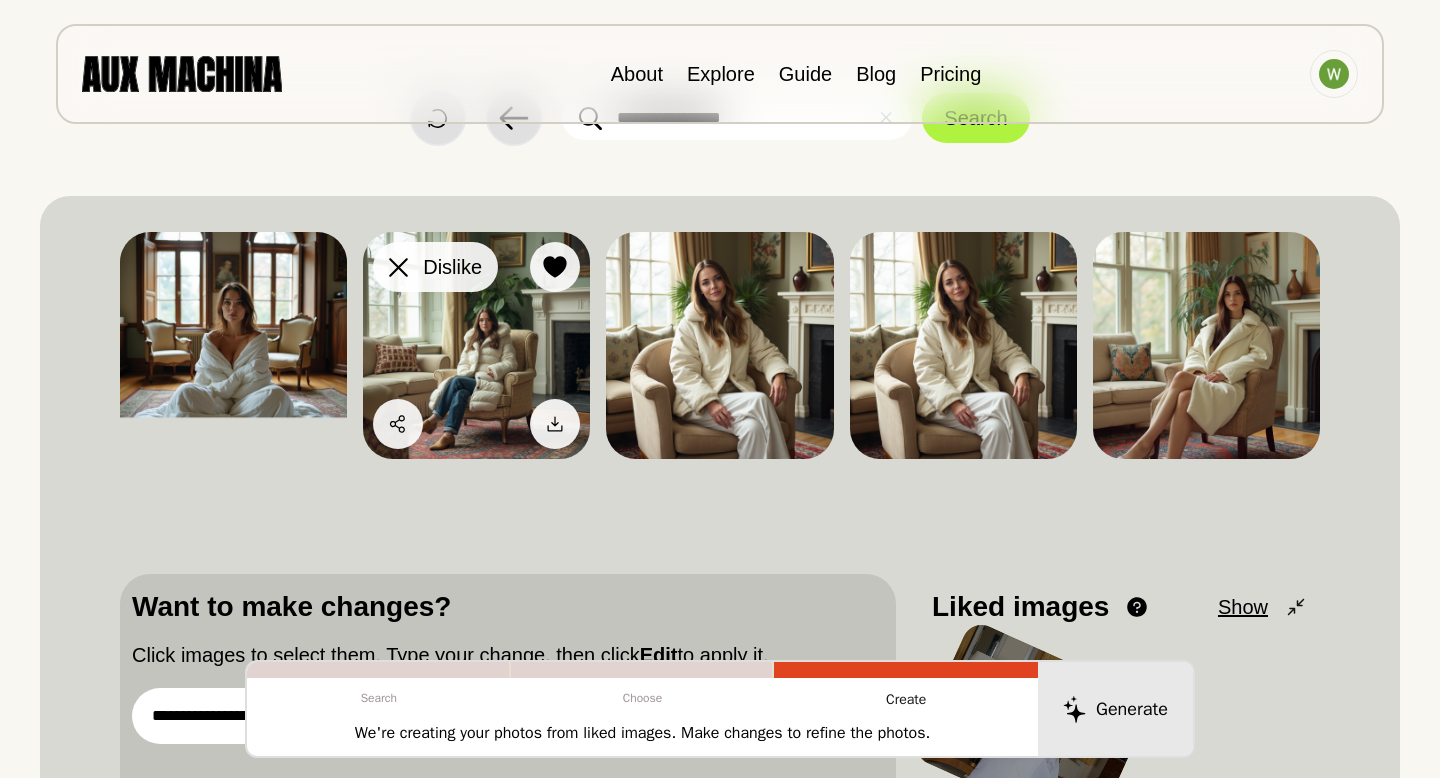 click 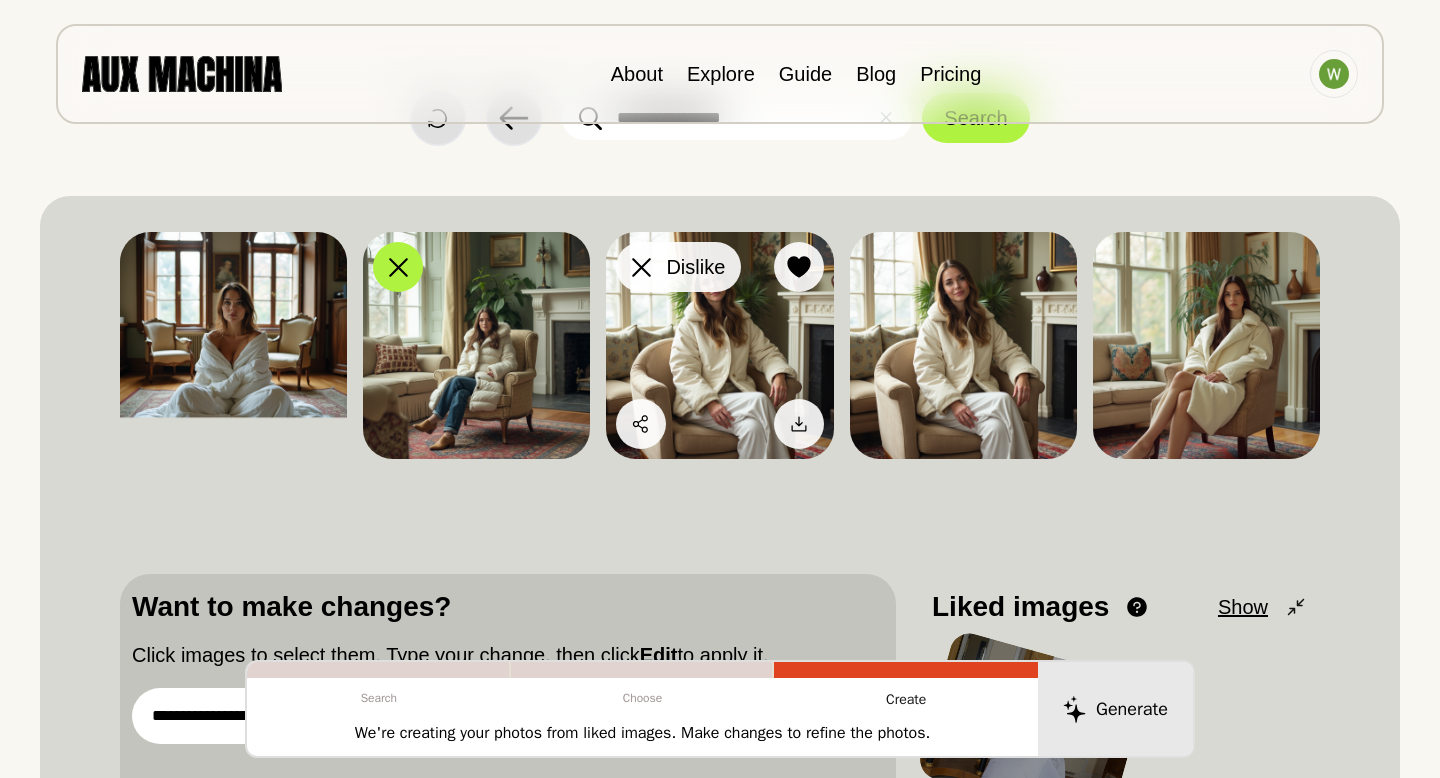 click 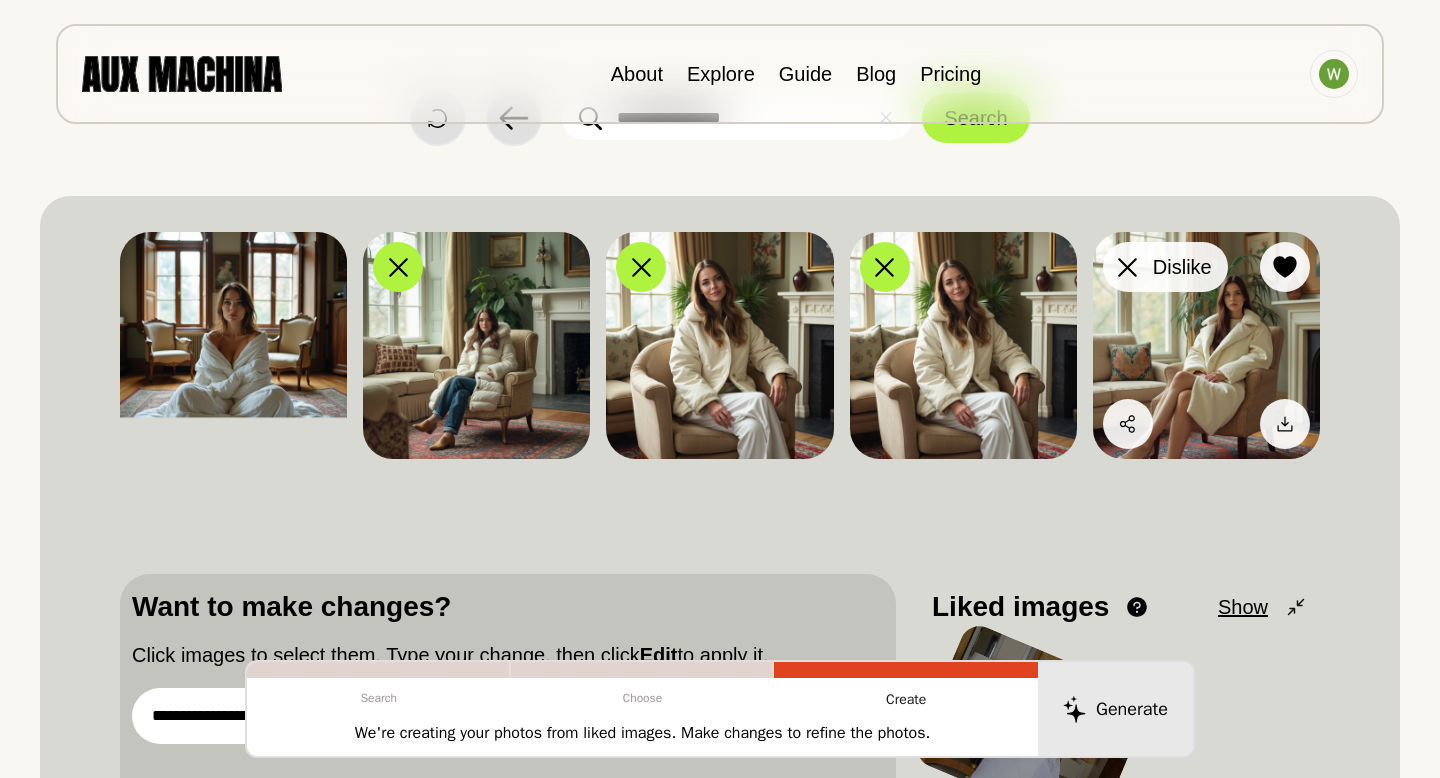 click 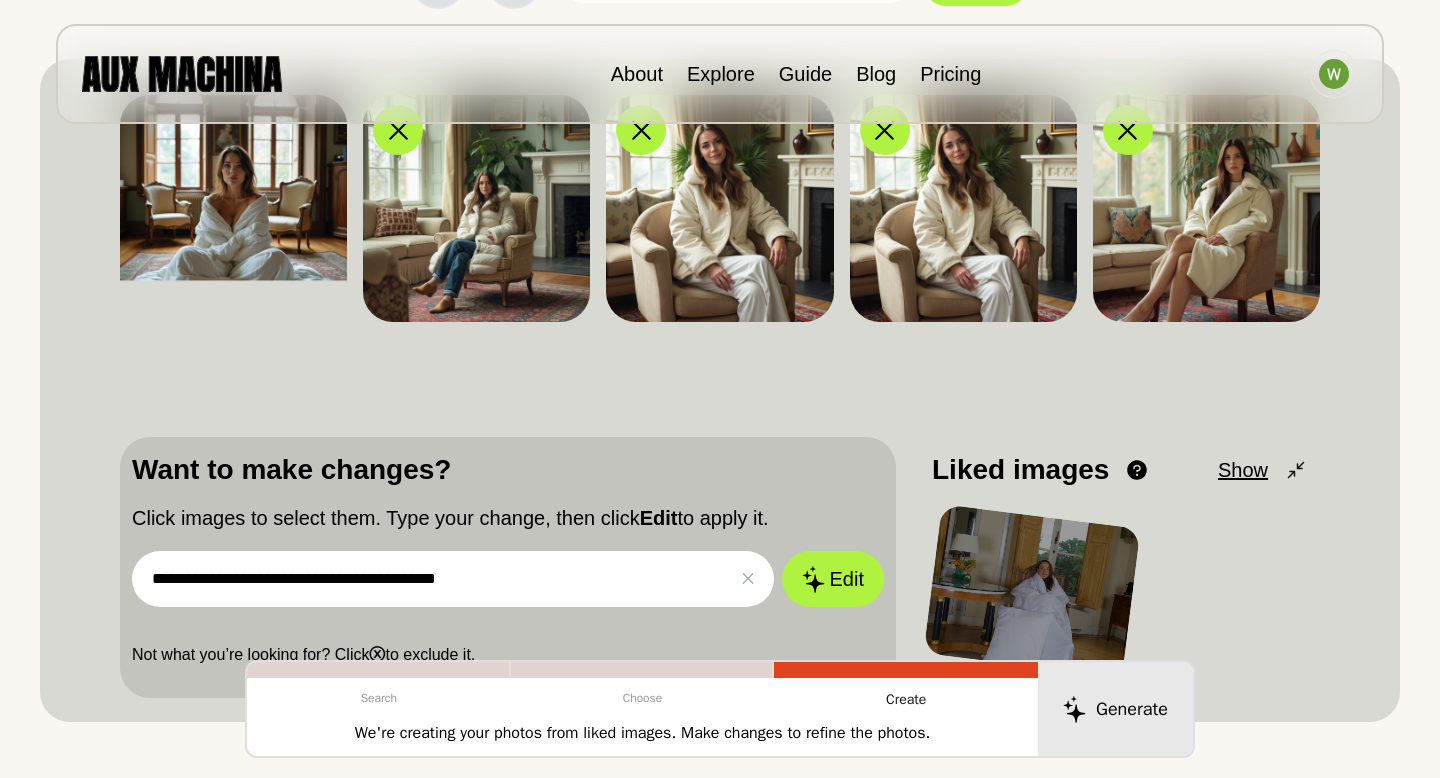 scroll, scrollTop: 232, scrollLeft: 0, axis: vertical 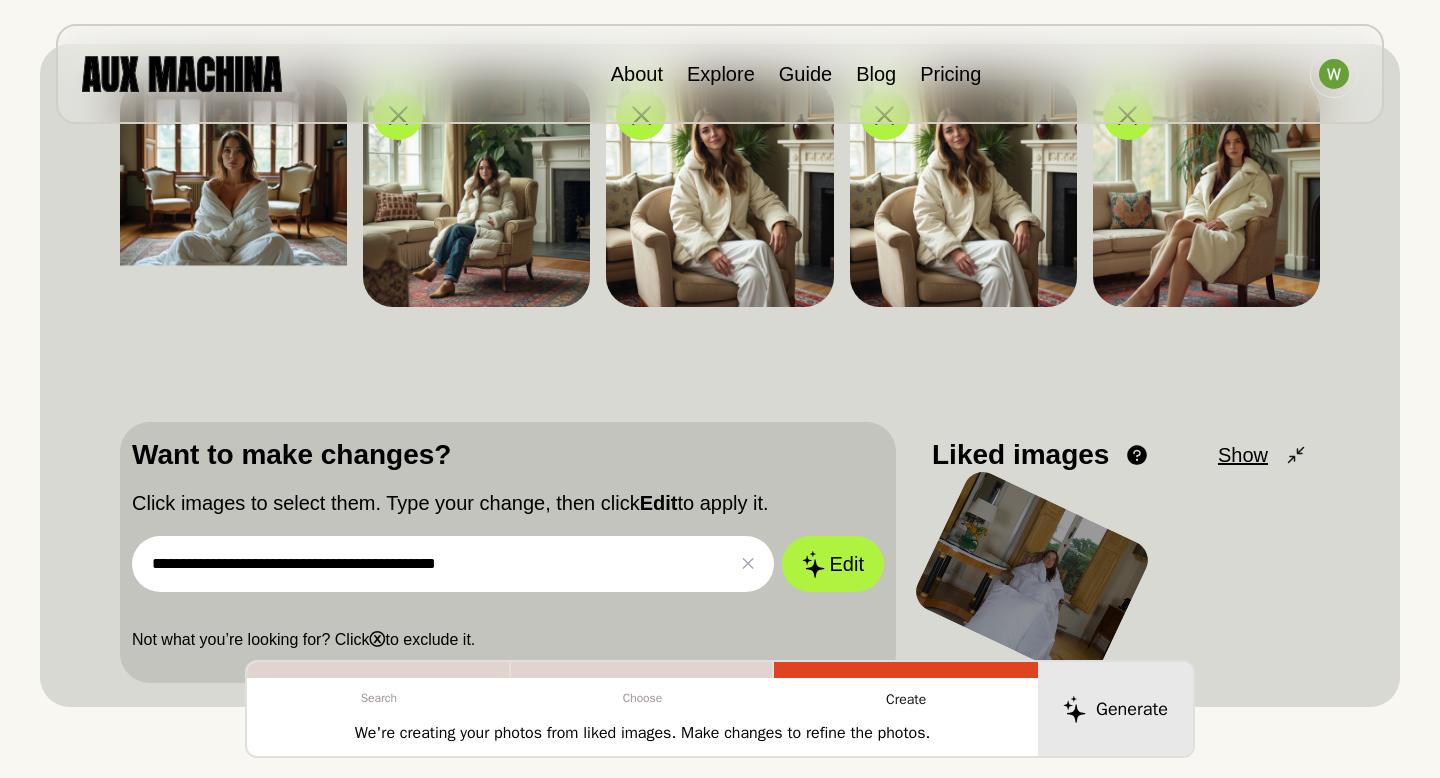 click on "**********" at bounding box center [453, 564] 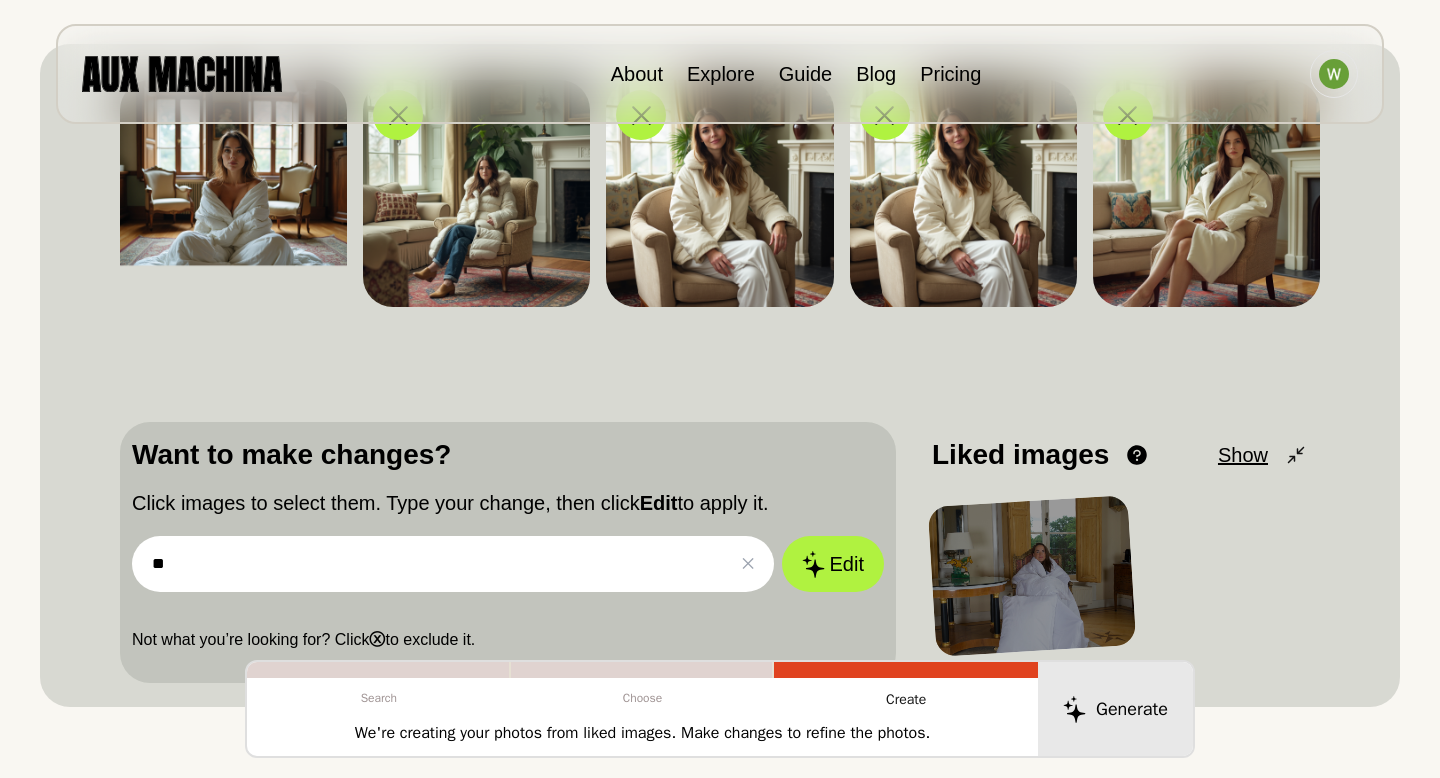 type on "*" 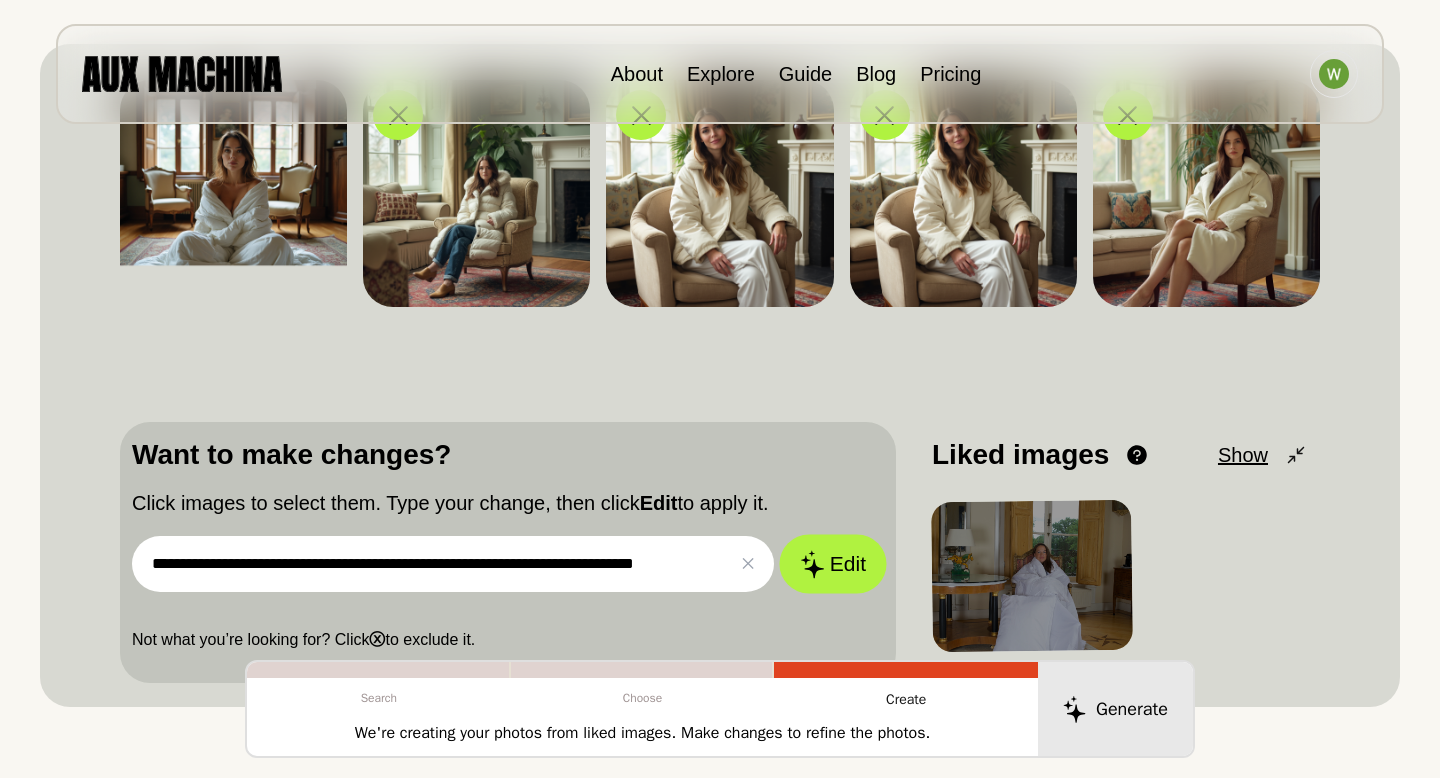 type on "**********" 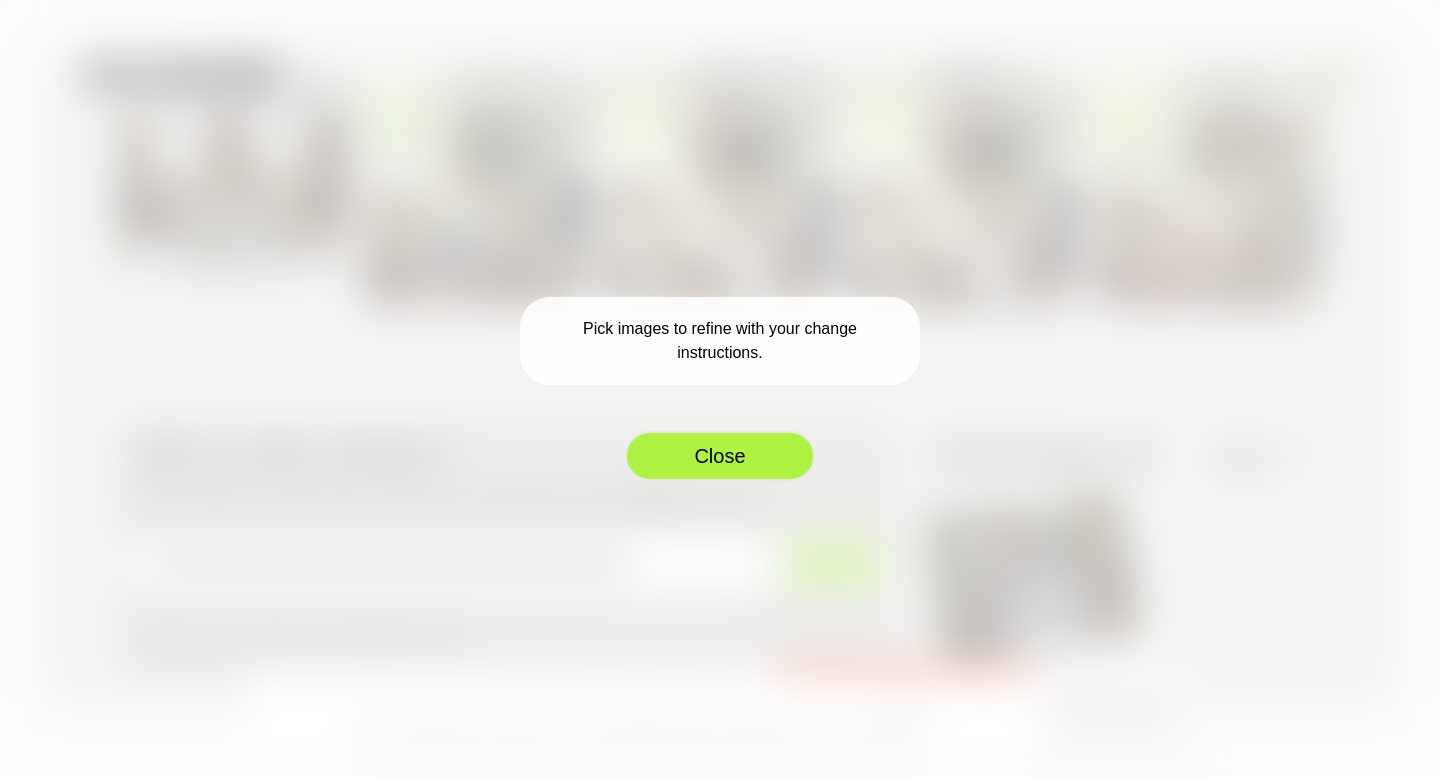 click on "Close" at bounding box center [720, 456] 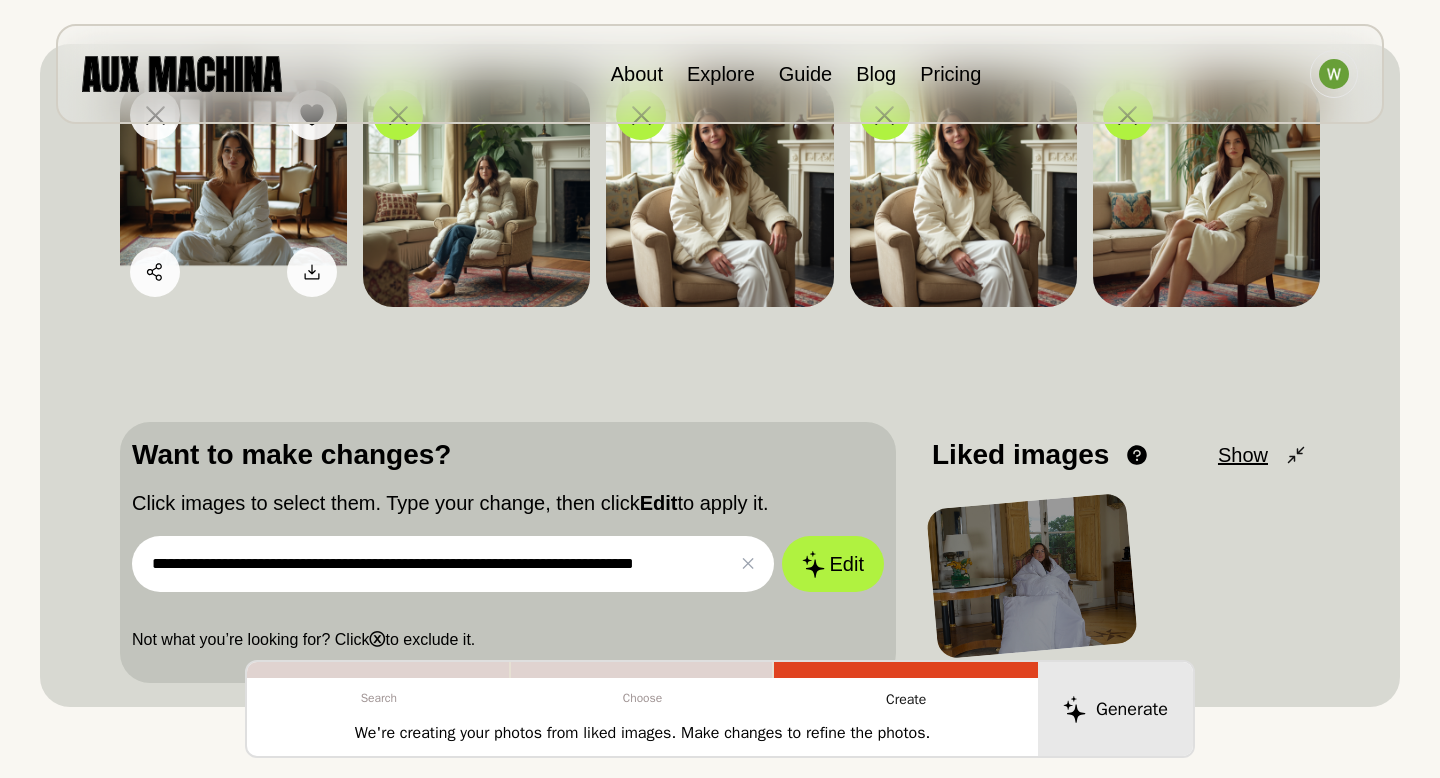 click at bounding box center (233, 193) 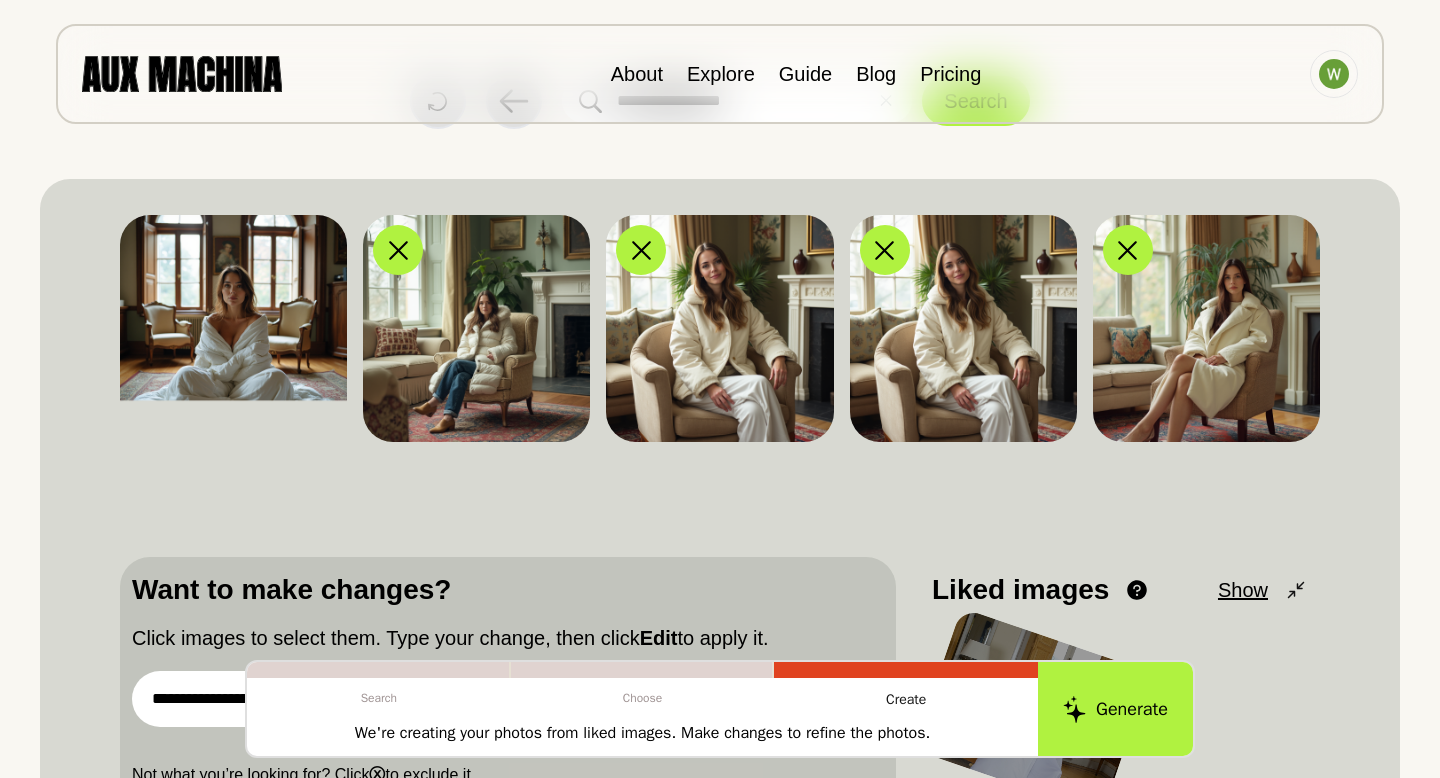 scroll, scrollTop: 92, scrollLeft: 0, axis: vertical 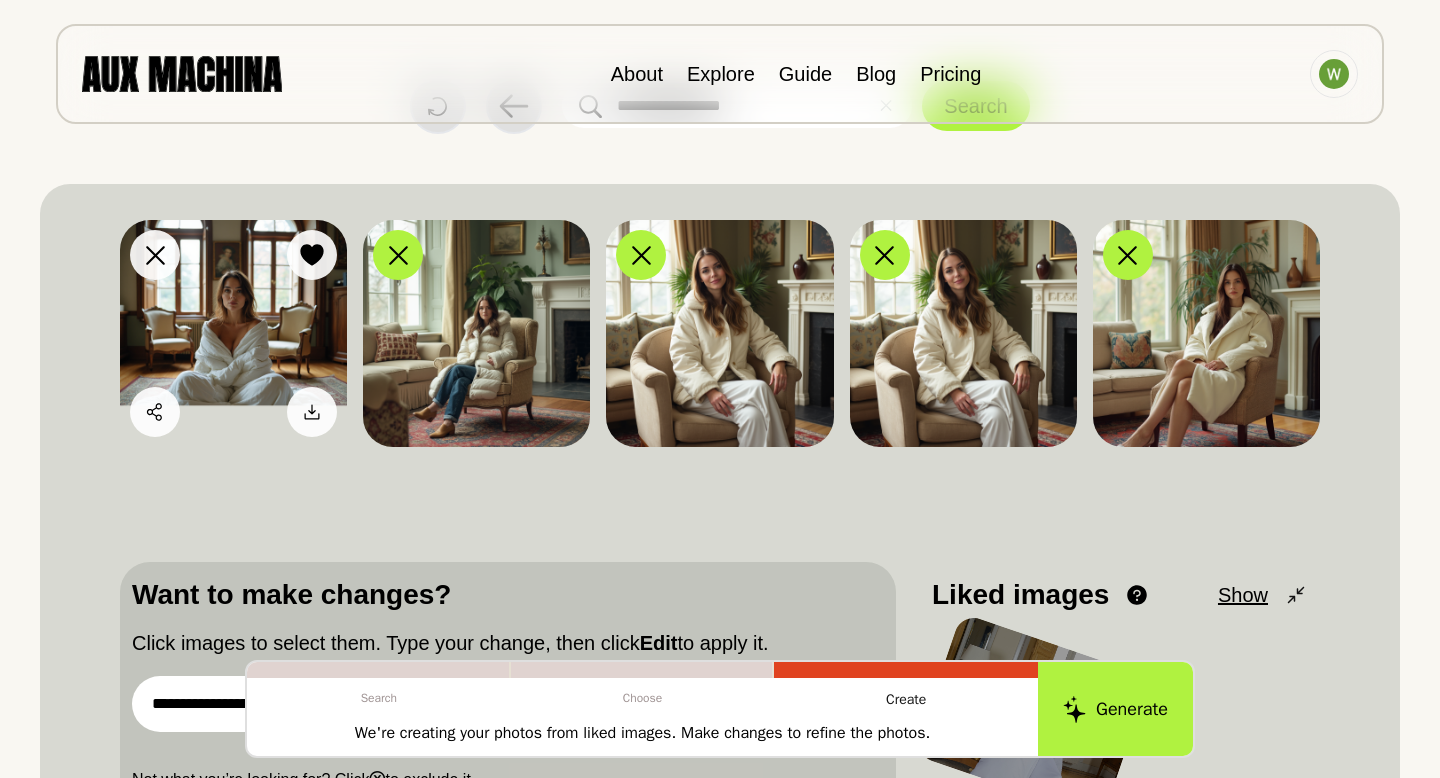 click 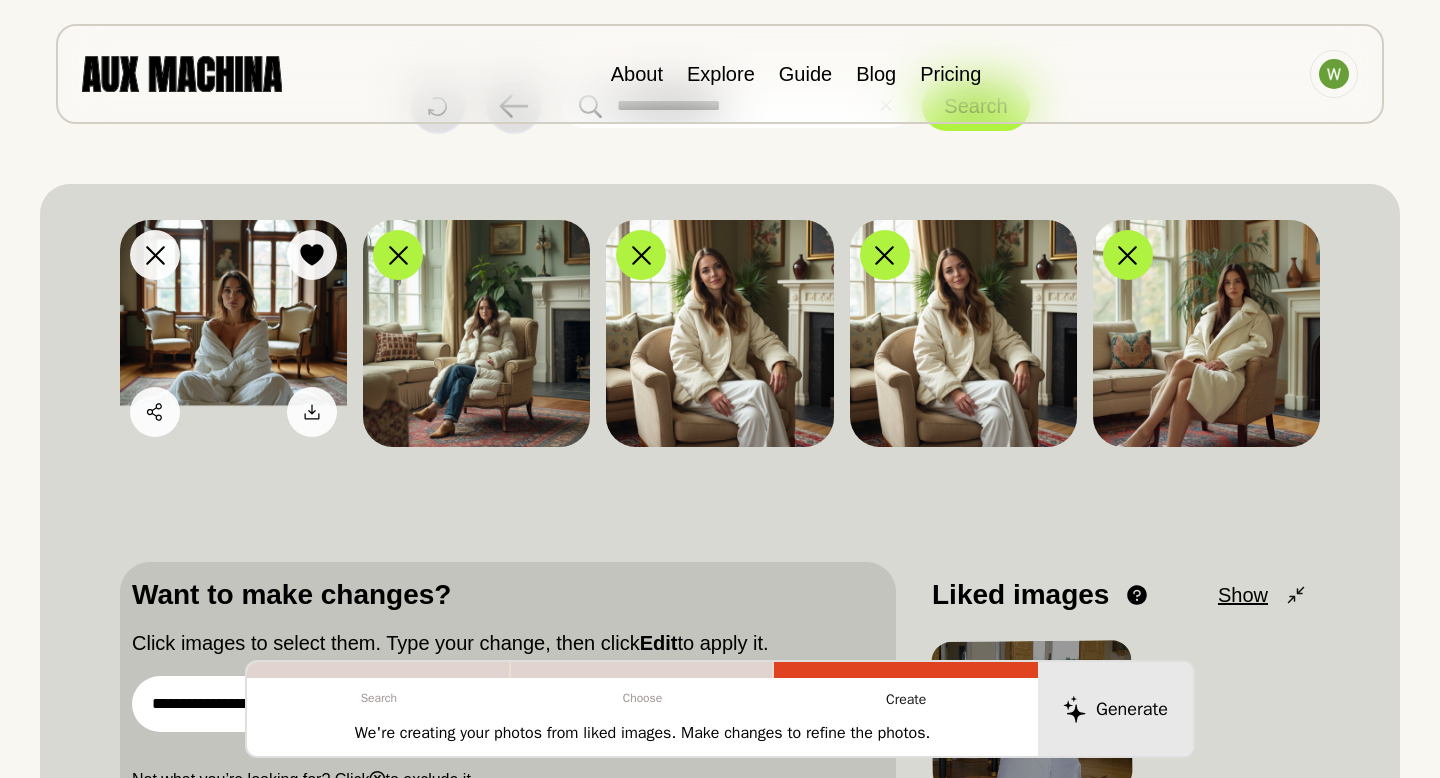 click at bounding box center (233, 333) 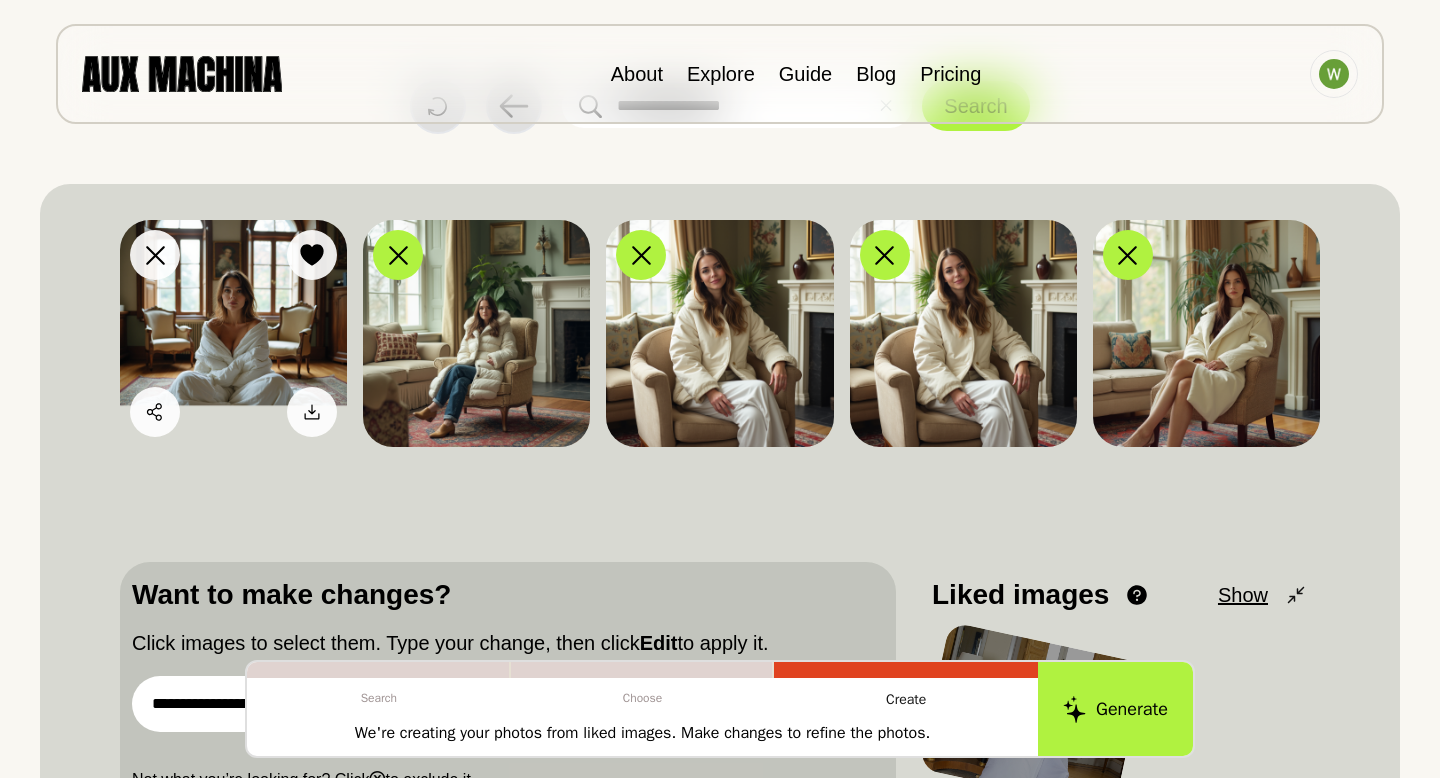 click at bounding box center (233, 333) 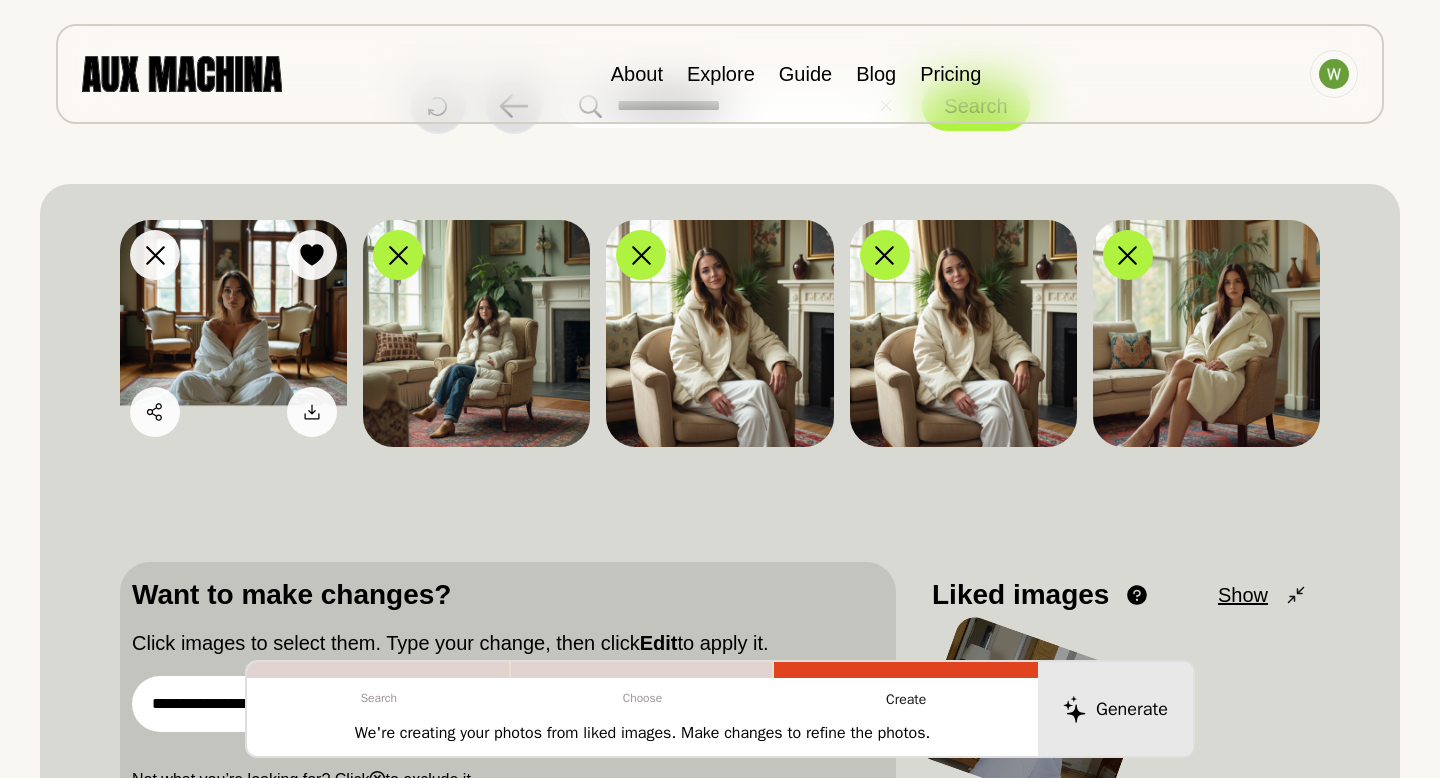 click at bounding box center [233, 333] 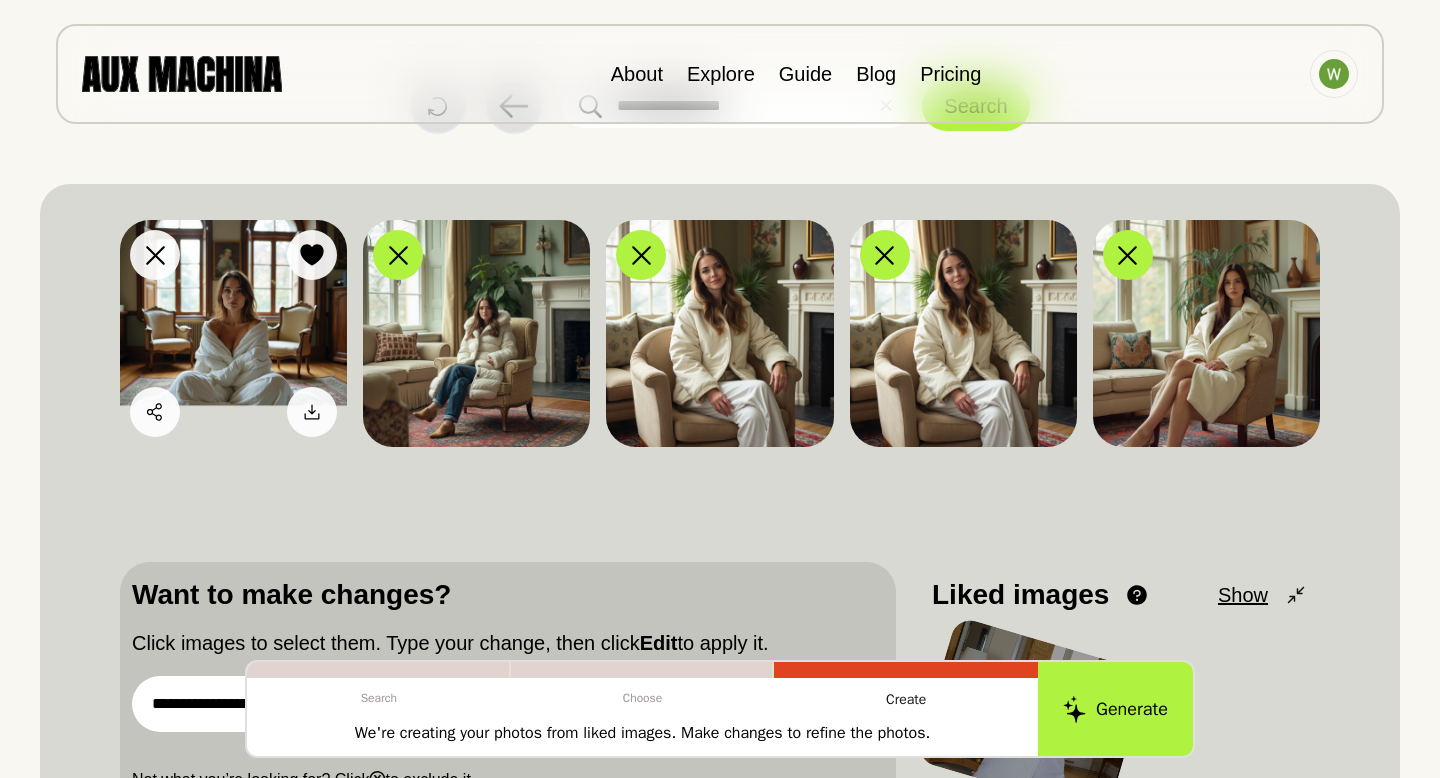 click at bounding box center [233, 333] 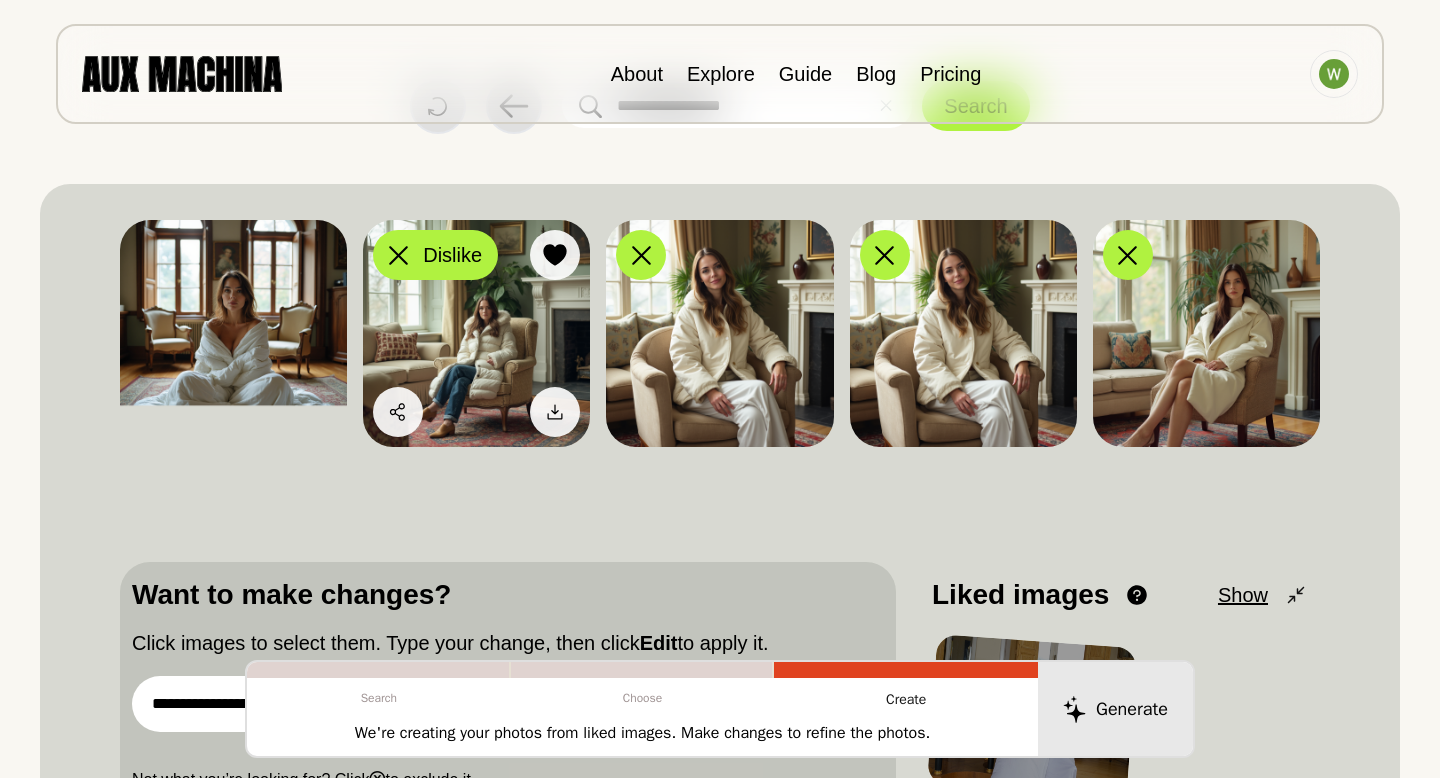 click 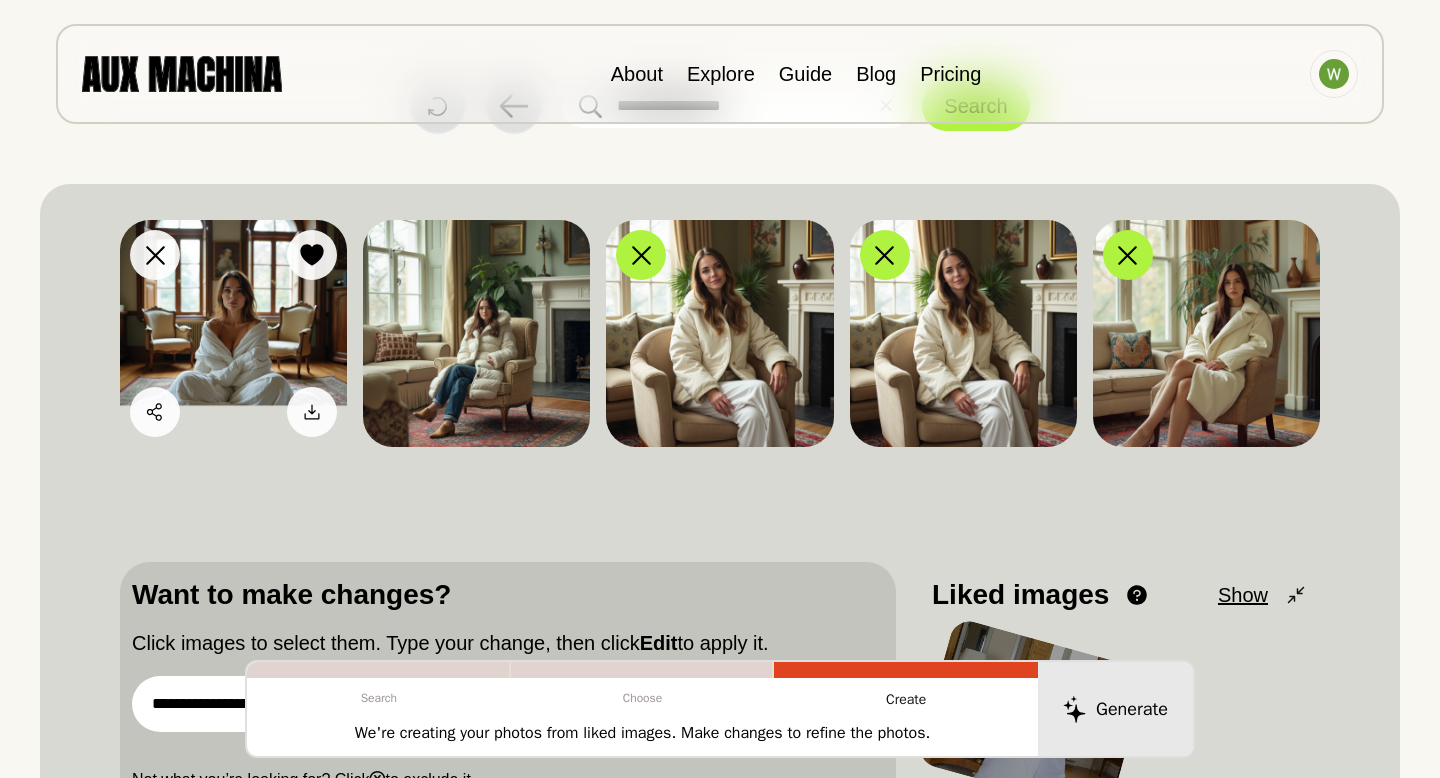 click 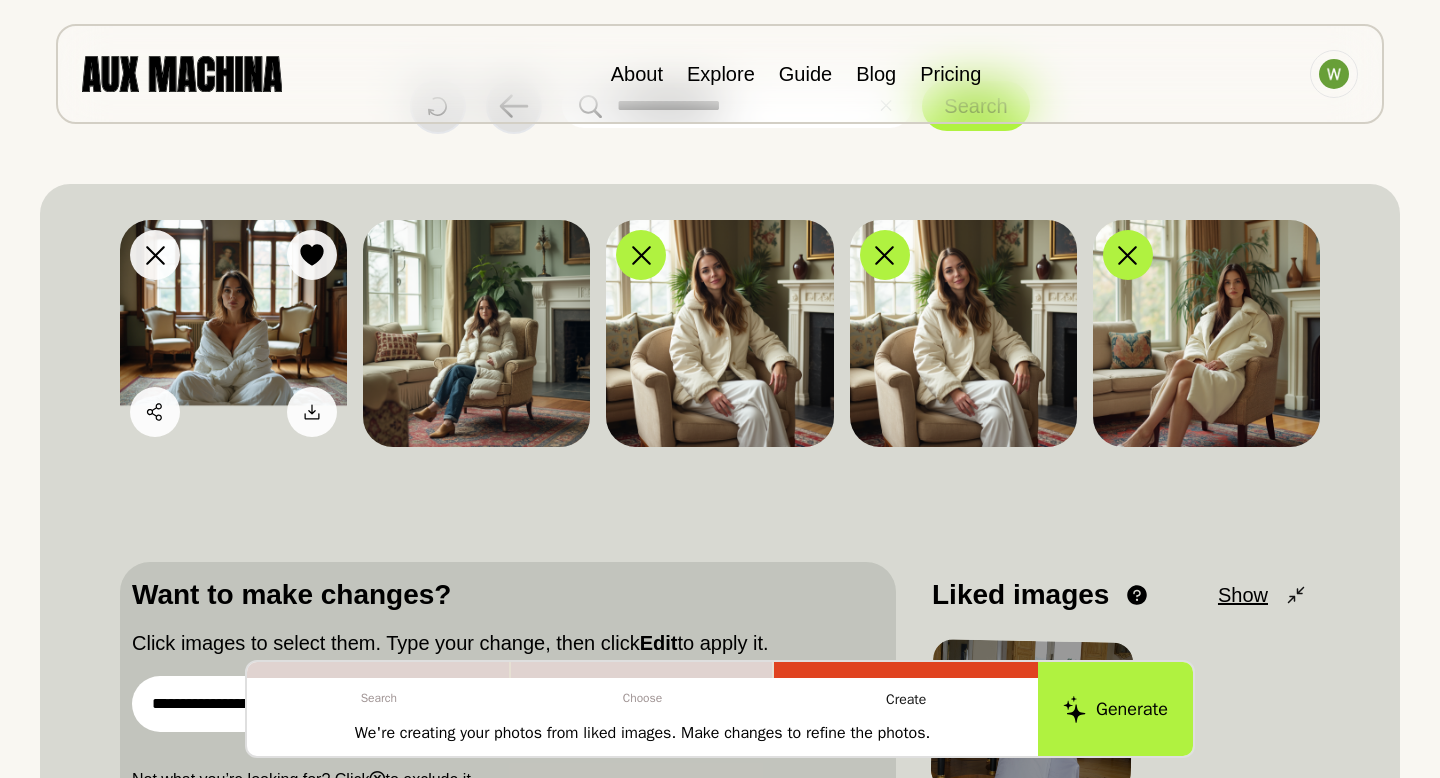 click at bounding box center [233, 333] 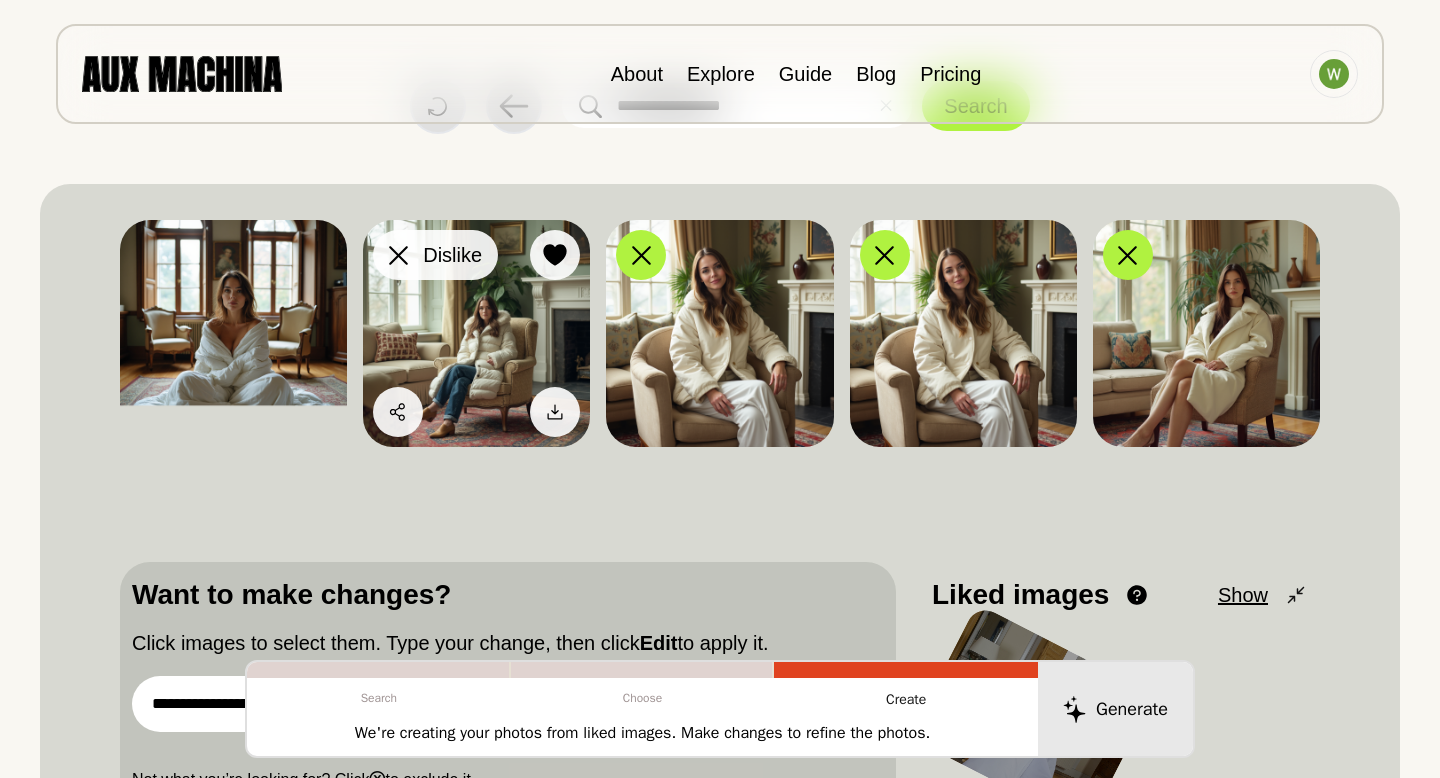 click at bounding box center [398, 255] 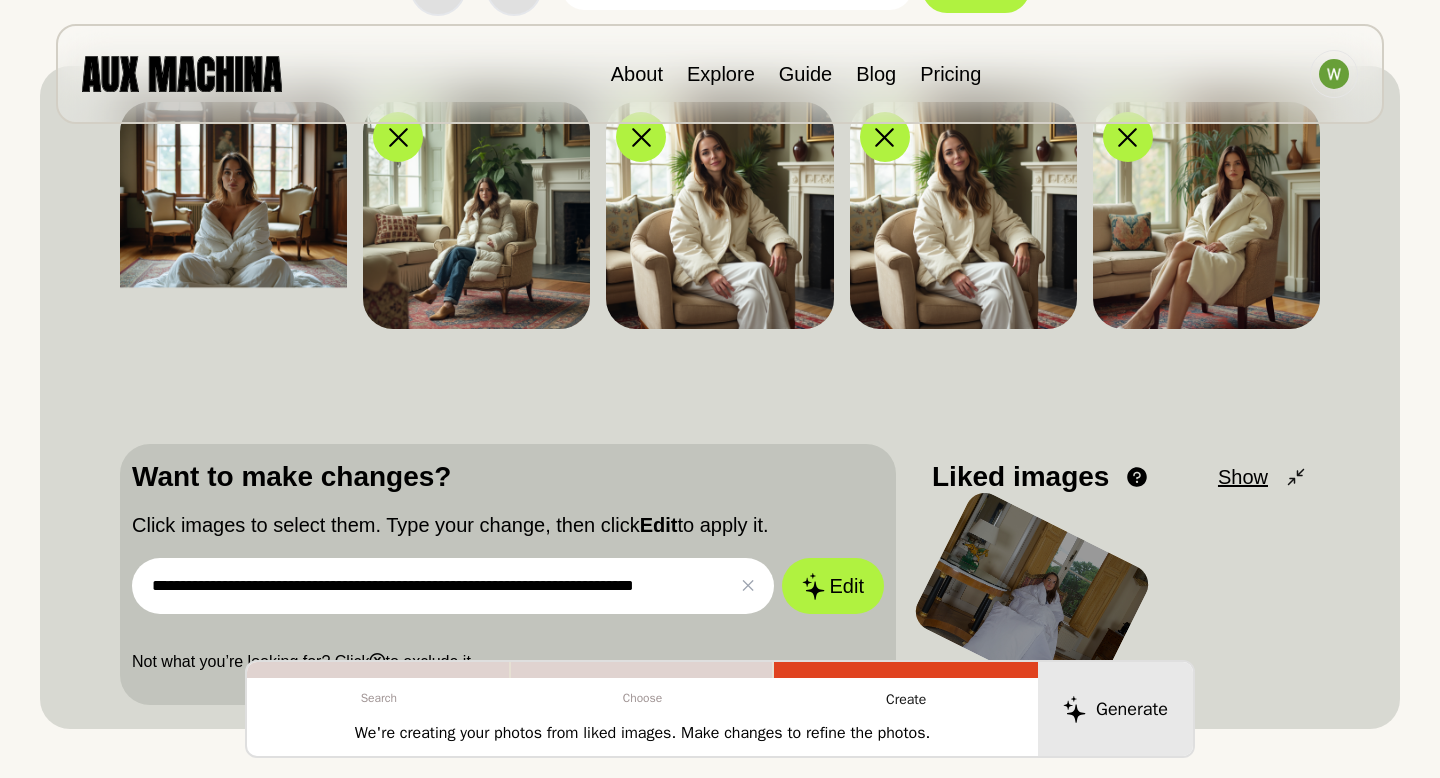 scroll, scrollTop: 228, scrollLeft: 0, axis: vertical 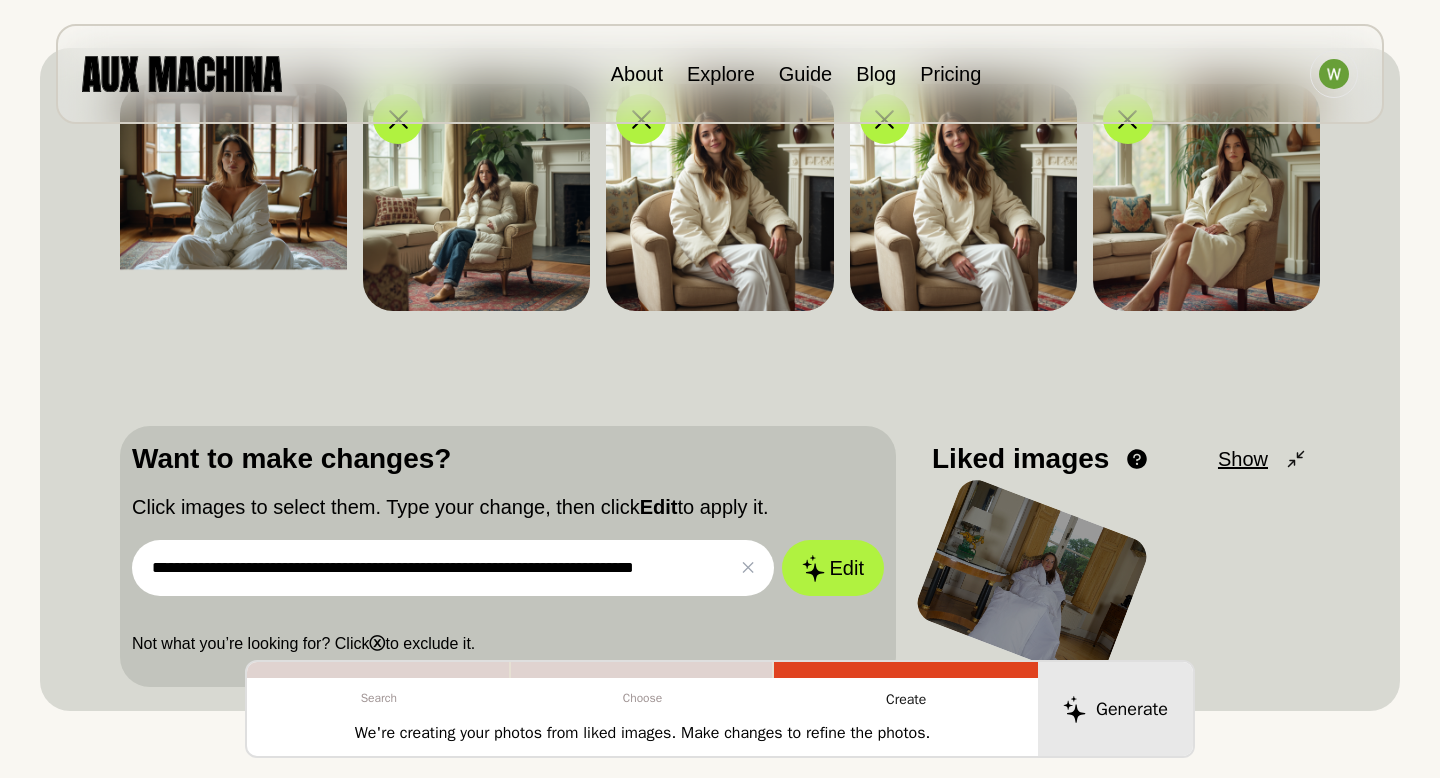 click at bounding box center (1032, 580) 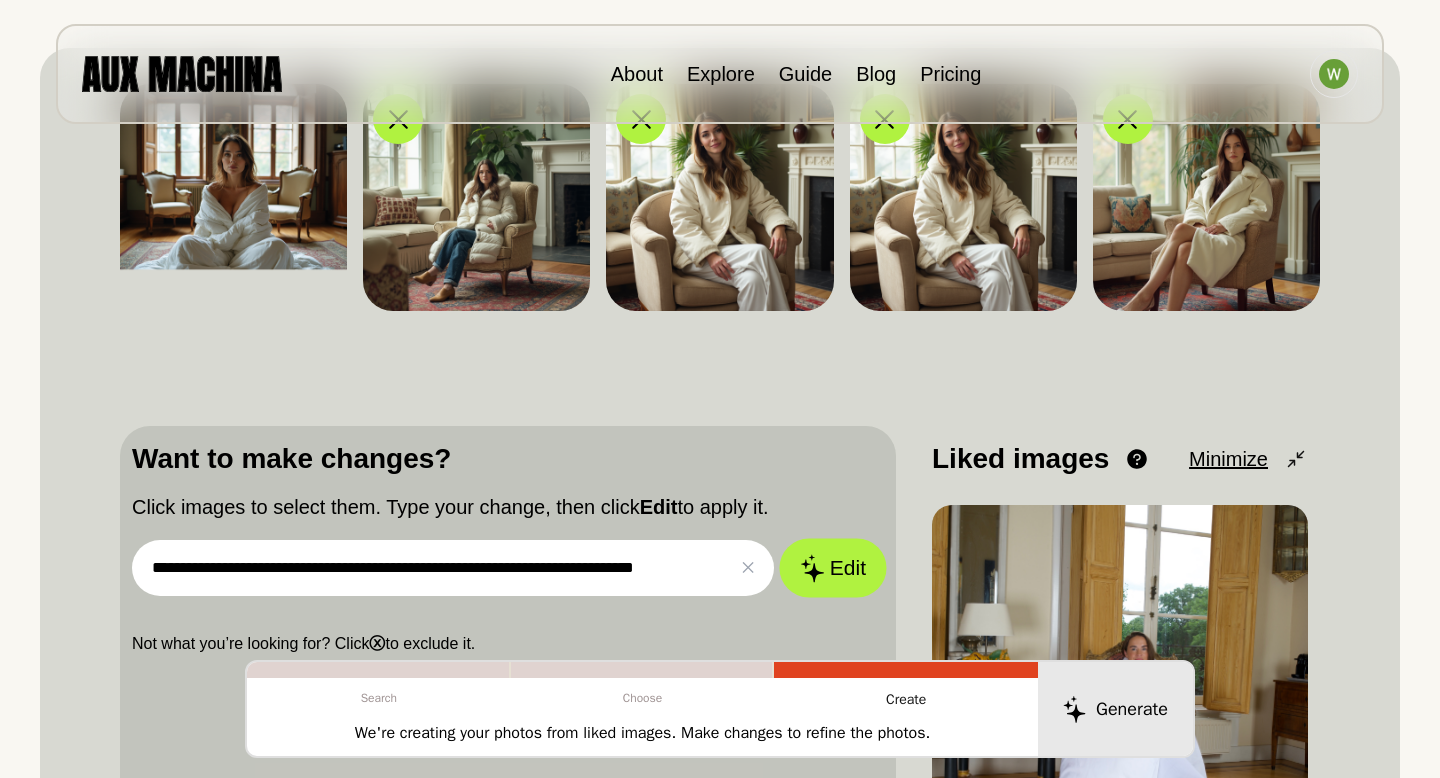 click on "Edit" at bounding box center [833, 568] 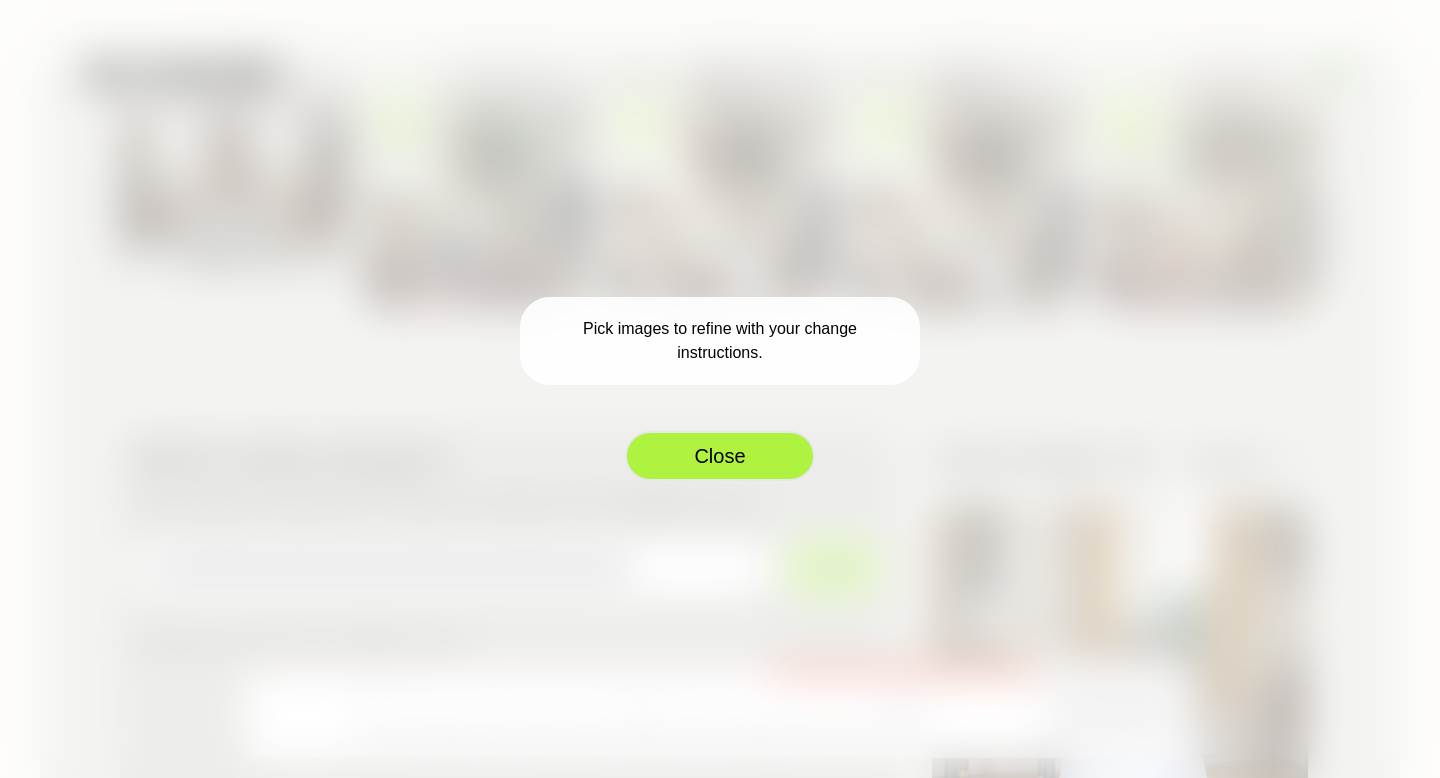 click on "Close" at bounding box center [720, 456] 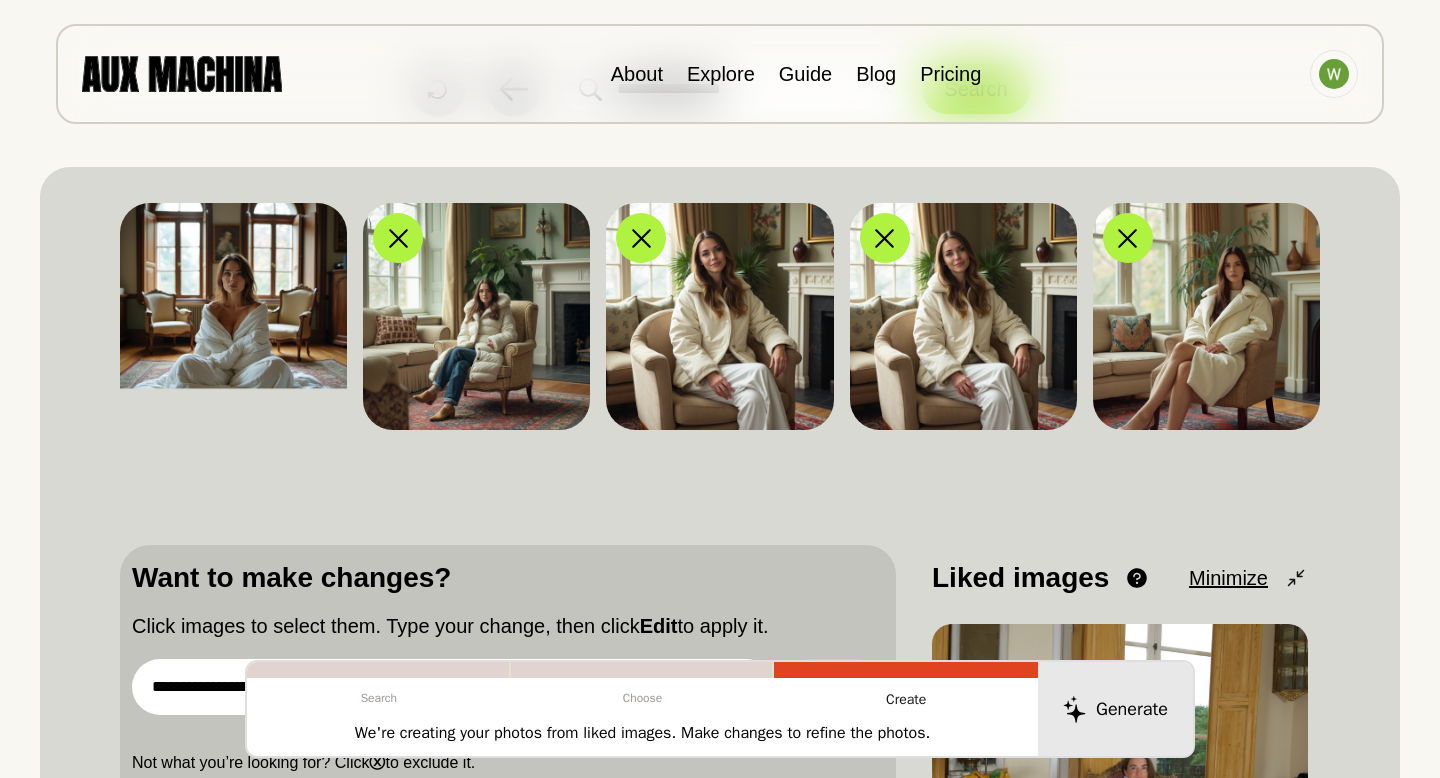 scroll, scrollTop: 86, scrollLeft: 0, axis: vertical 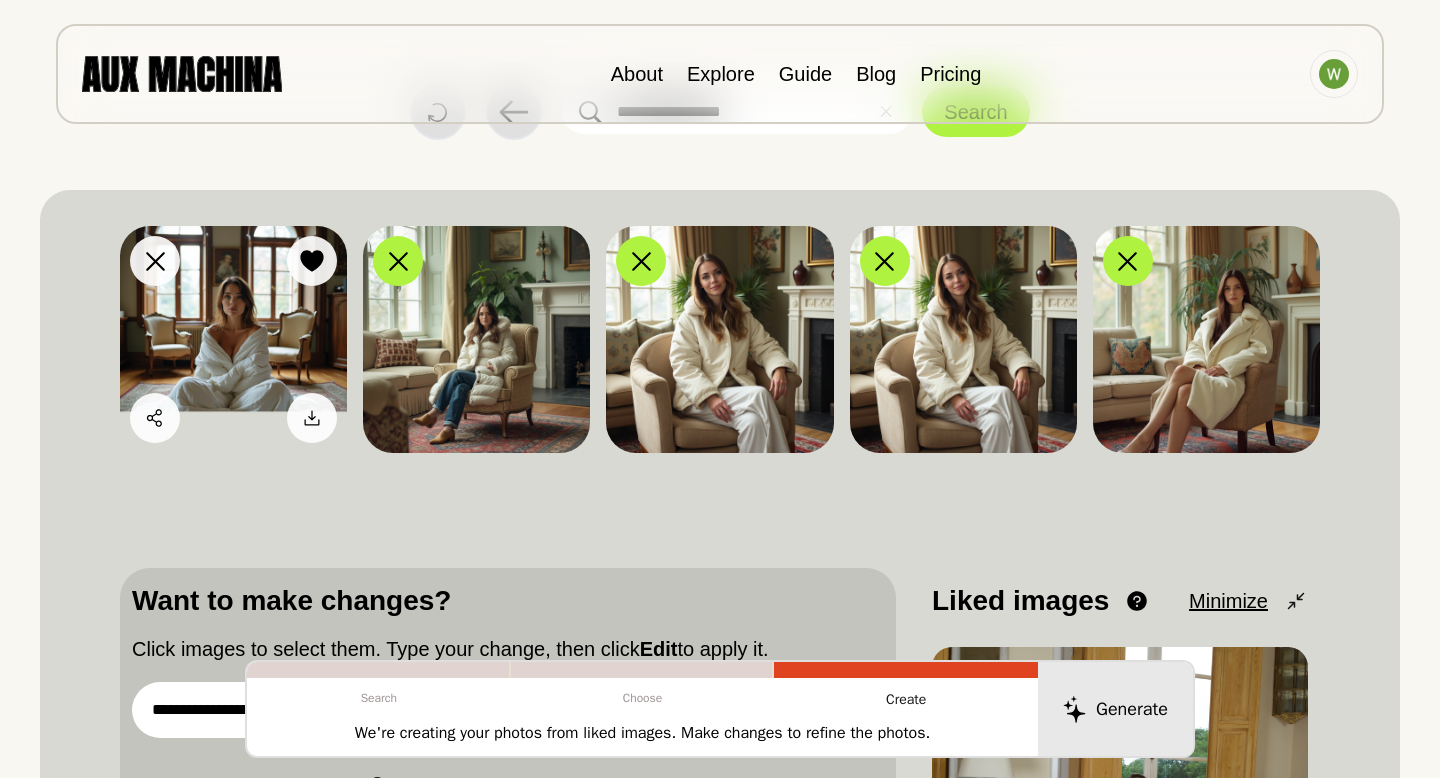 click at bounding box center [233, 339] 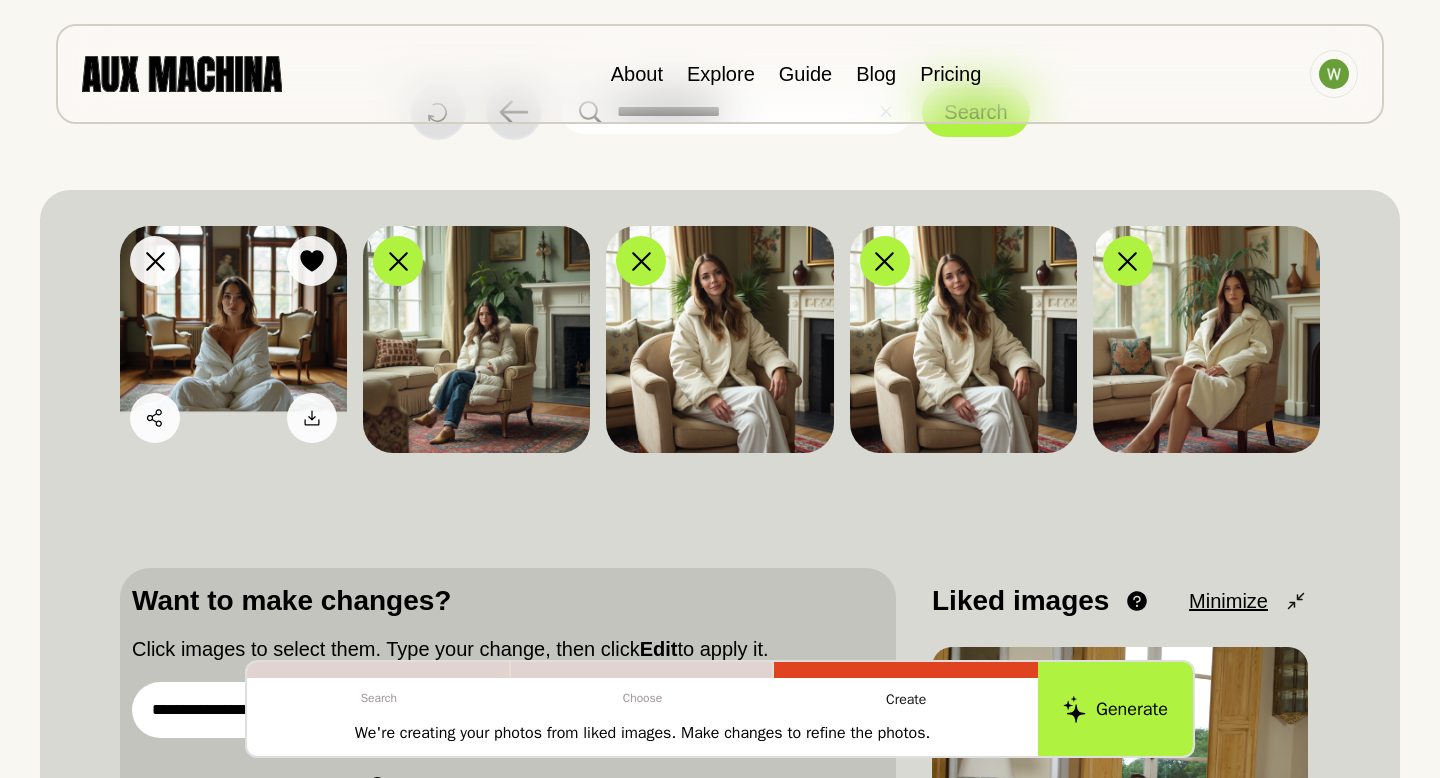 click 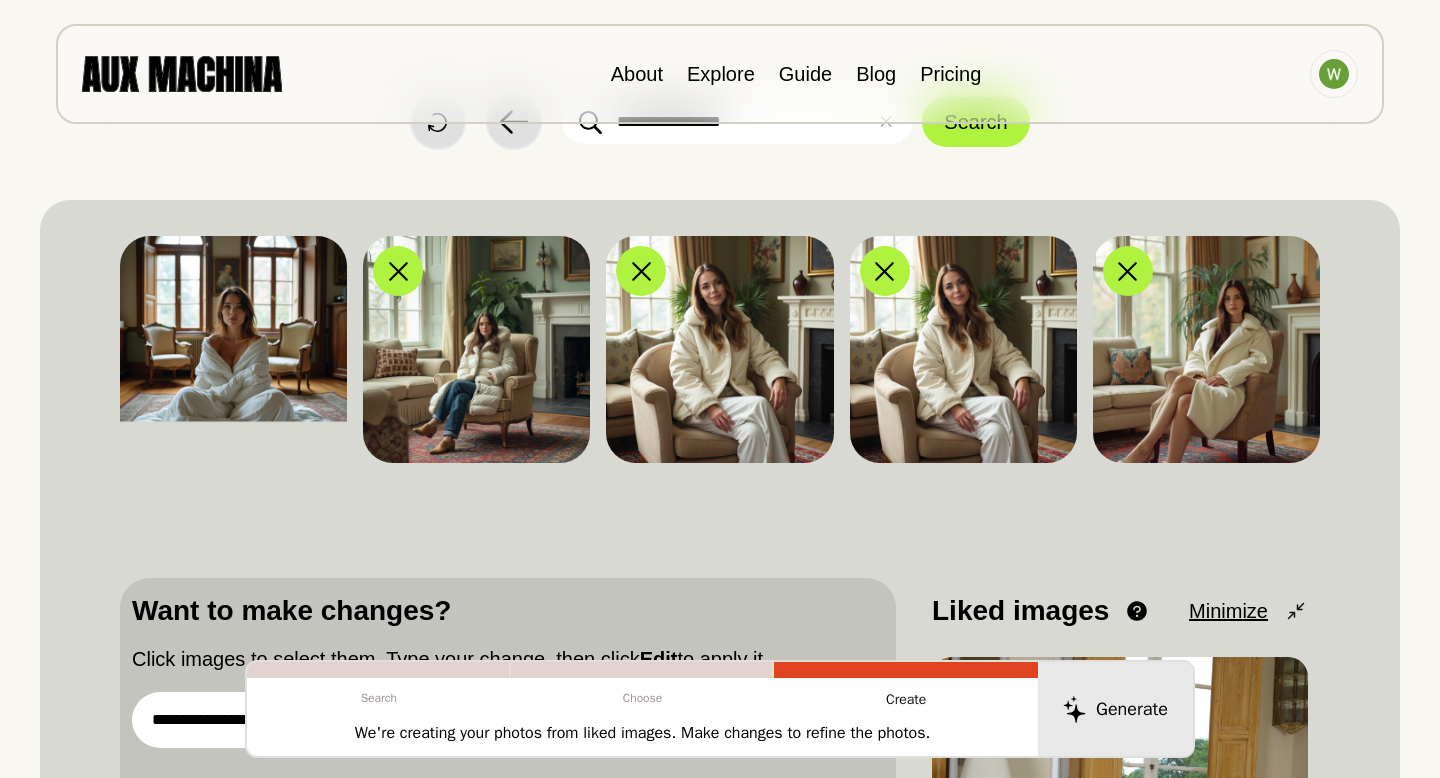 scroll, scrollTop: 59, scrollLeft: 0, axis: vertical 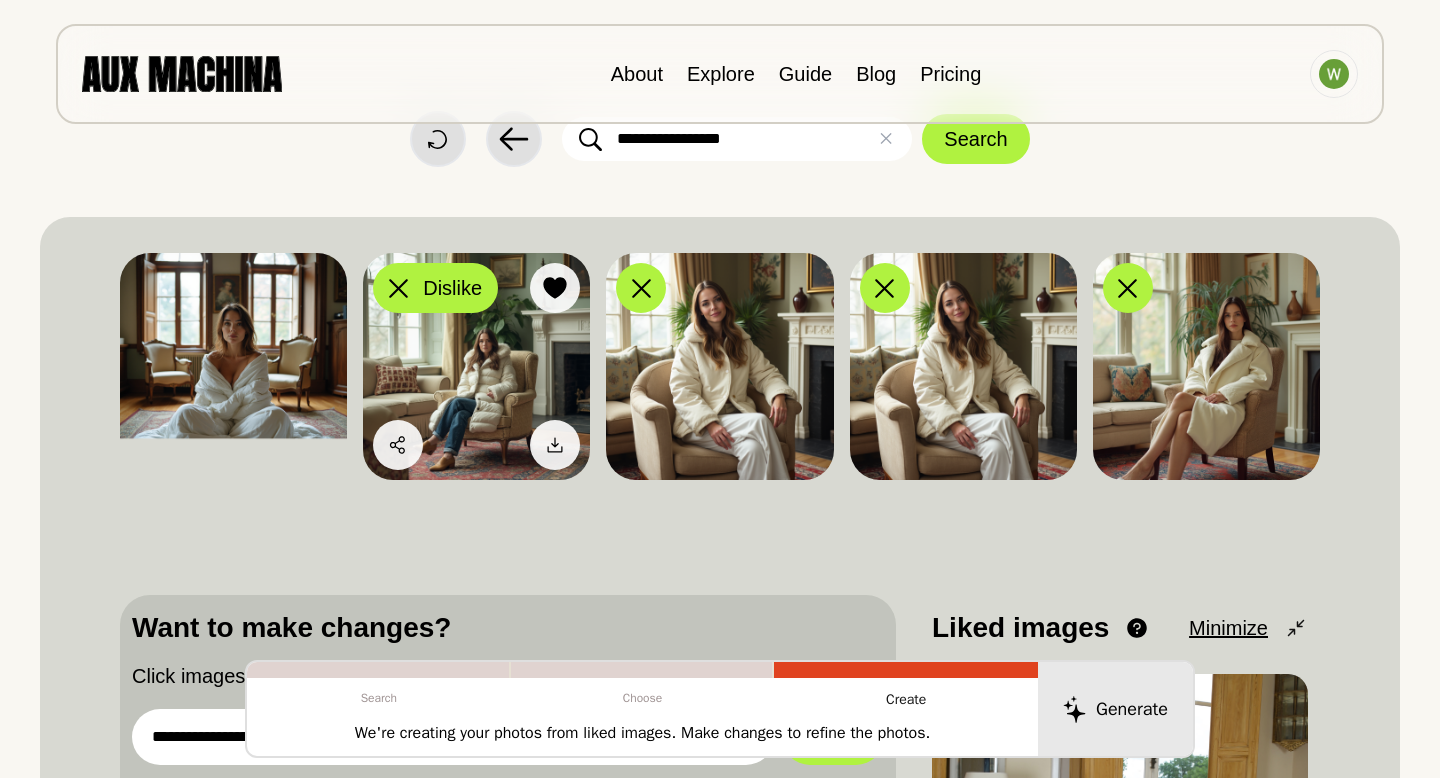 click 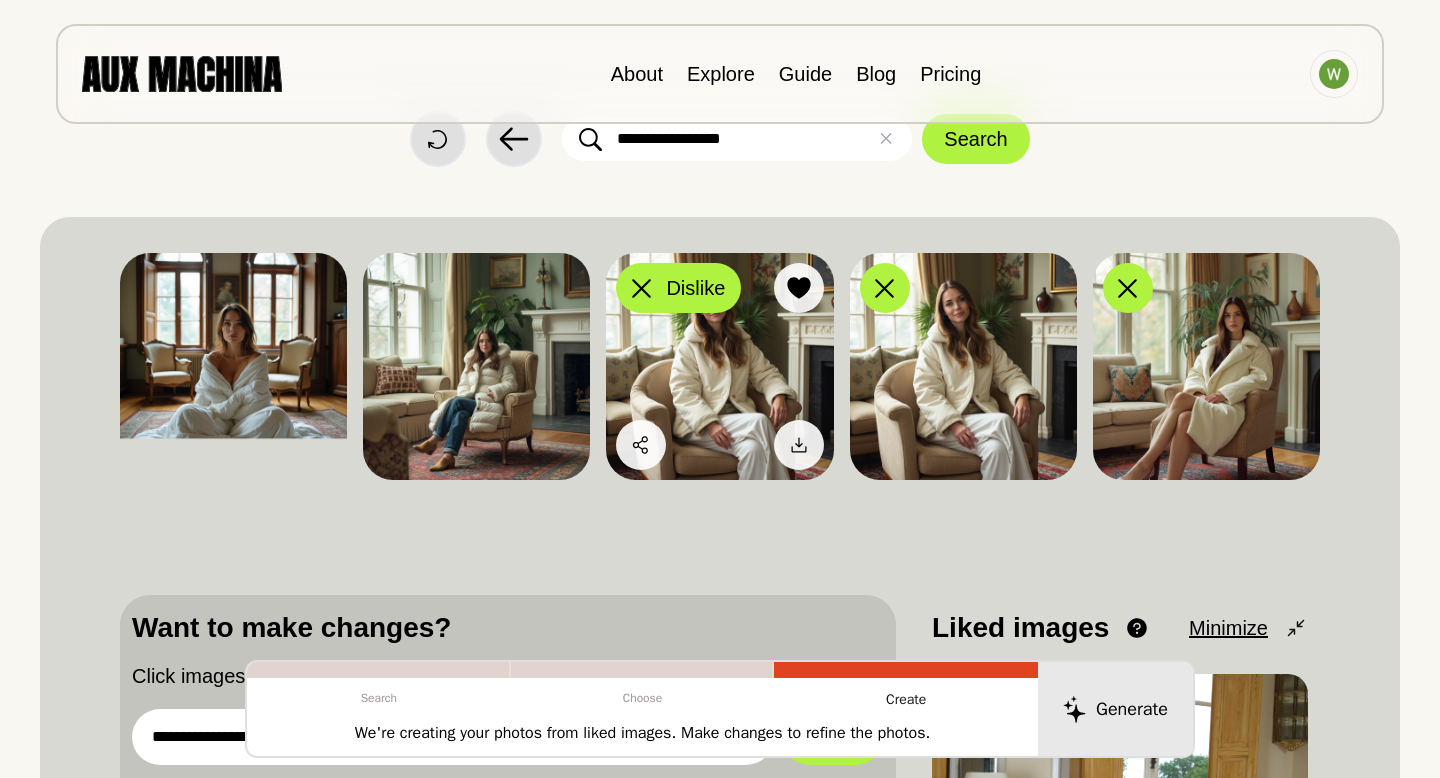 click on "Dislike" at bounding box center (678, 288) 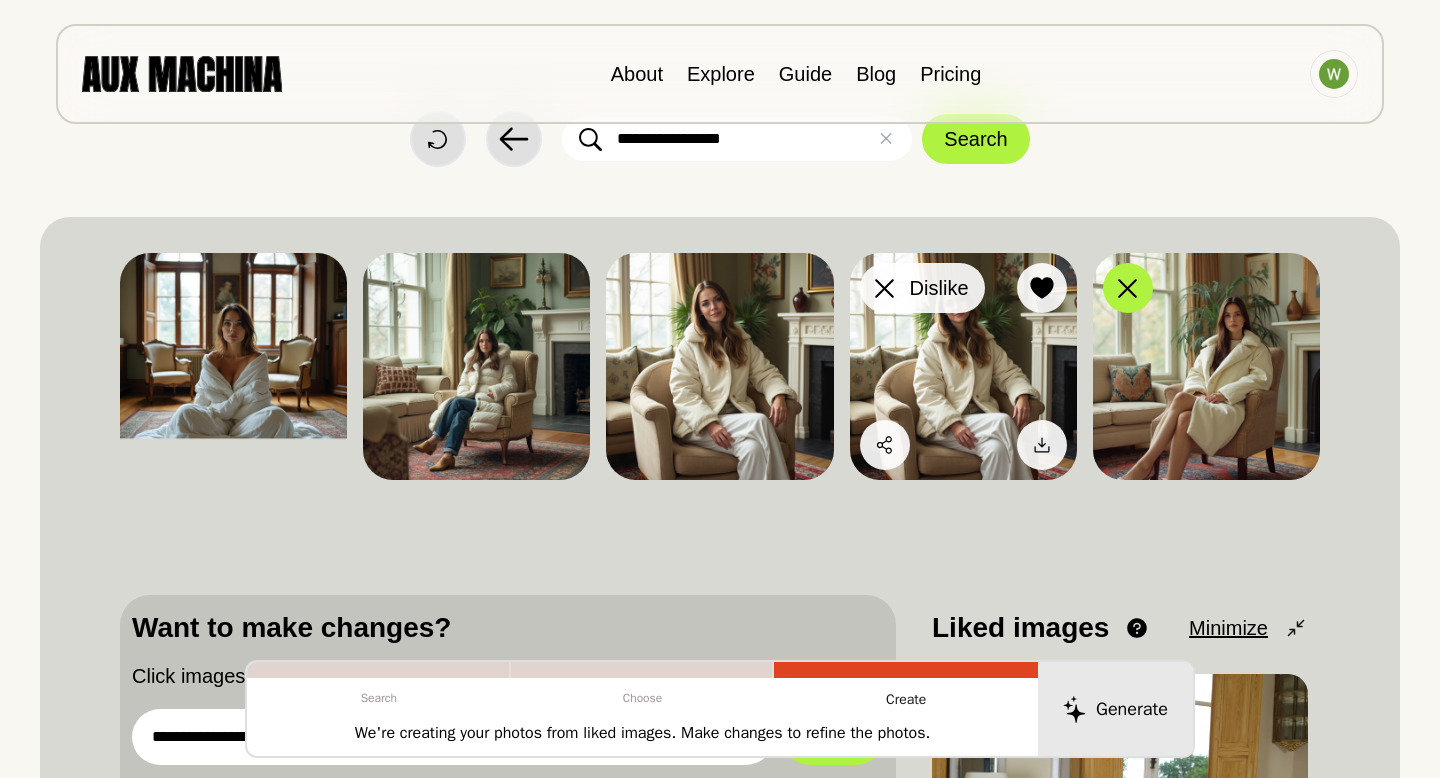 click on "Dislike" at bounding box center (939, 288) 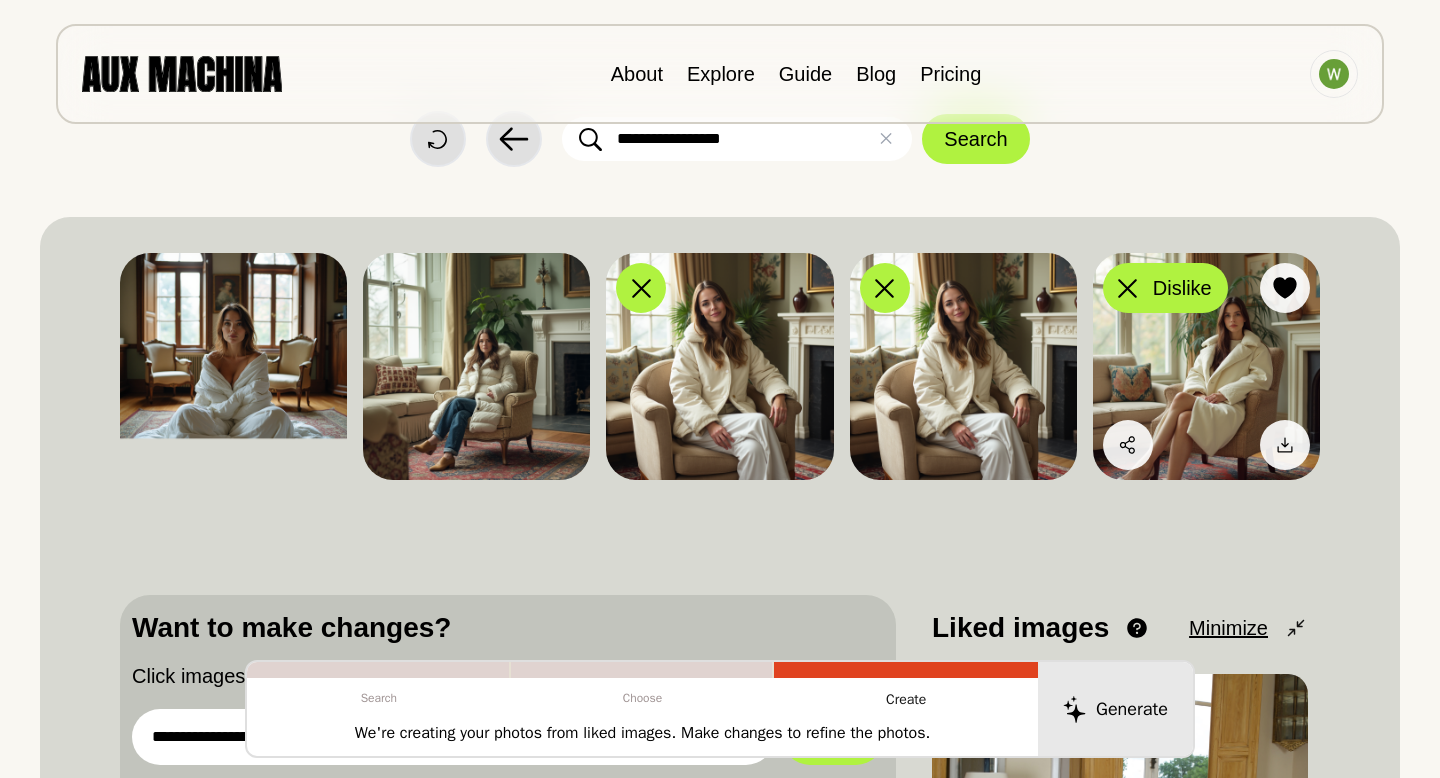 click at bounding box center [1128, 288] 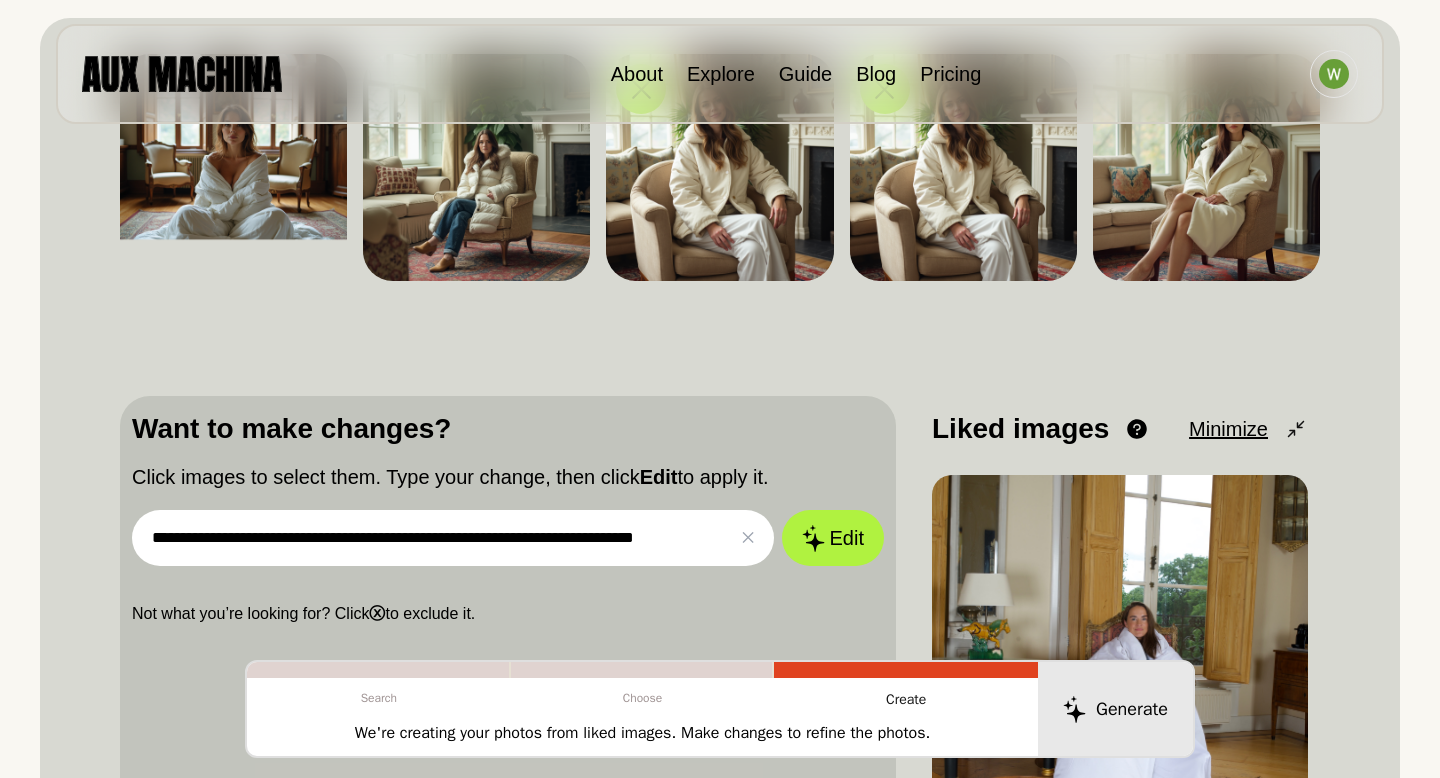 scroll, scrollTop: 282, scrollLeft: 0, axis: vertical 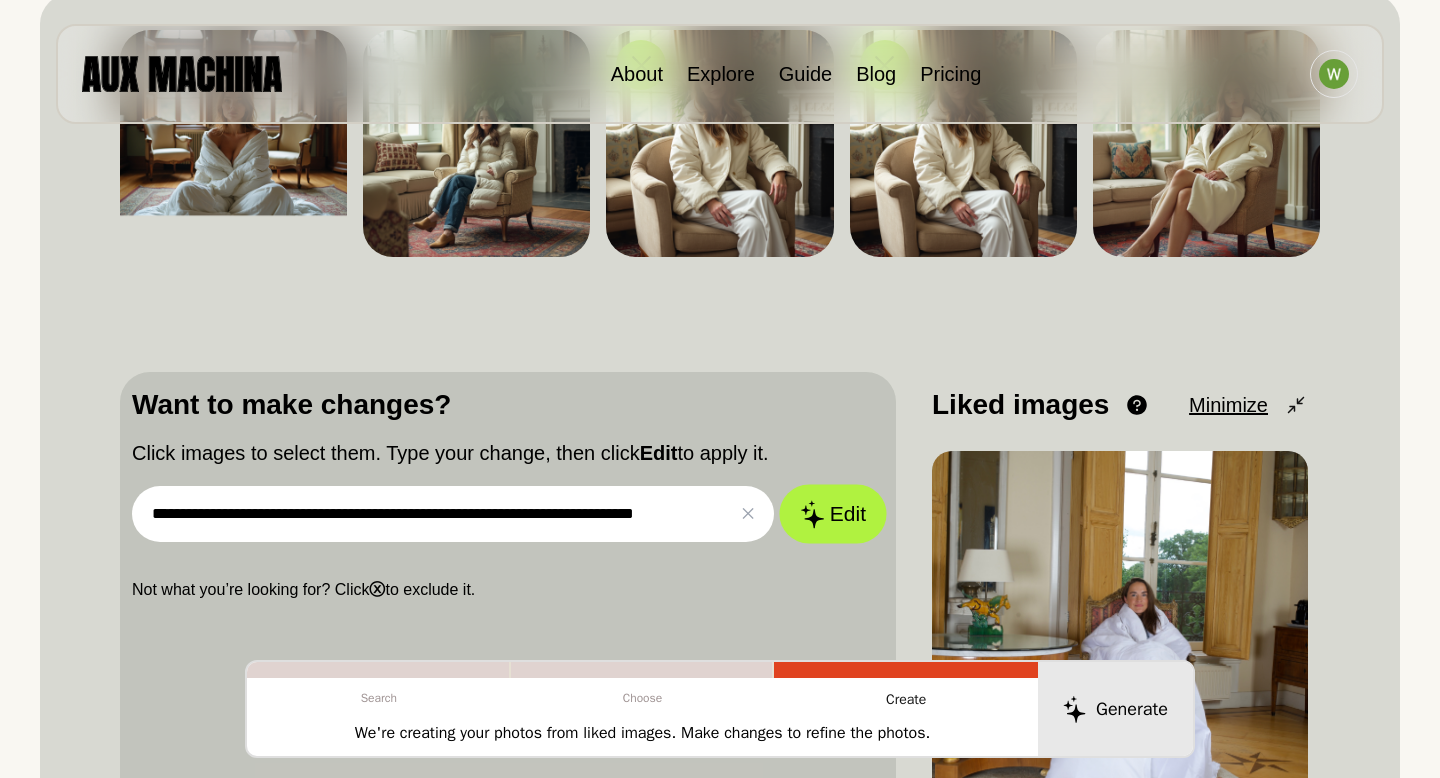 click 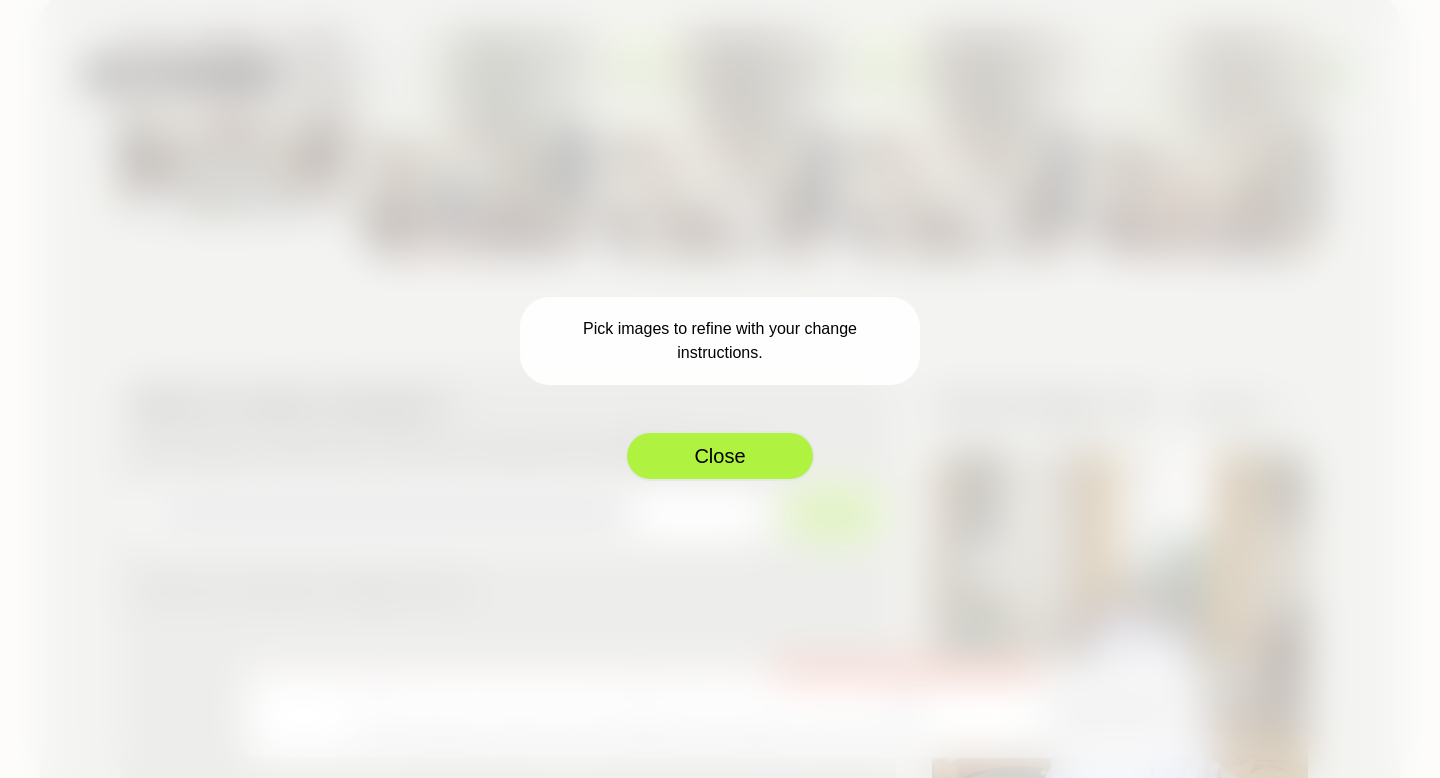 click on "Close" at bounding box center [720, 456] 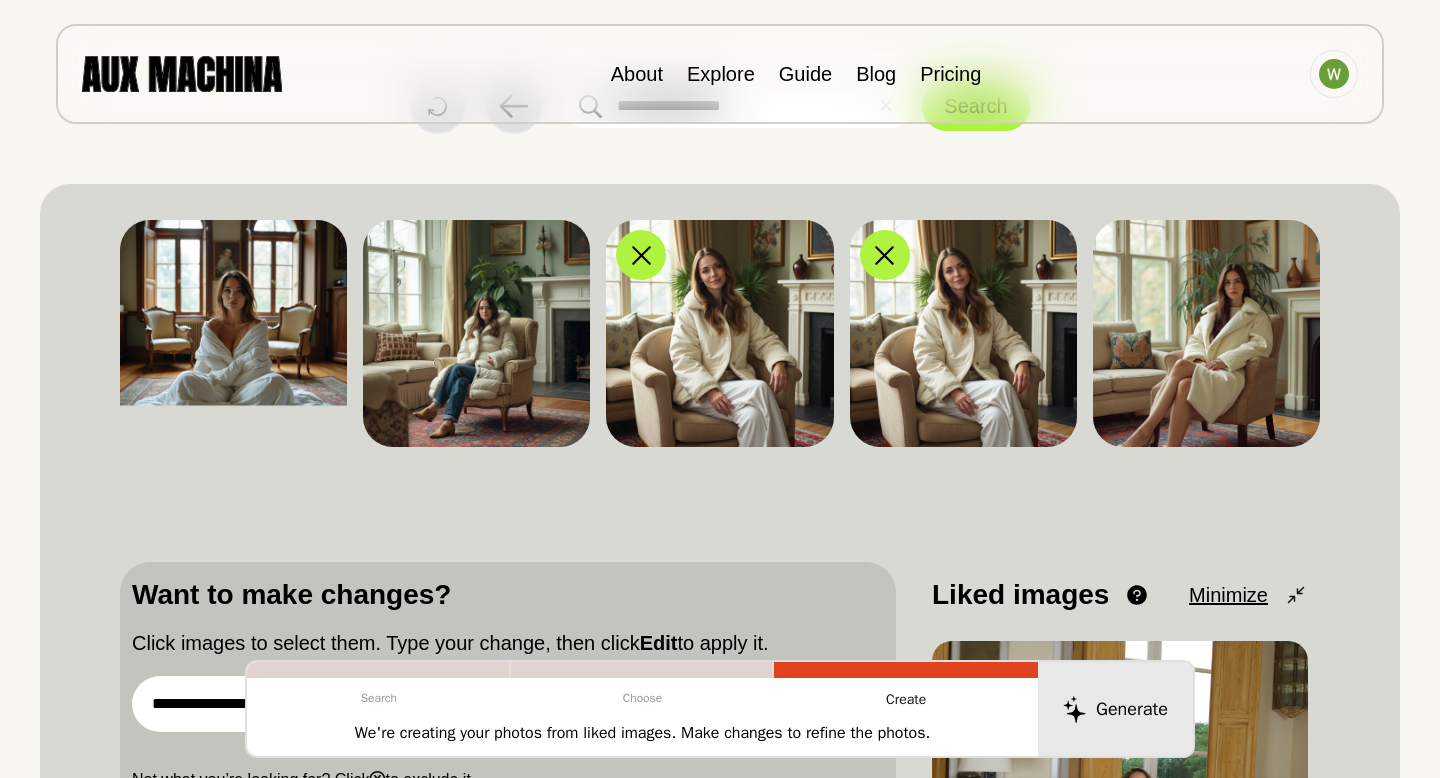 scroll, scrollTop: 101, scrollLeft: 0, axis: vertical 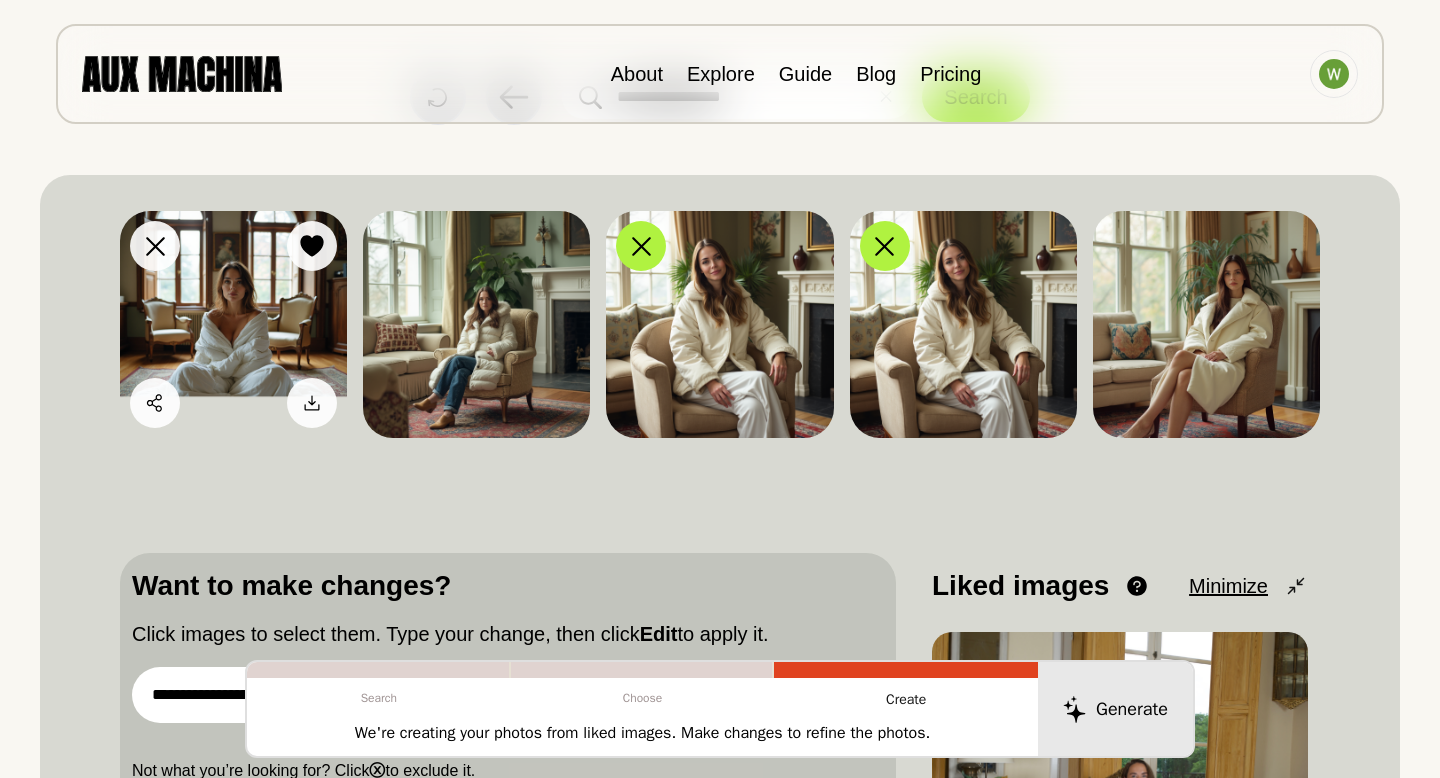 click at bounding box center (233, 324) 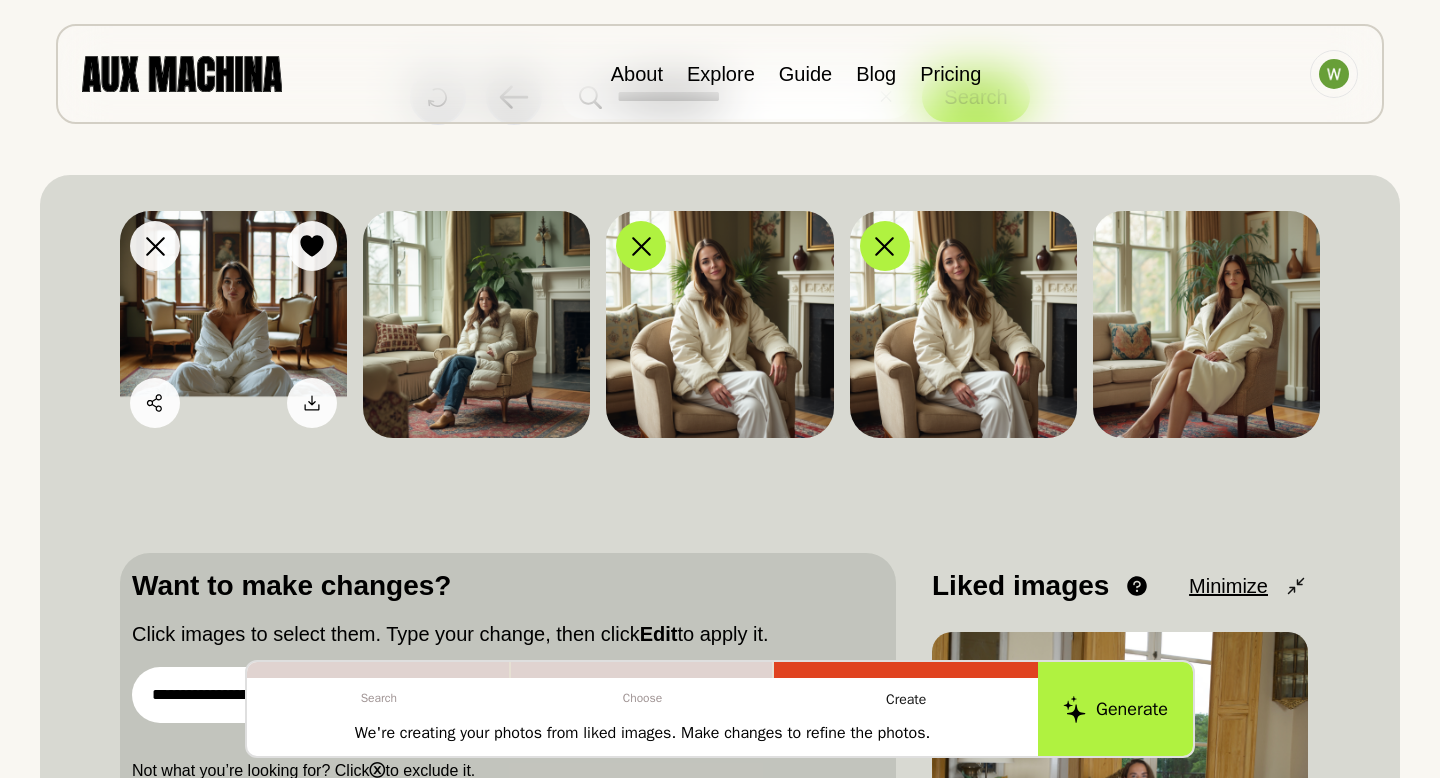click on "Share" at bounding box center (155, 403) 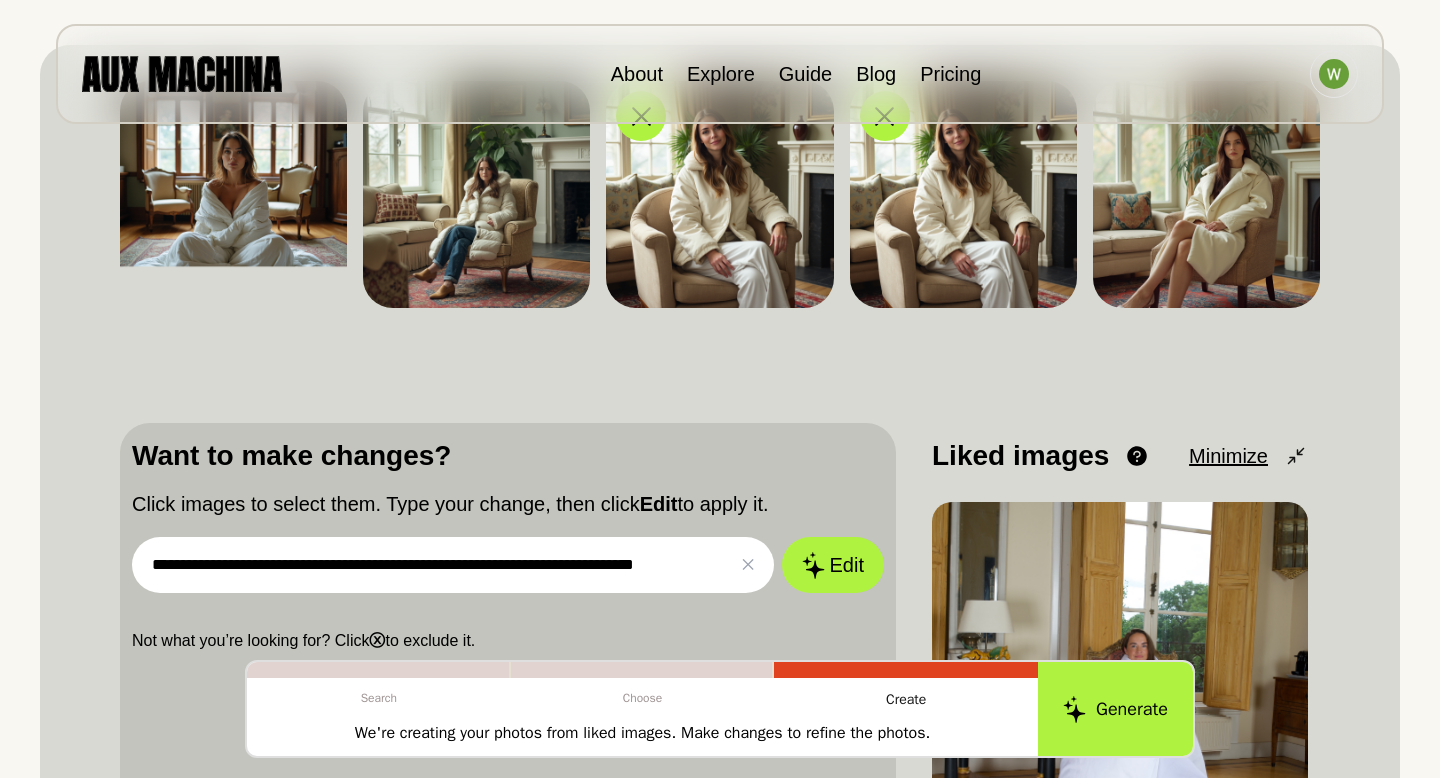 scroll, scrollTop: 235, scrollLeft: 0, axis: vertical 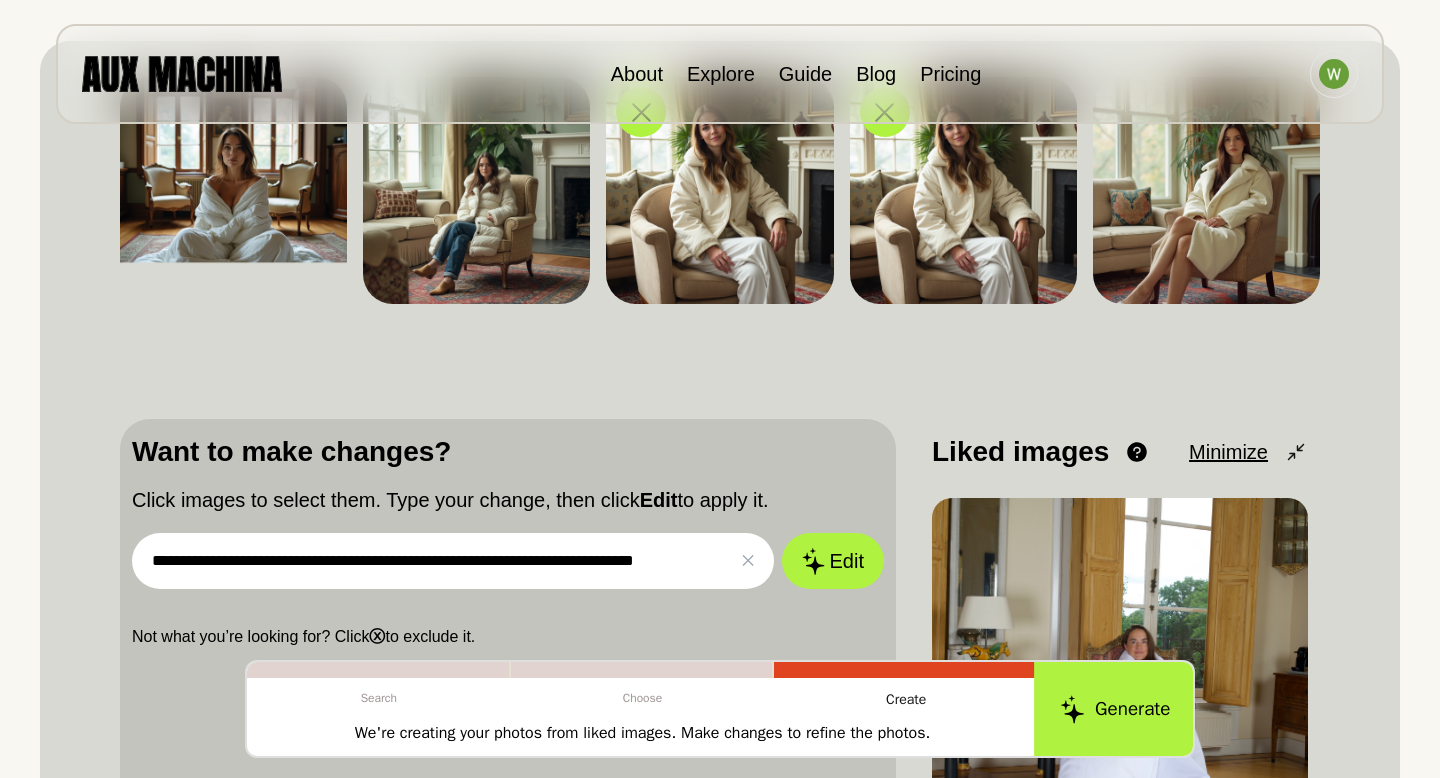click on "Generate" at bounding box center [1115, 709] 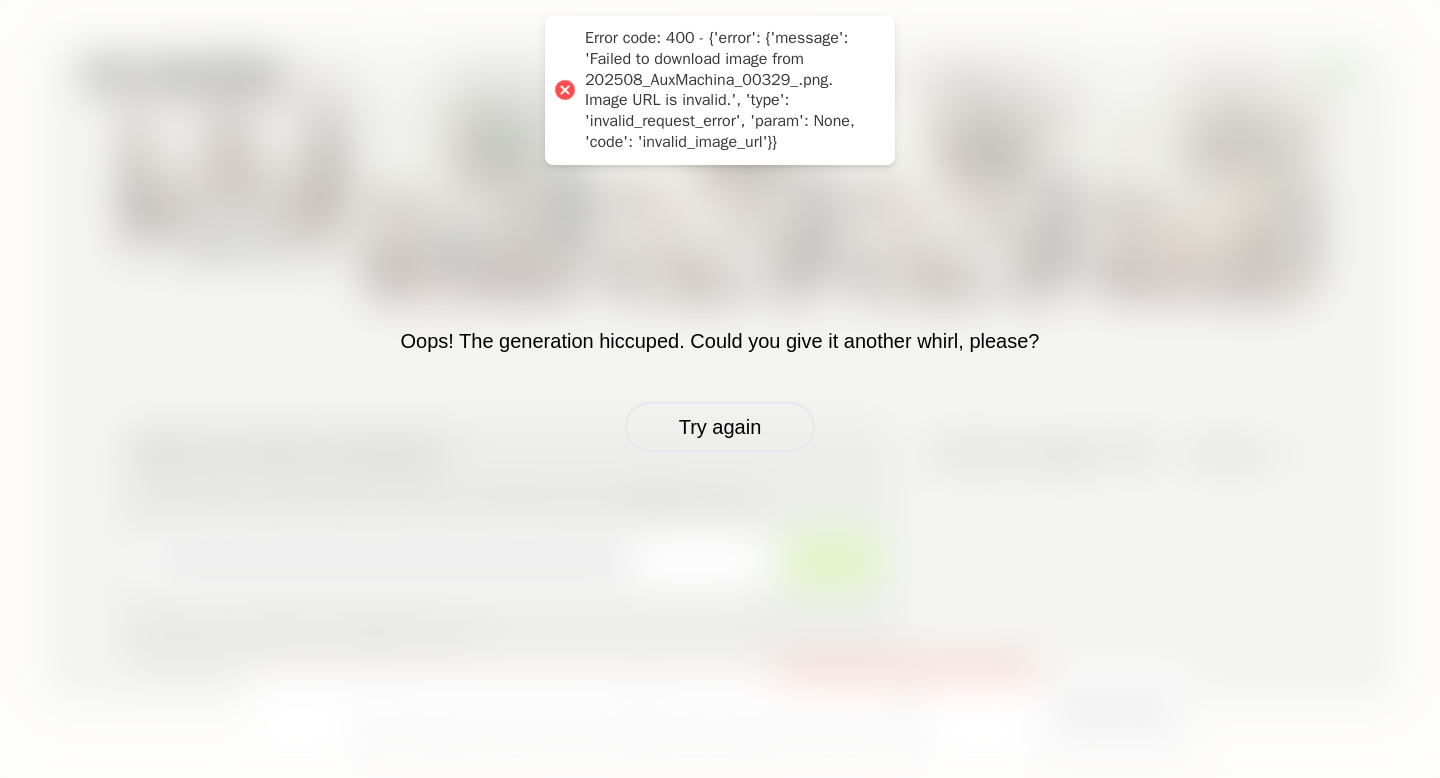 click on "Oops! The generation hiccuped. Could you give it another whirl, please? Try again" at bounding box center [720, 389] 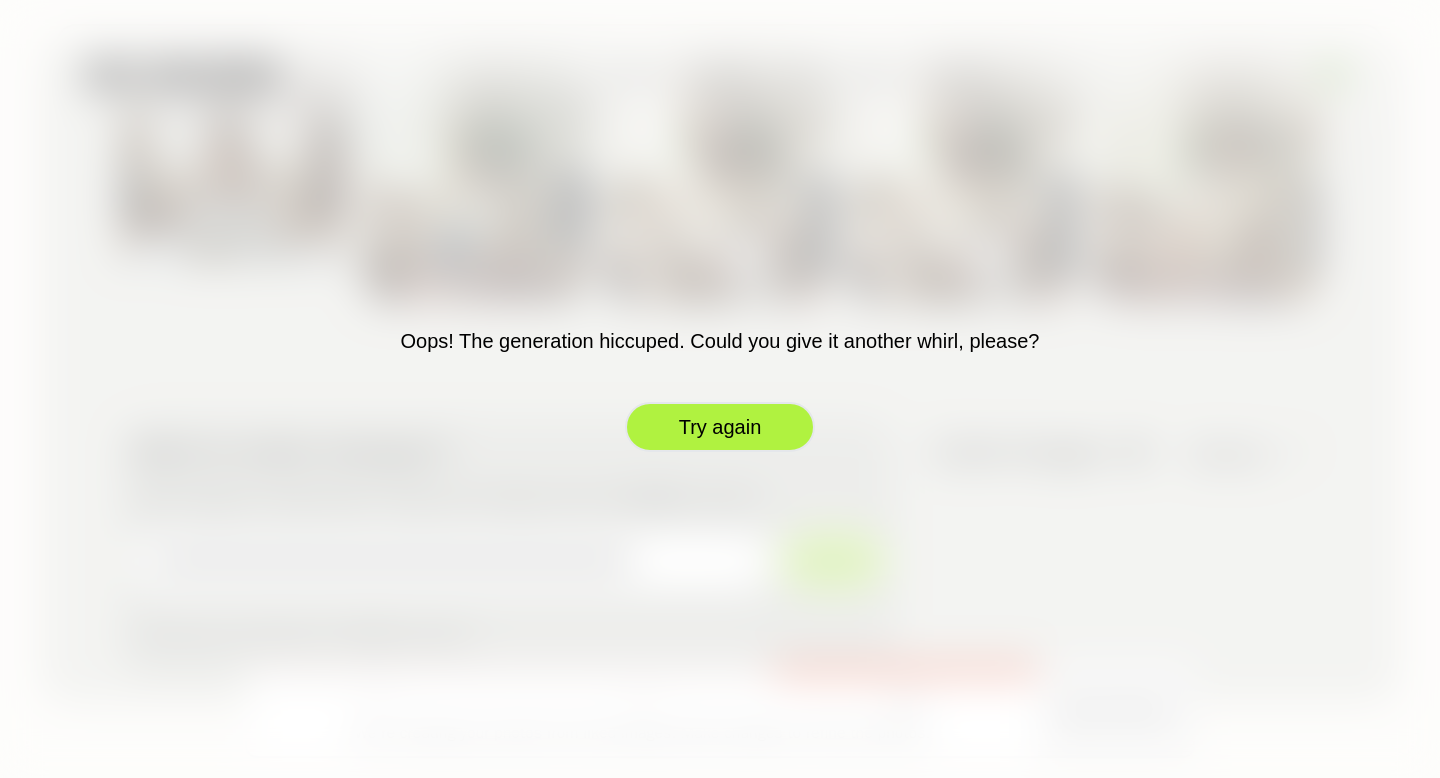 click on "Try again" at bounding box center [720, 427] 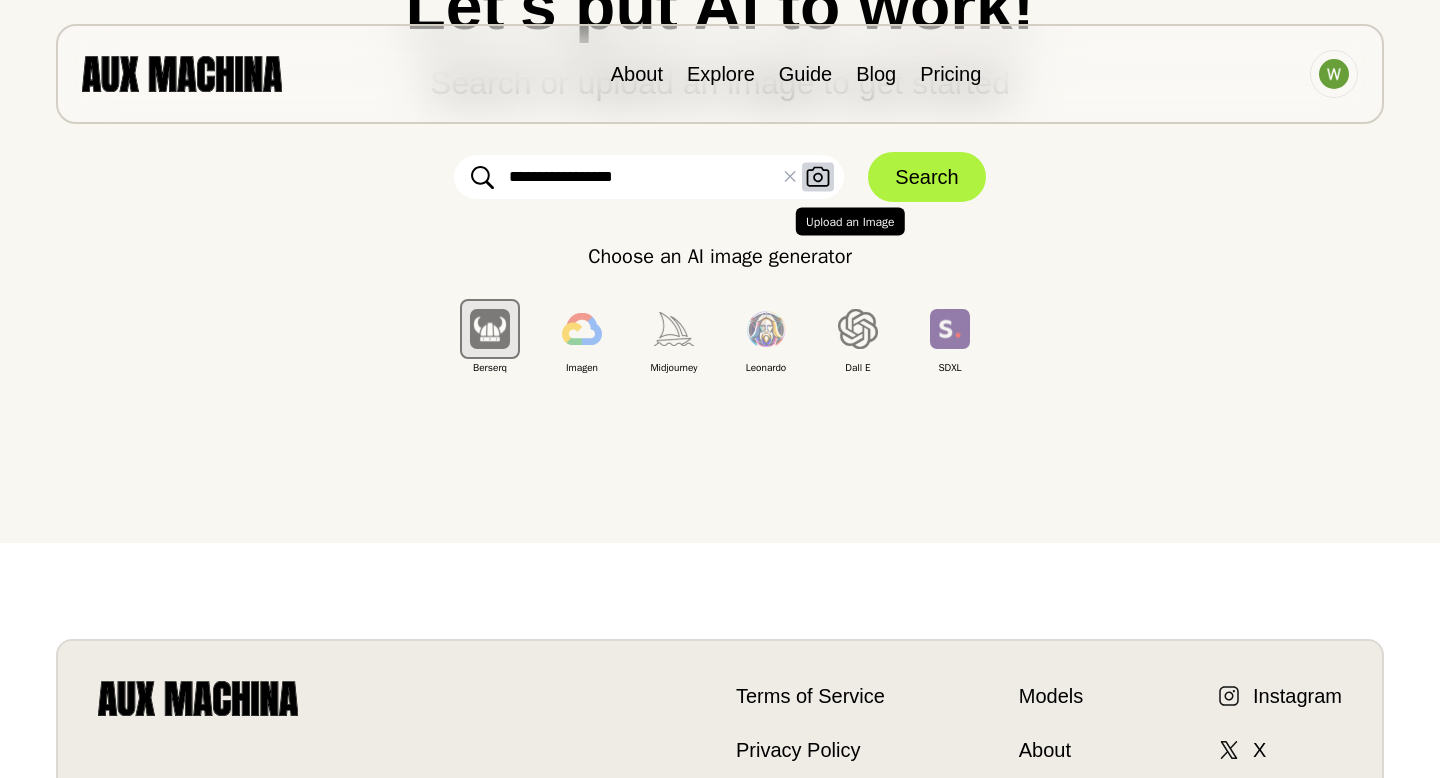 click 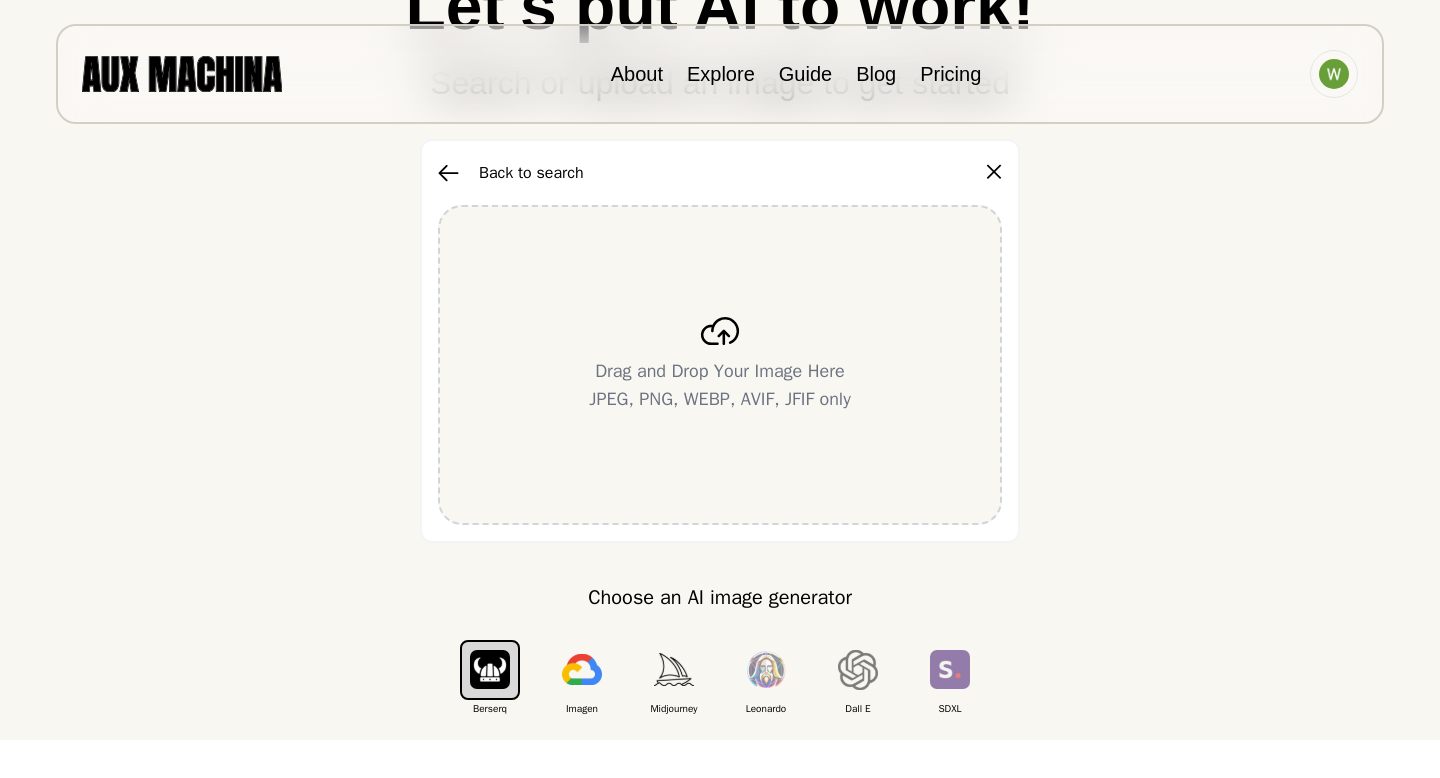 click on "Drag and Drop Your Image Here JPEG, PNG, WEBP, AVIF, JFIF only" at bounding box center [720, 365] 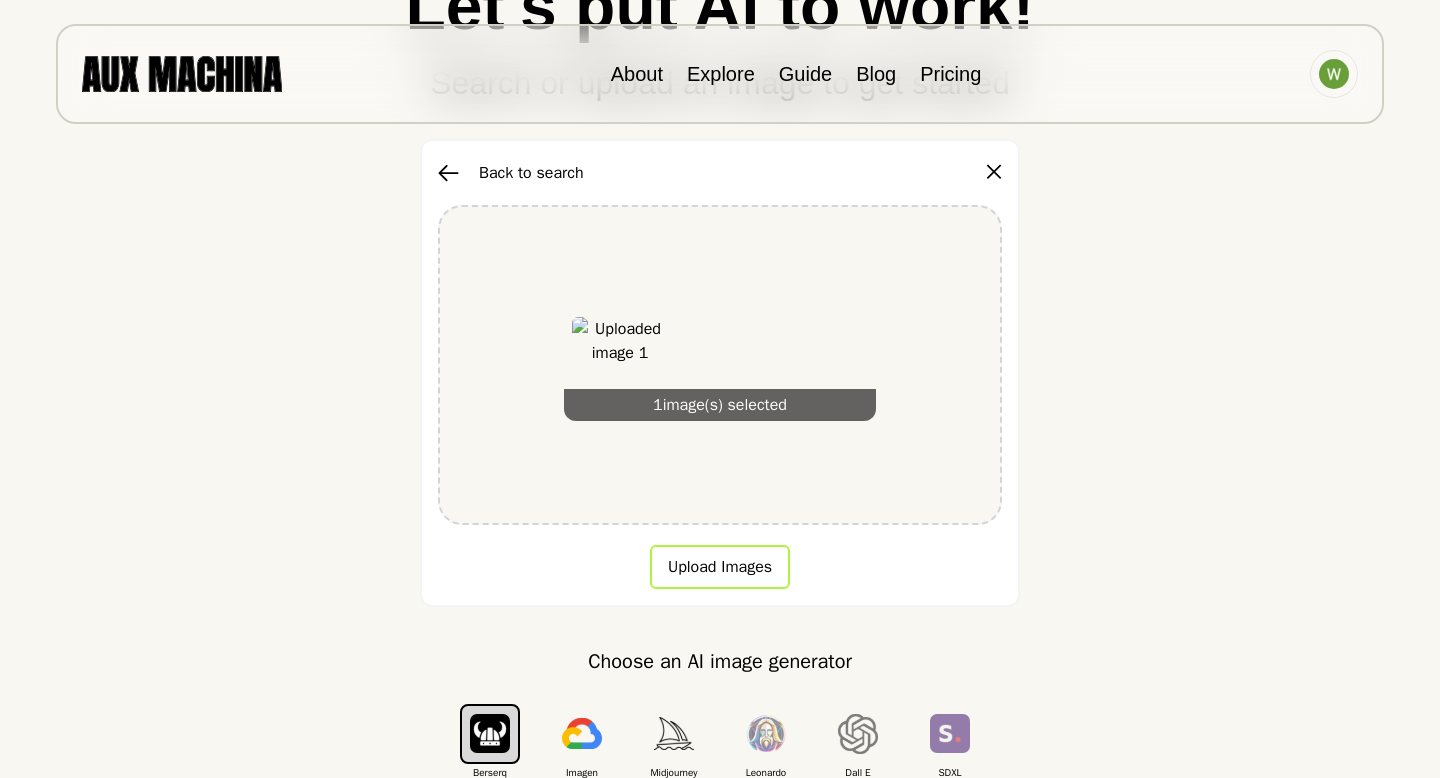 click on "Upload Images" at bounding box center (720, 567) 